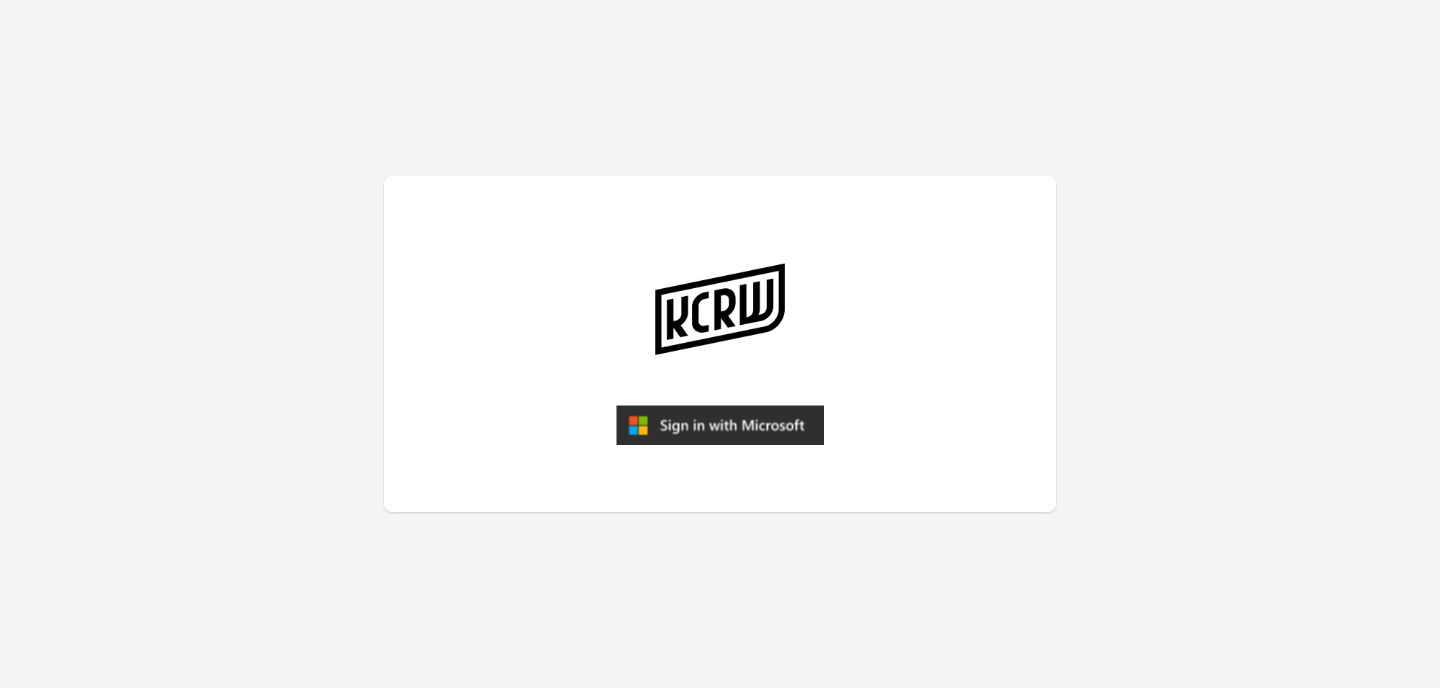 scroll, scrollTop: 0, scrollLeft: 0, axis: both 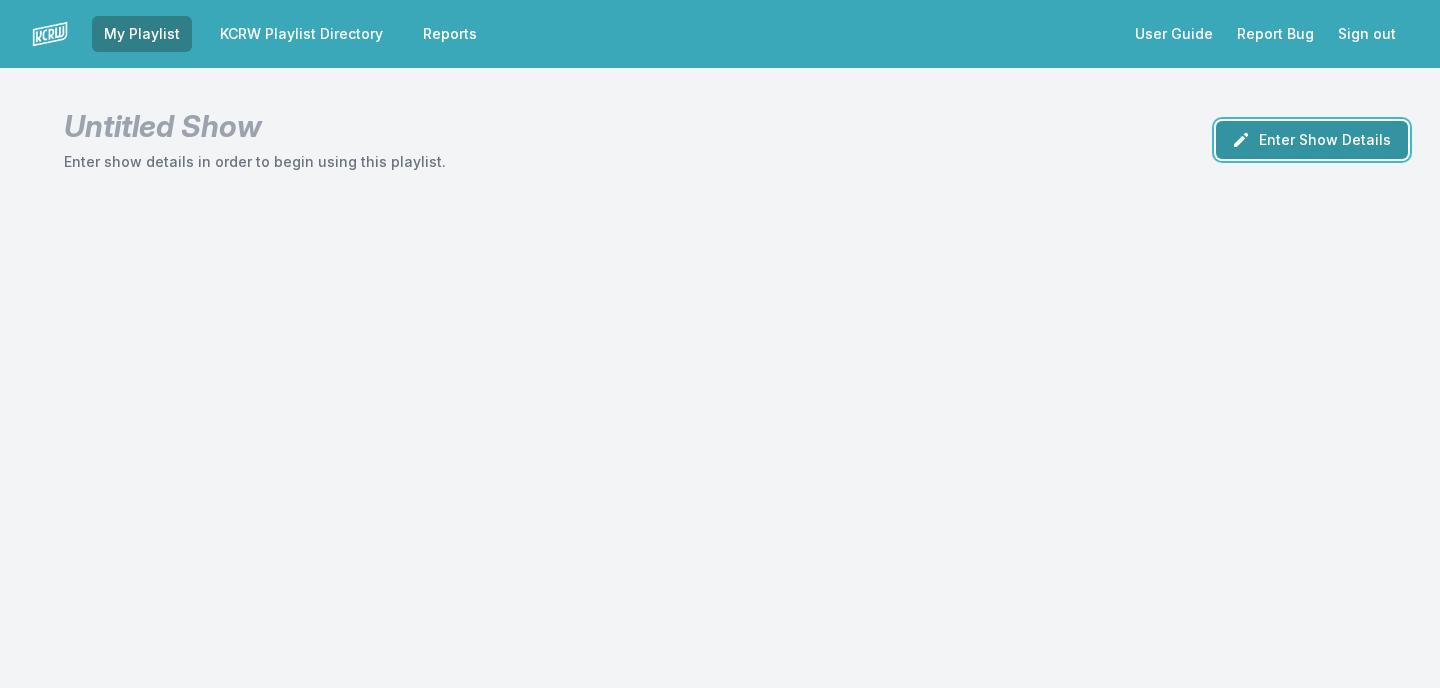 click on "Enter Show Details" at bounding box center (1312, 140) 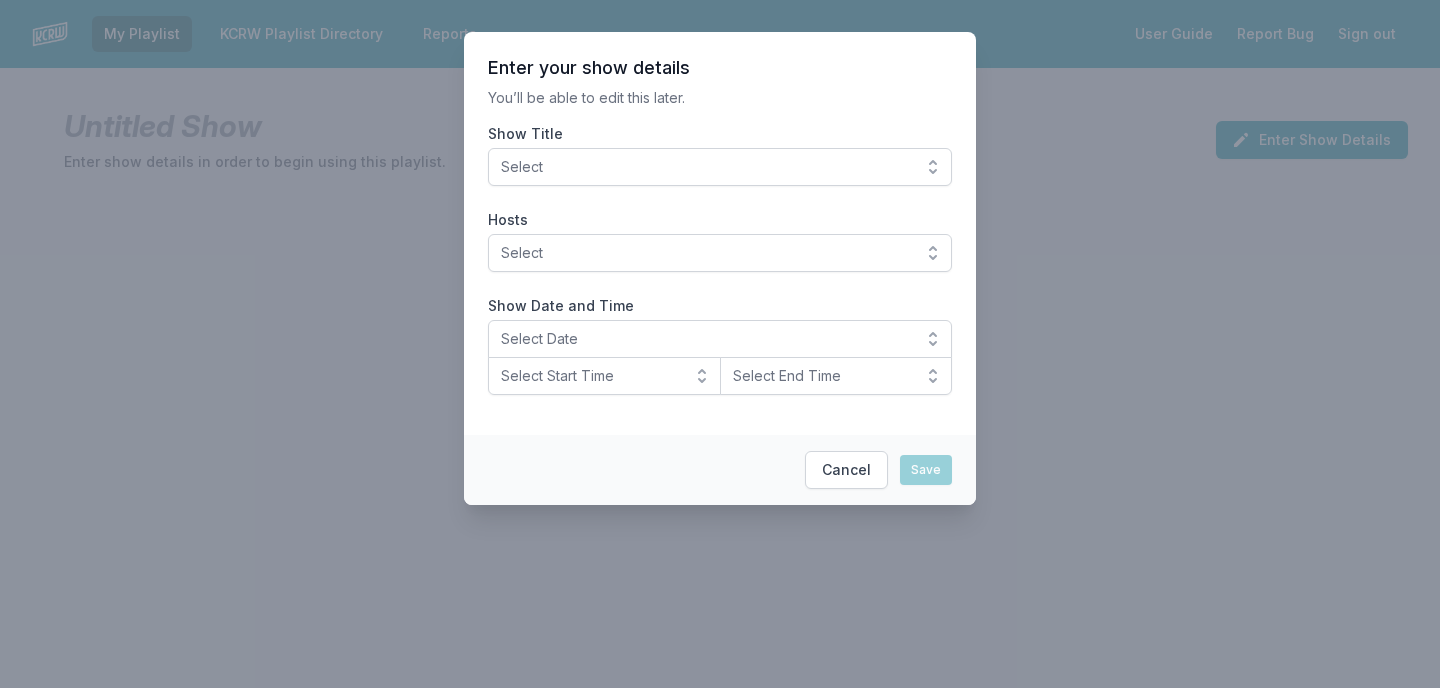 click on "Select" at bounding box center (706, 167) 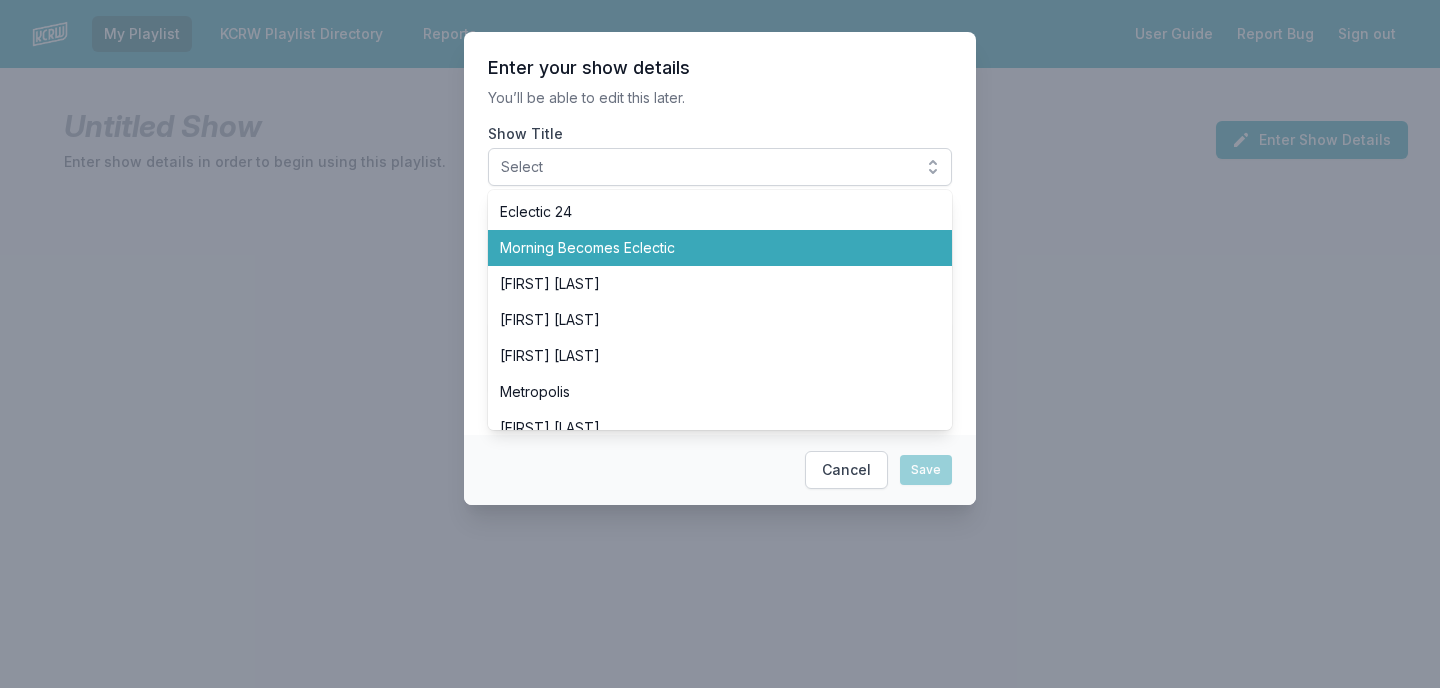 click on "Morning Becomes Eclectic" at bounding box center (708, 248) 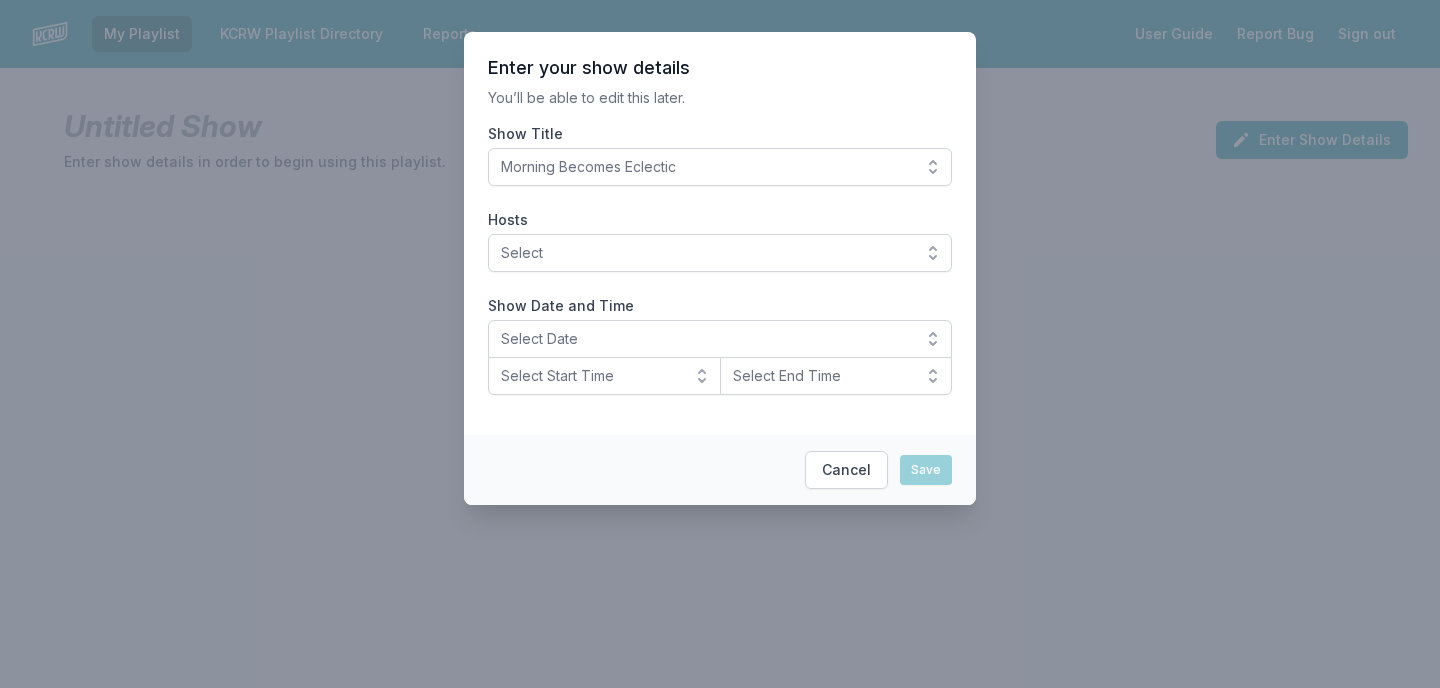 click on "Show Title" at bounding box center [720, 134] 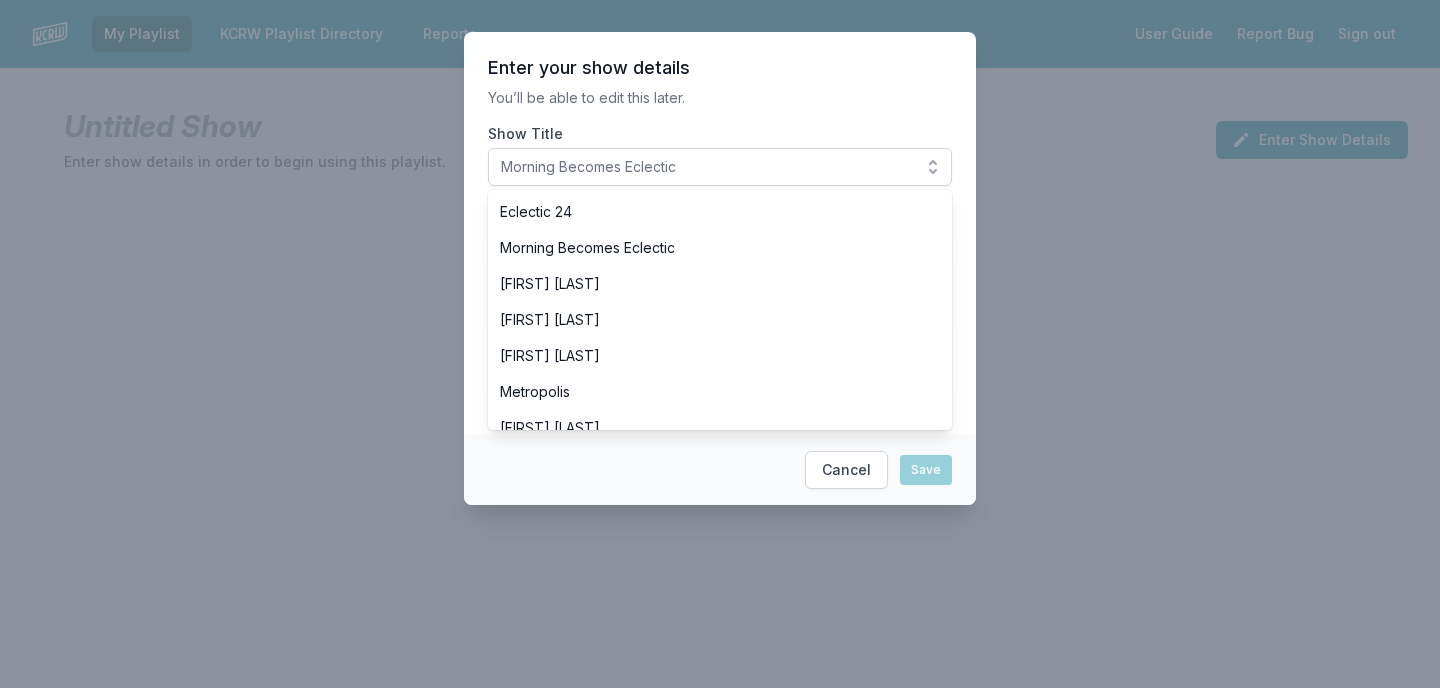 click on "You’ll be able to edit this later." at bounding box center (720, 98) 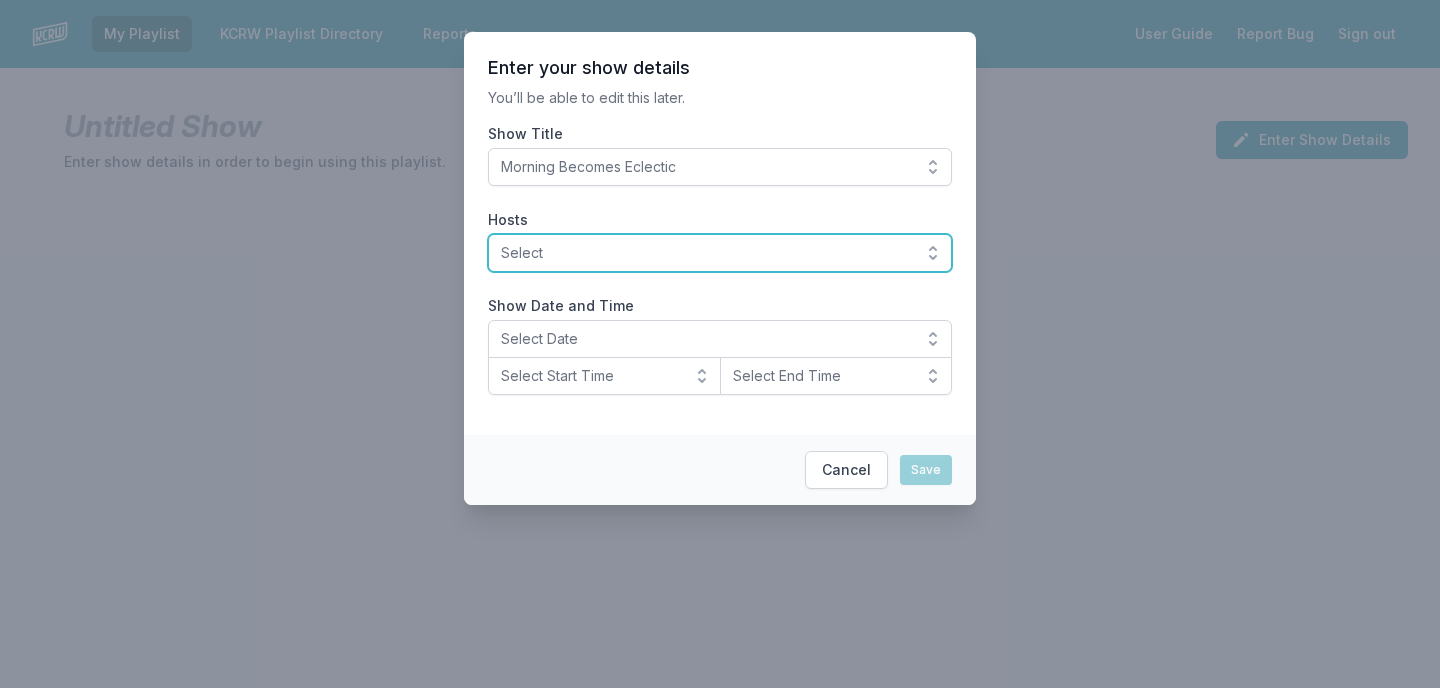 click on "Select" at bounding box center (706, 253) 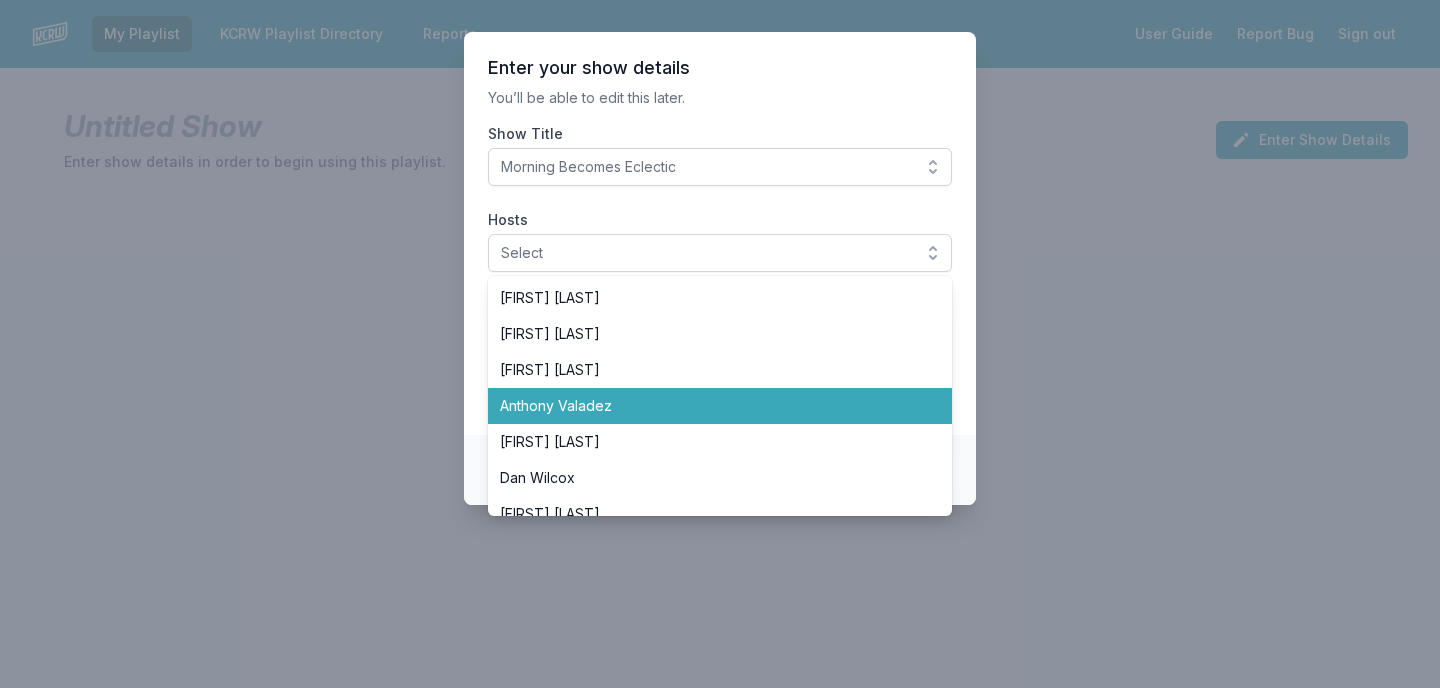 scroll, scrollTop: 376, scrollLeft: 0, axis: vertical 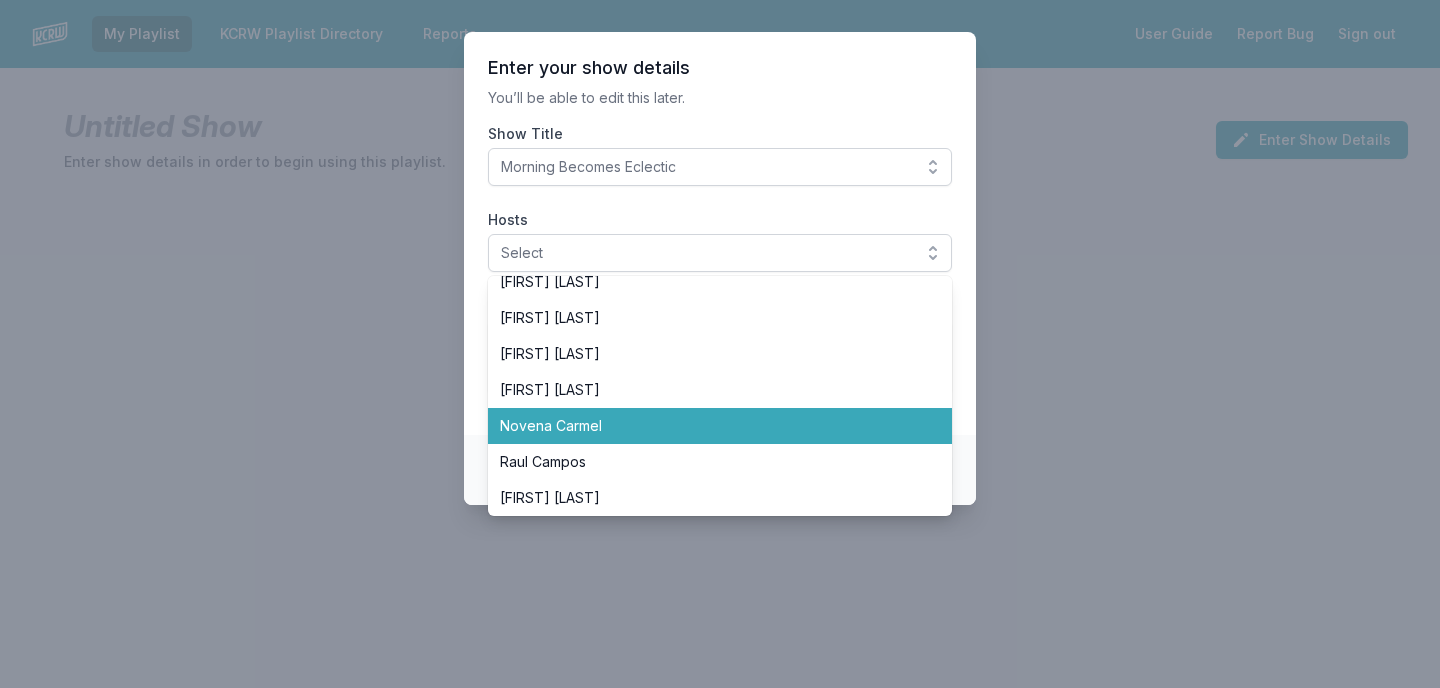 click on "Novena Carmel" at bounding box center [708, 426] 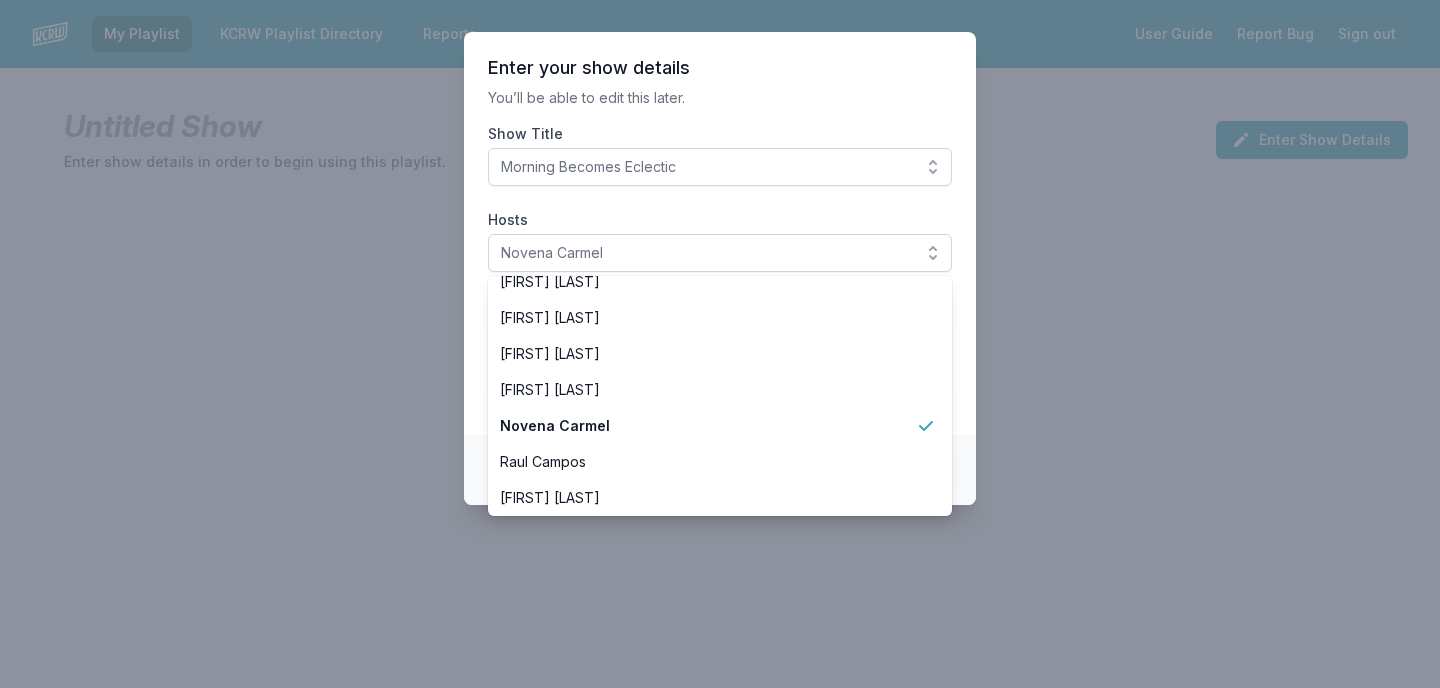 click on "Enter your show details" at bounding box center [720, 68] 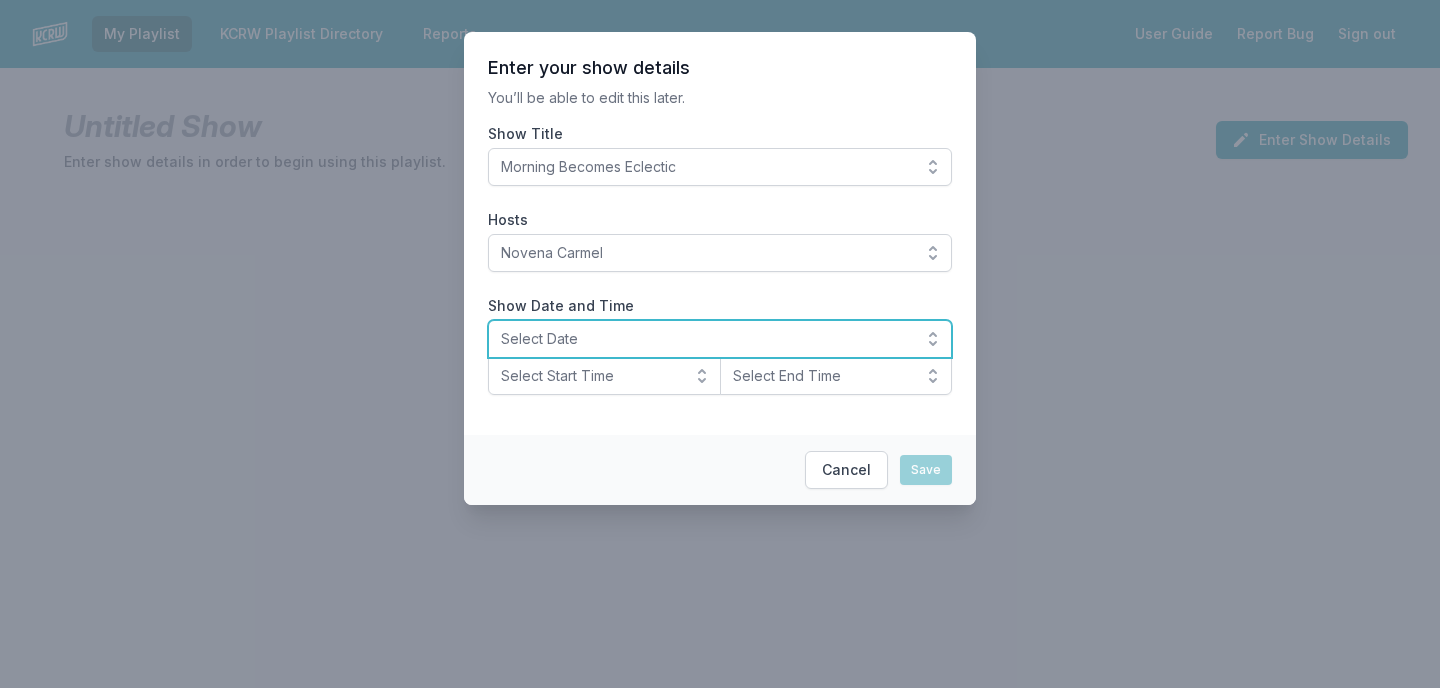 click on "Select Date" at bounding box center (706, 339) 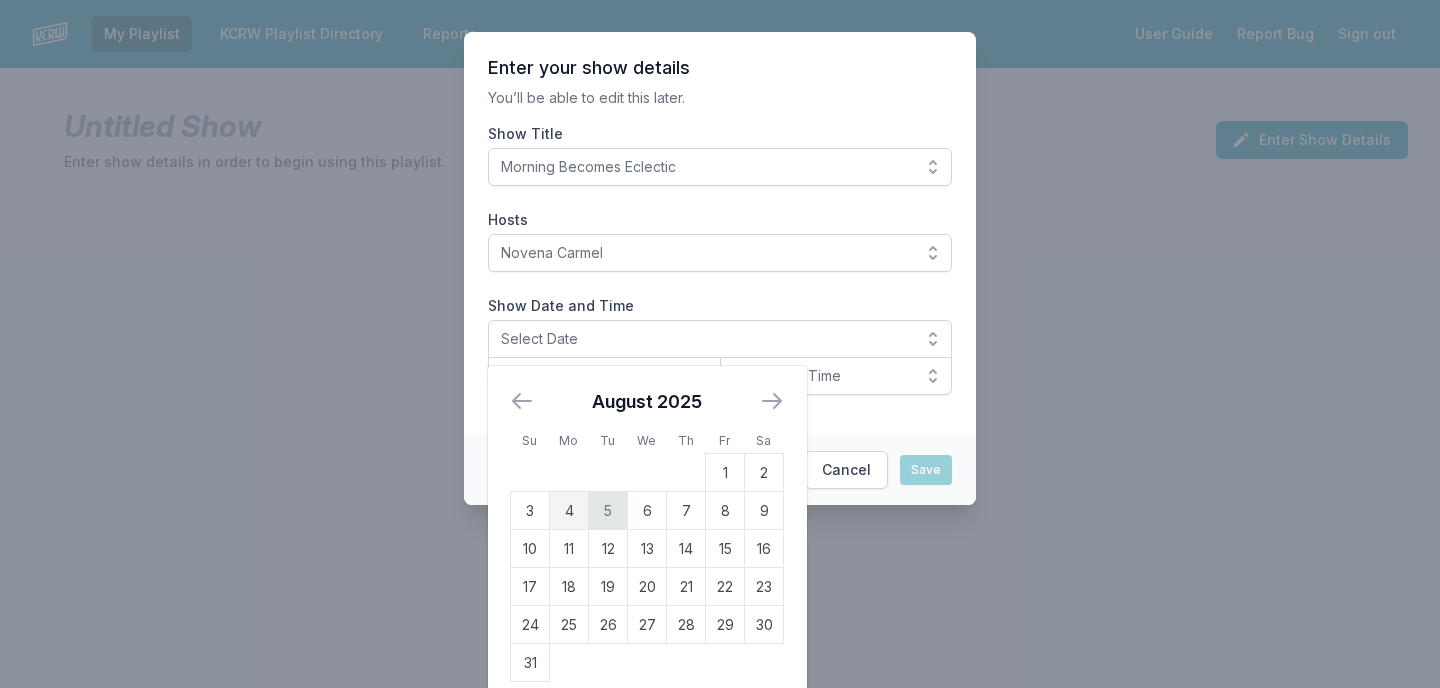 click on "5" at bounding box center (608, 511) 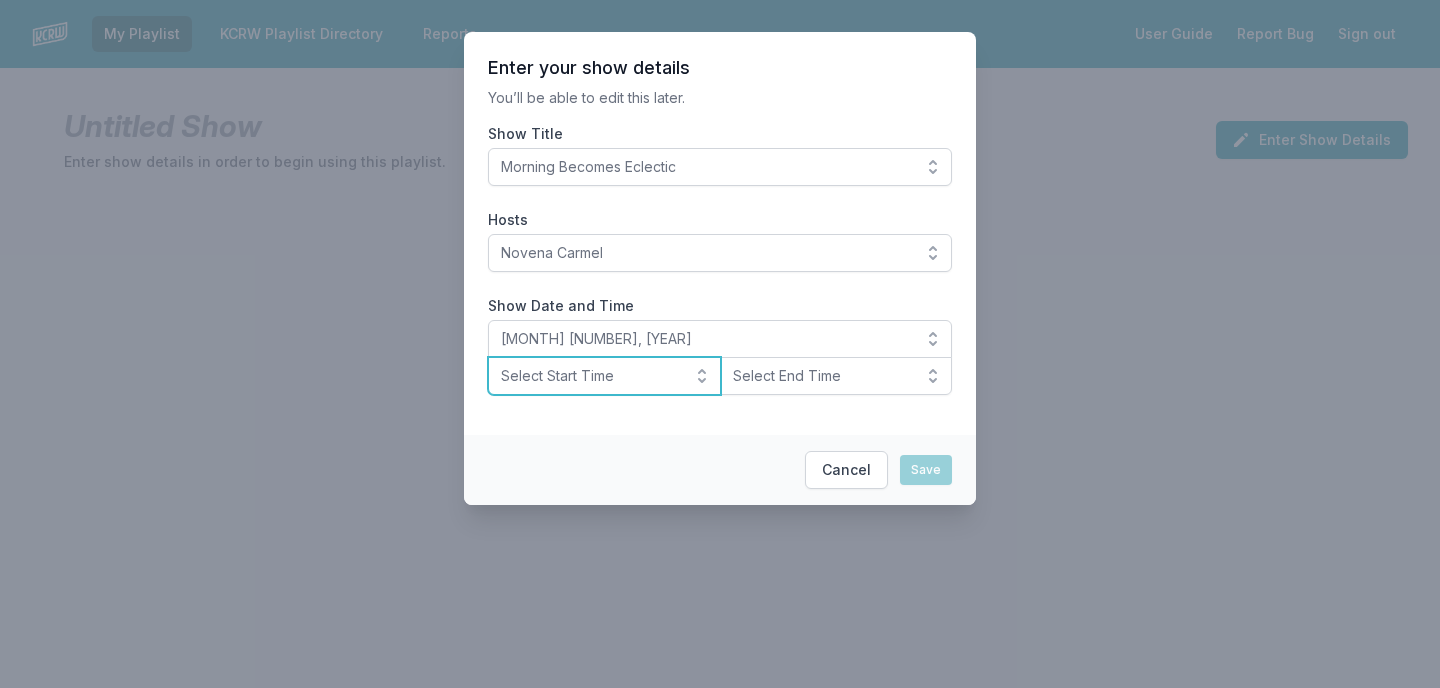 click on "Select Start Time" at bounding box center (604, 376) 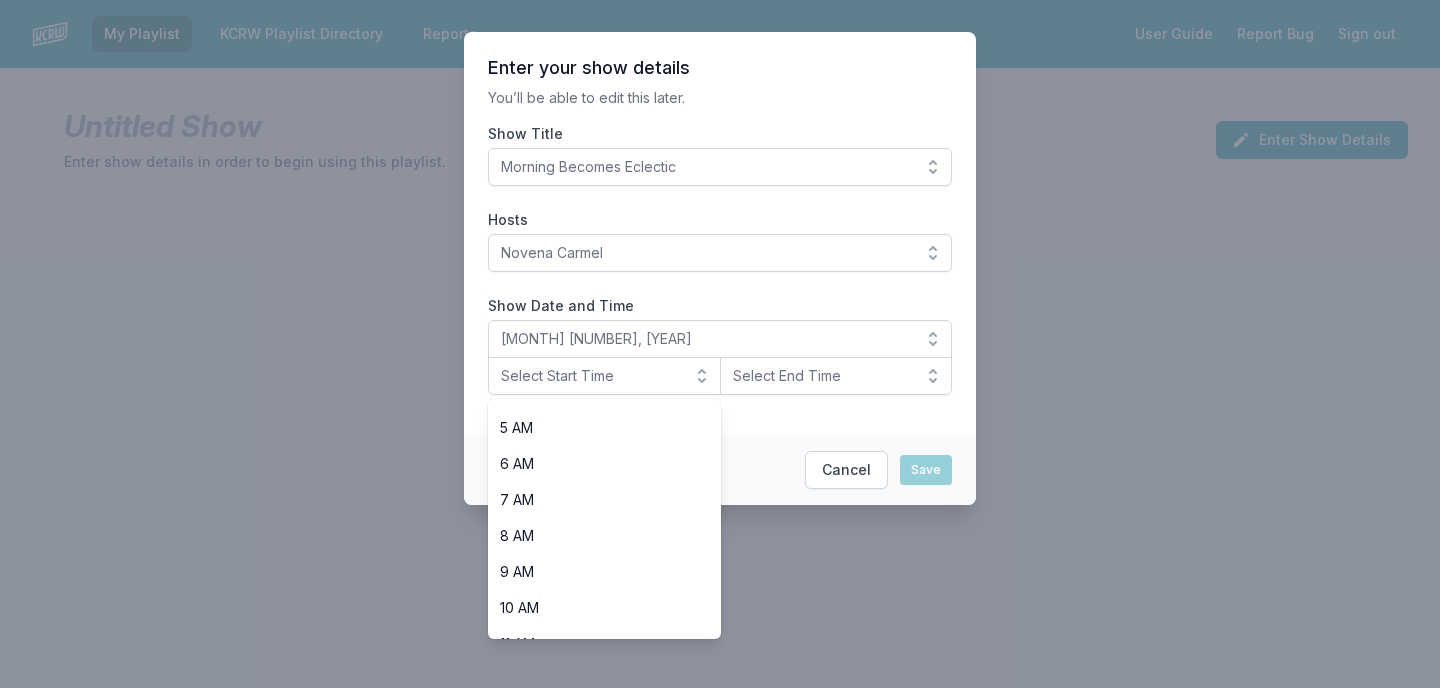 scroll, scrollTop: 175, scrollLeft: 0, axis: vertical 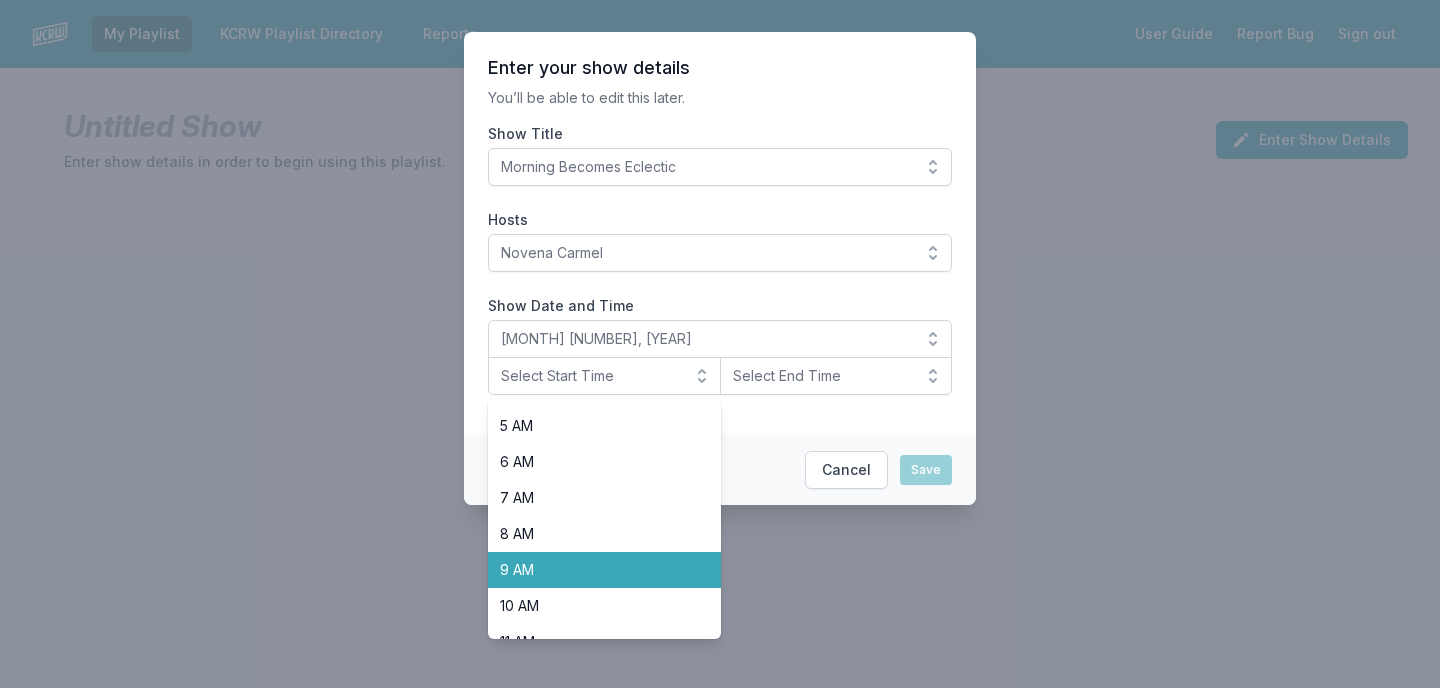 click on "9 AM" at bounding box center (592, 570) 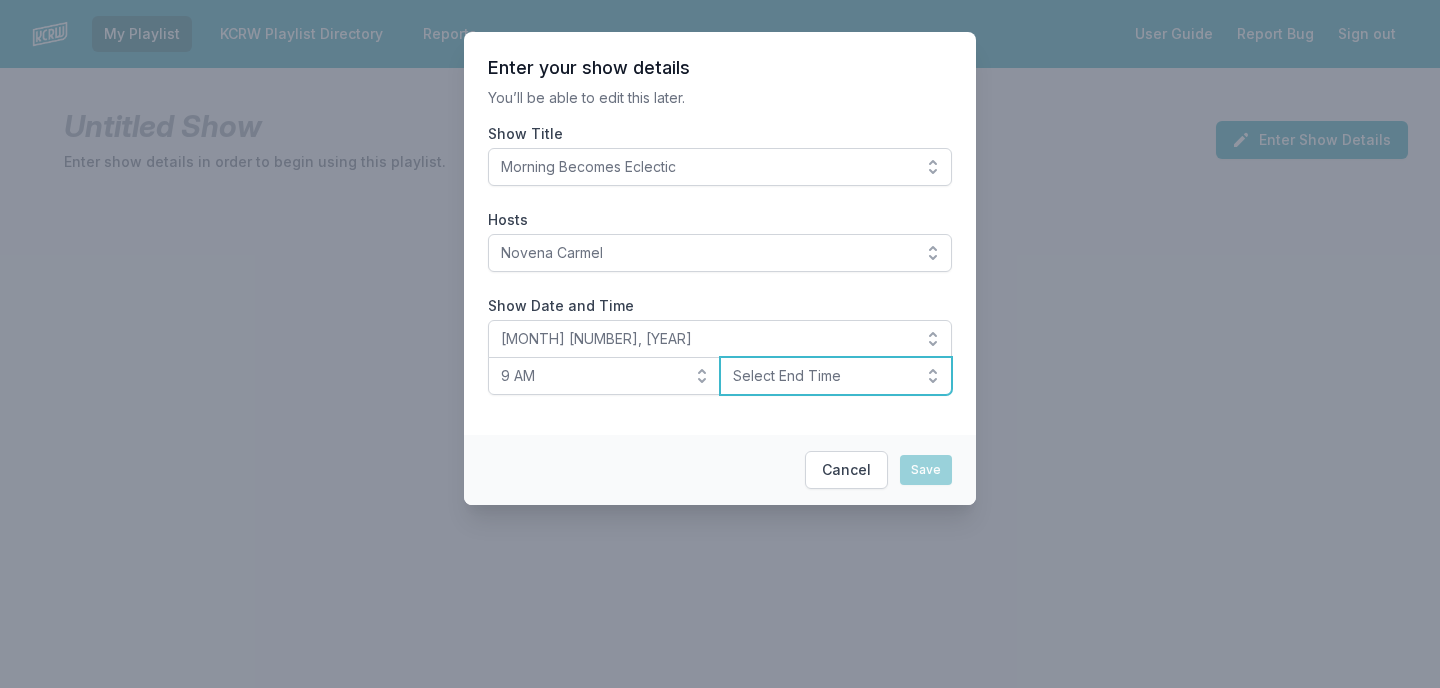 click on "Select End Time" at bounding box center (822, 376) 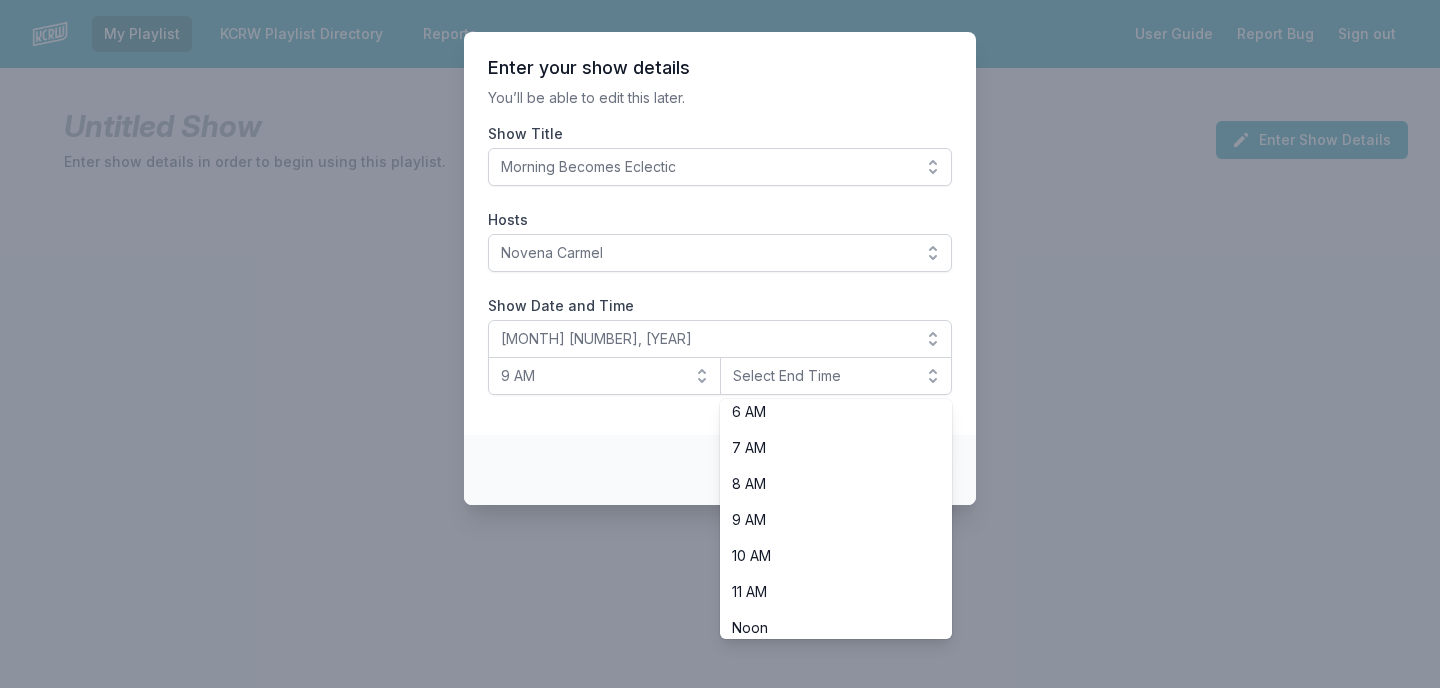 scroll, scrollTop: 379, scrollLeft: 0, axis: vertical 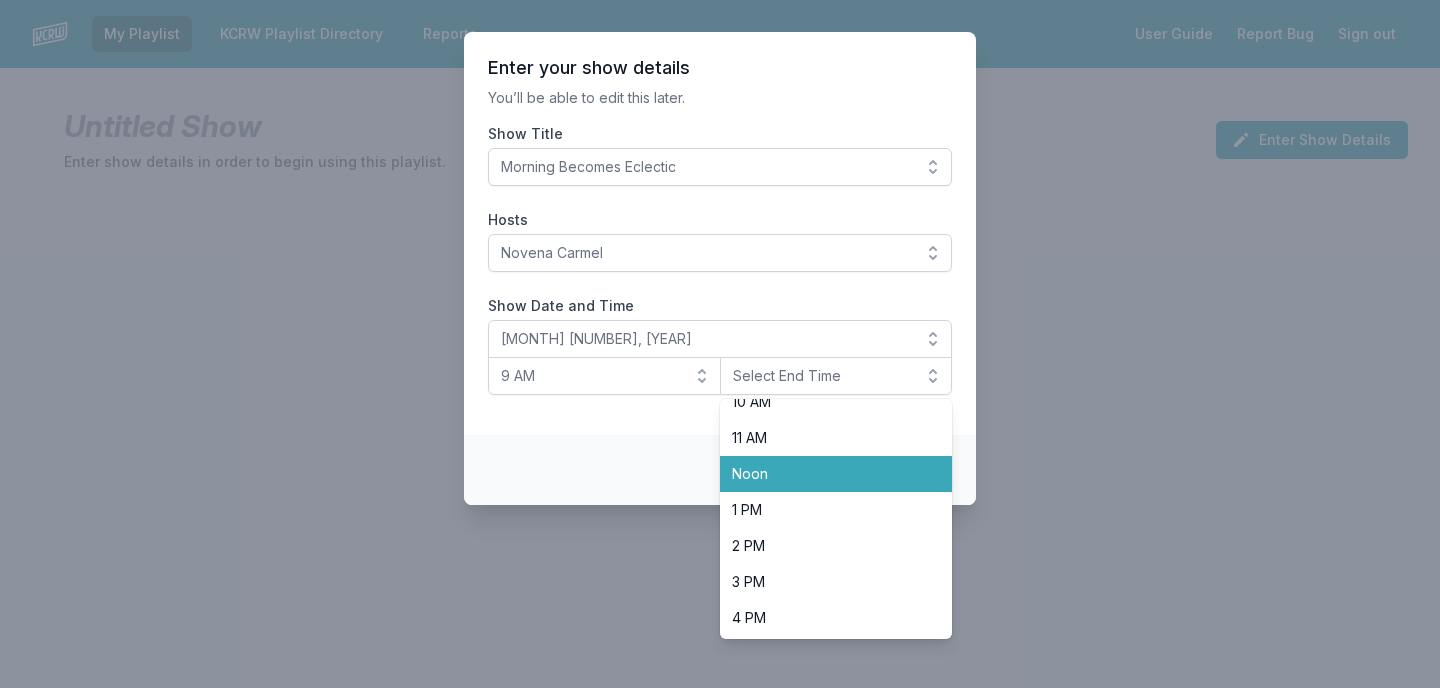 click on "Noon" at bounding box center [836, 474] 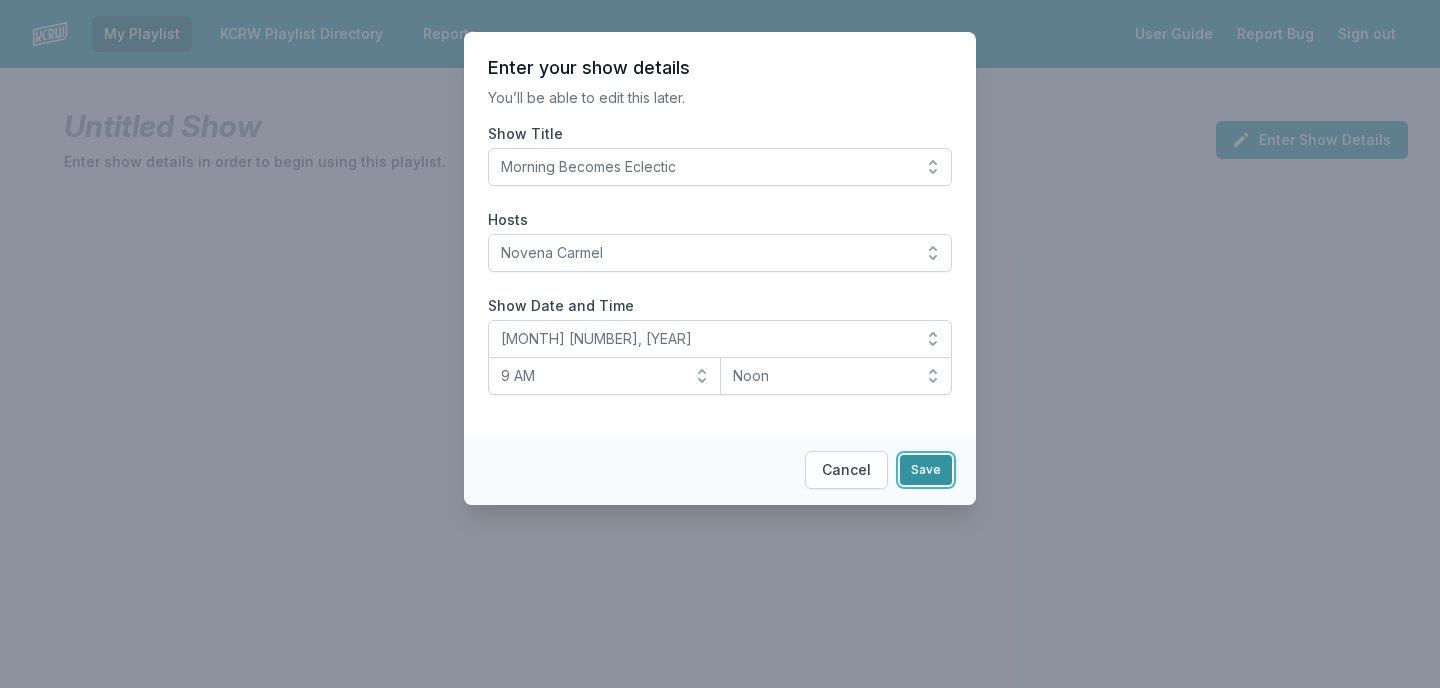 click on "Save" at bounding box center (926, 470) 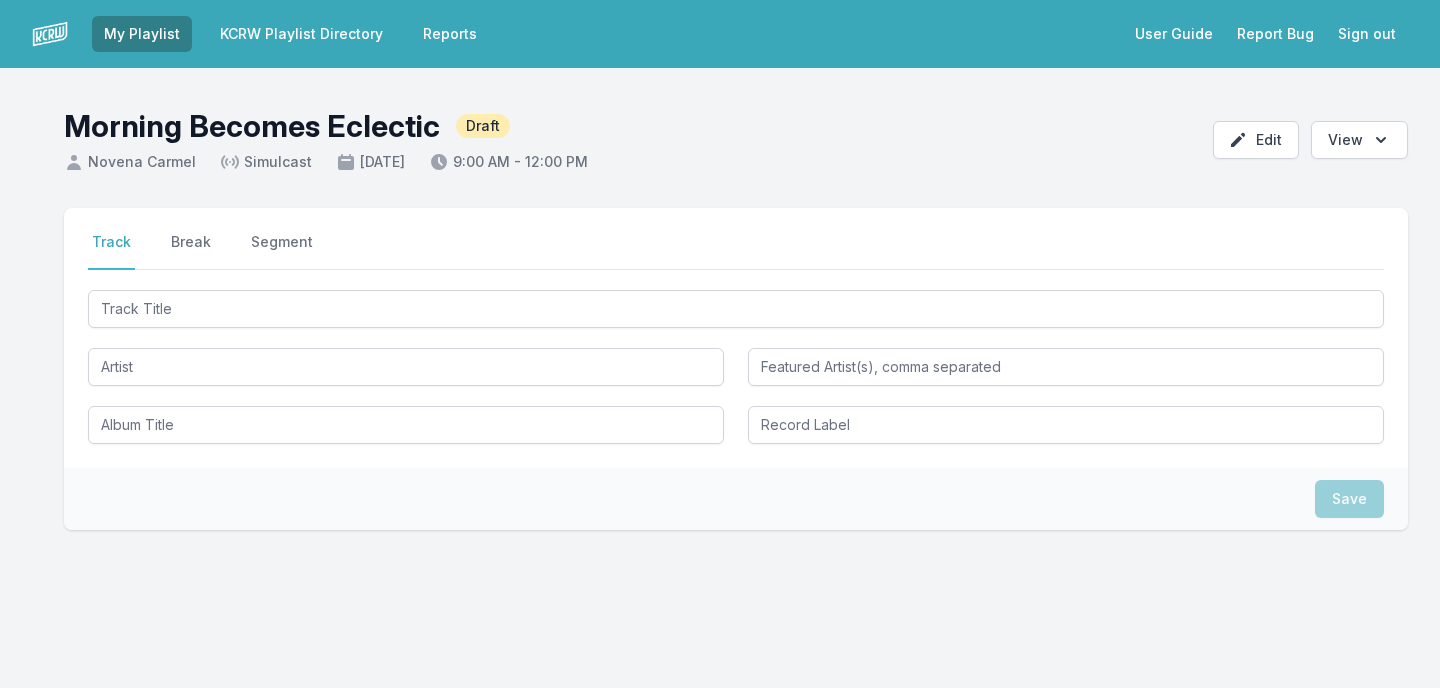 scroll, scrollTop: 0, scrollLeft: 0, axis: both 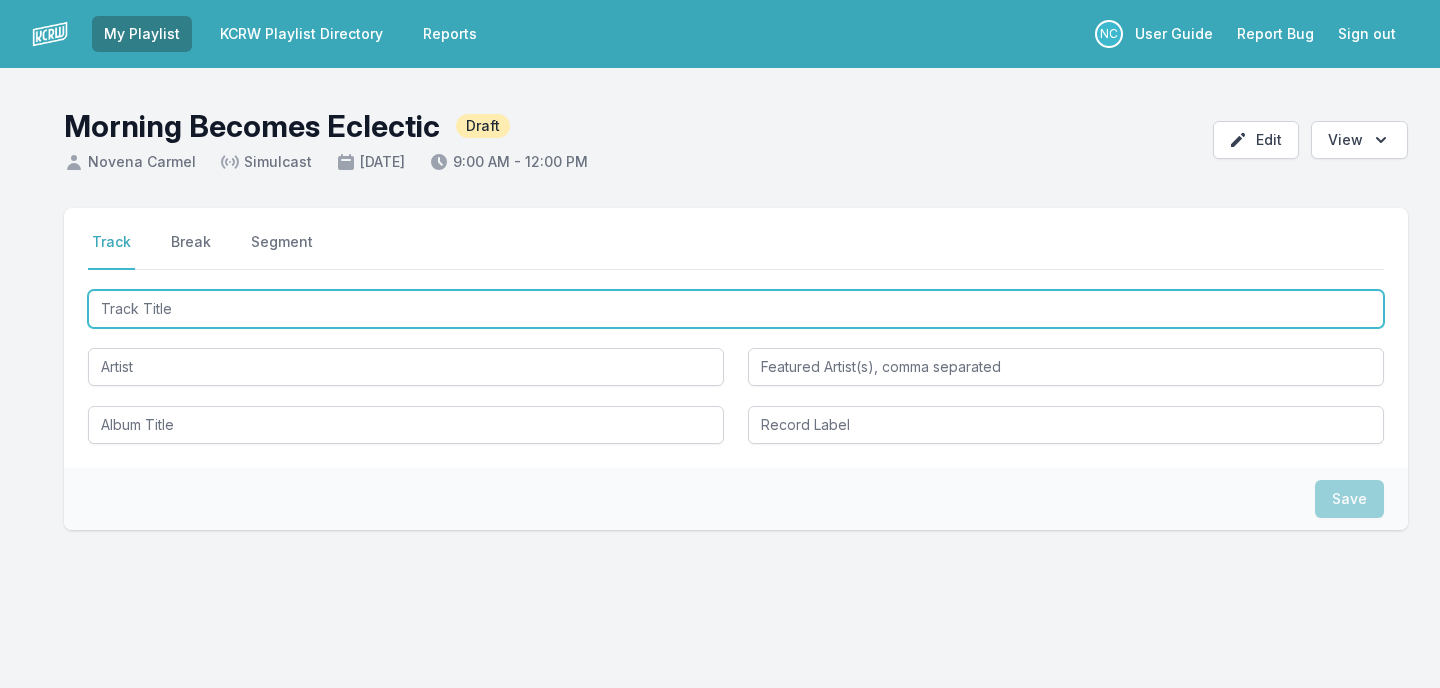 click at bounding box center (736, 309) 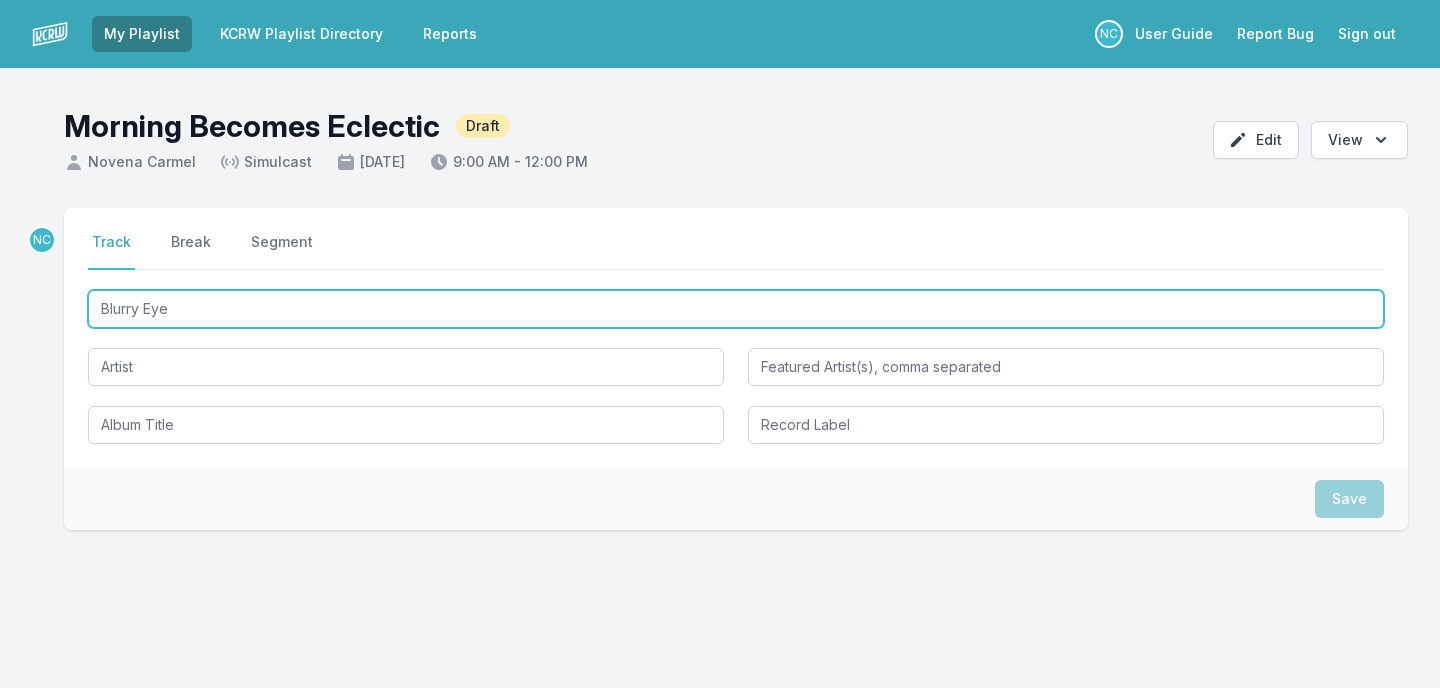 type on "Blurry Eyes" 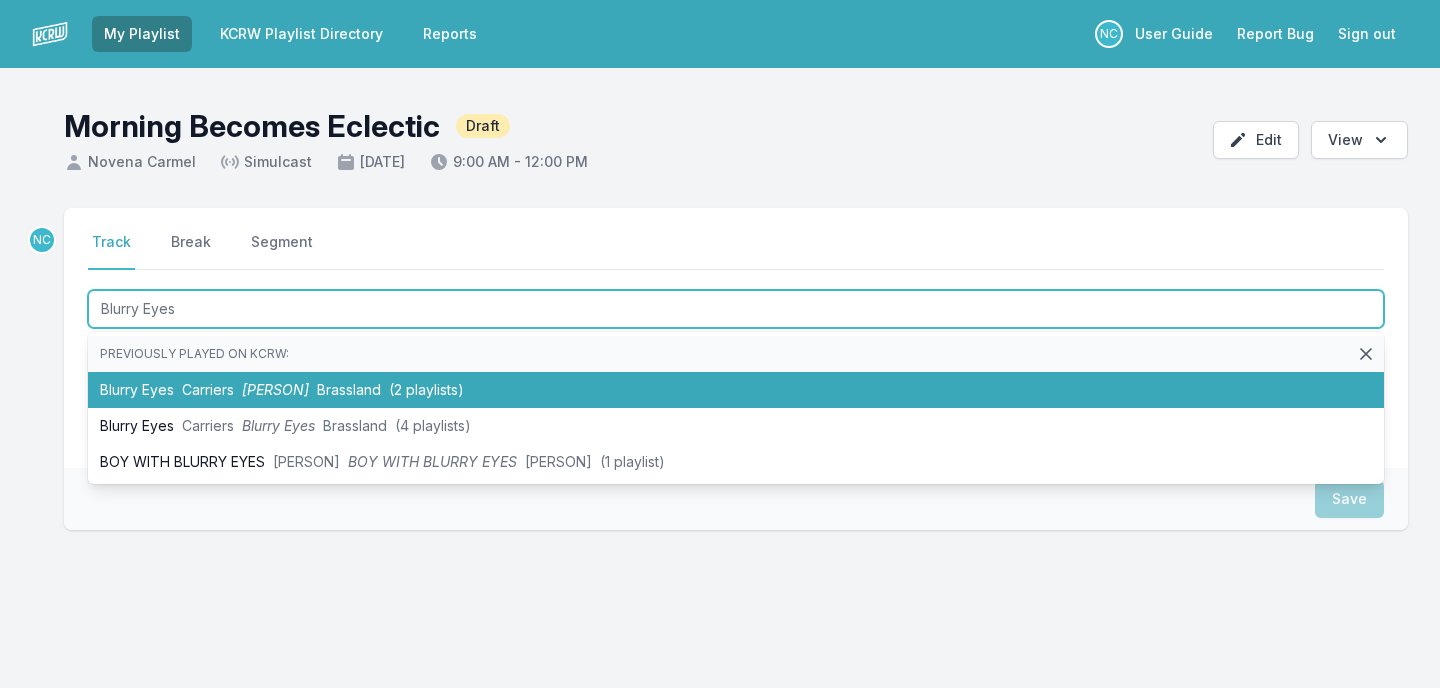 click on "(2 playlists)" at bounding box center [426, 389] 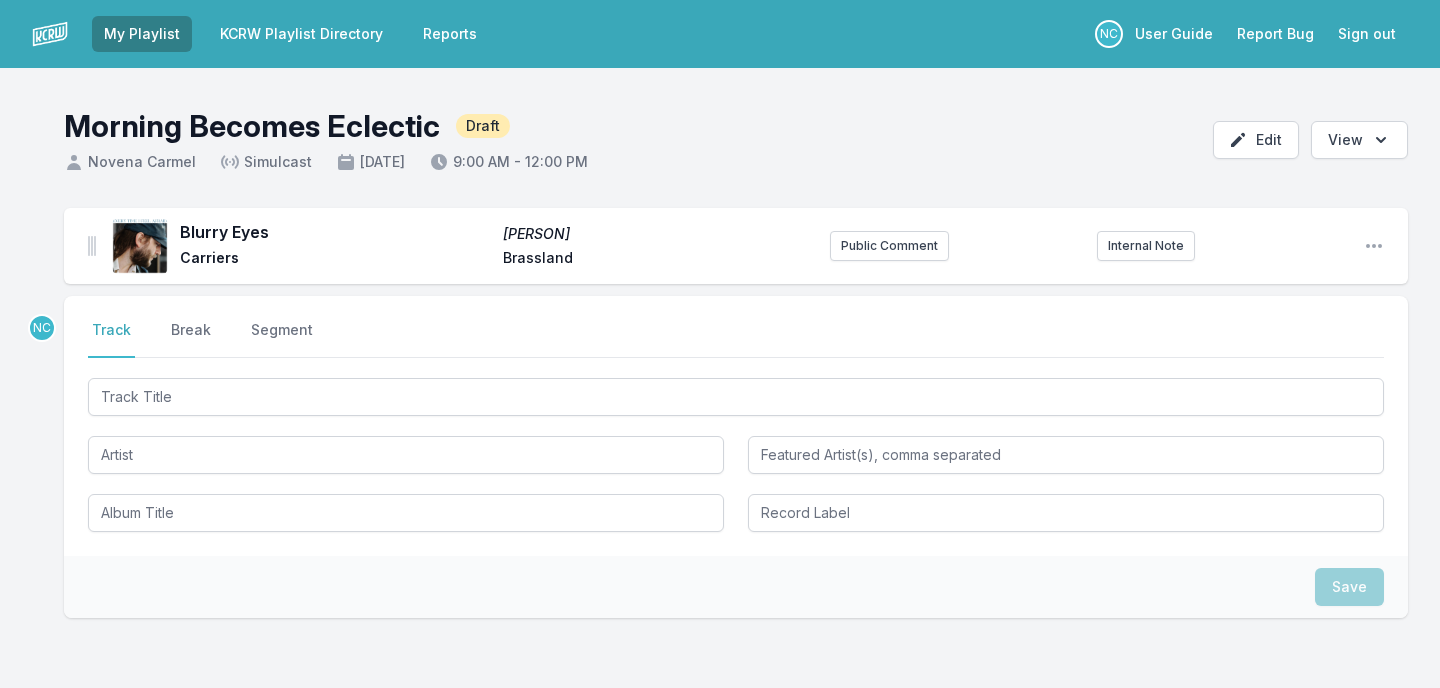 click on "KCRW Playlist Directory" at bounding box center (301, 34) 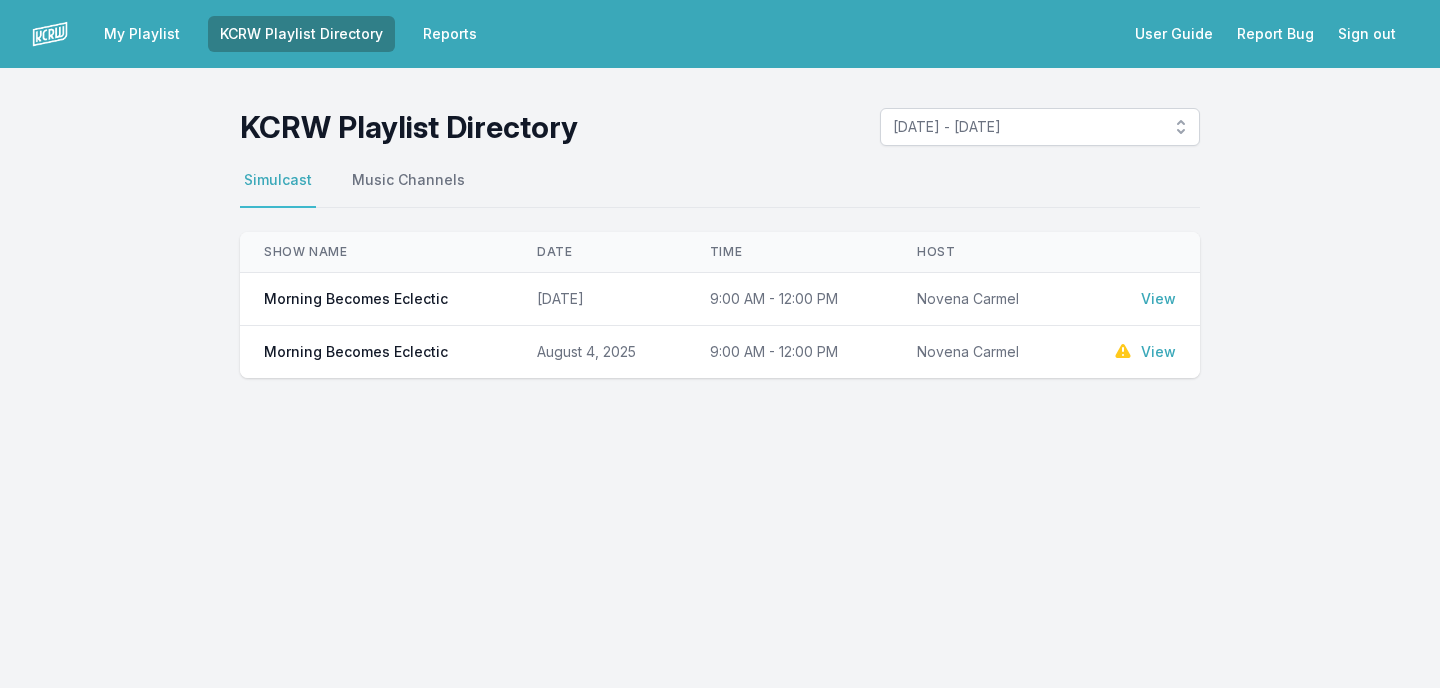 click on "View" at bounding box center (1158, 352) 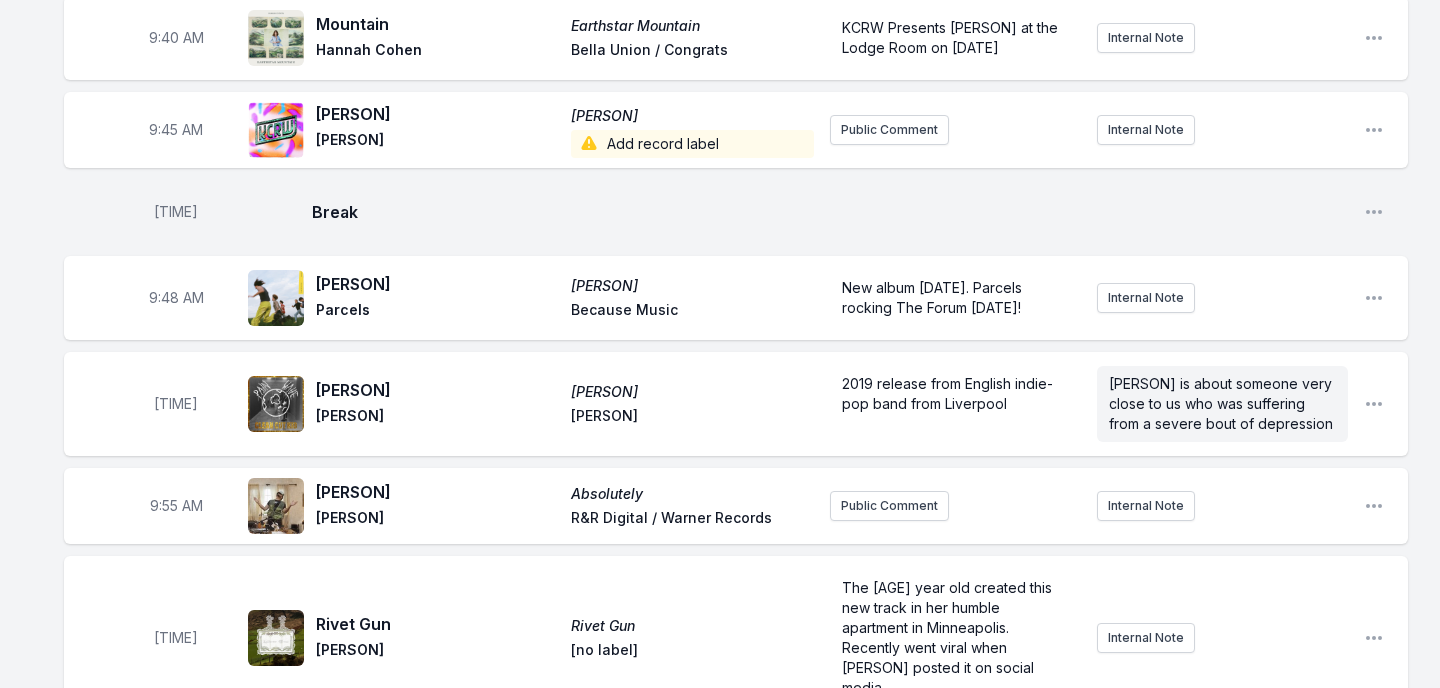 scroll, scrollTop: 1454, scrollLeft: 0, axis: vertical 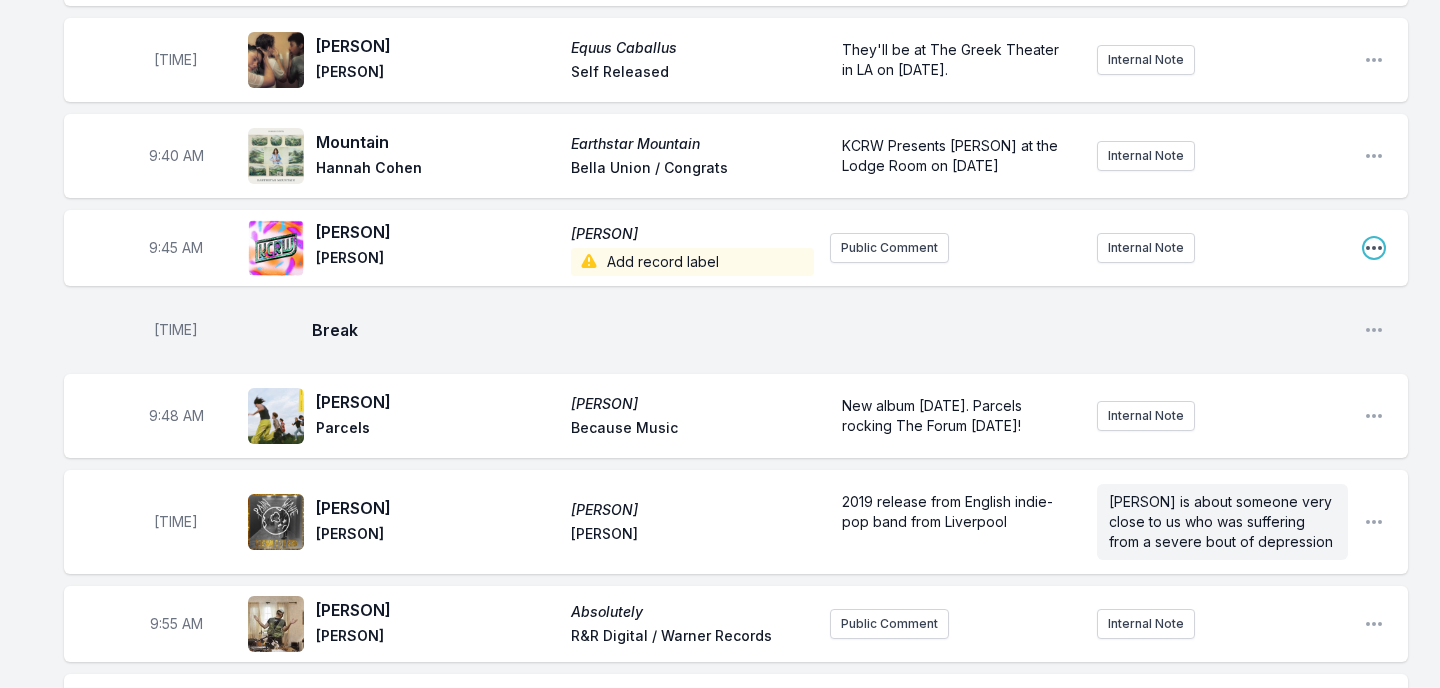 click 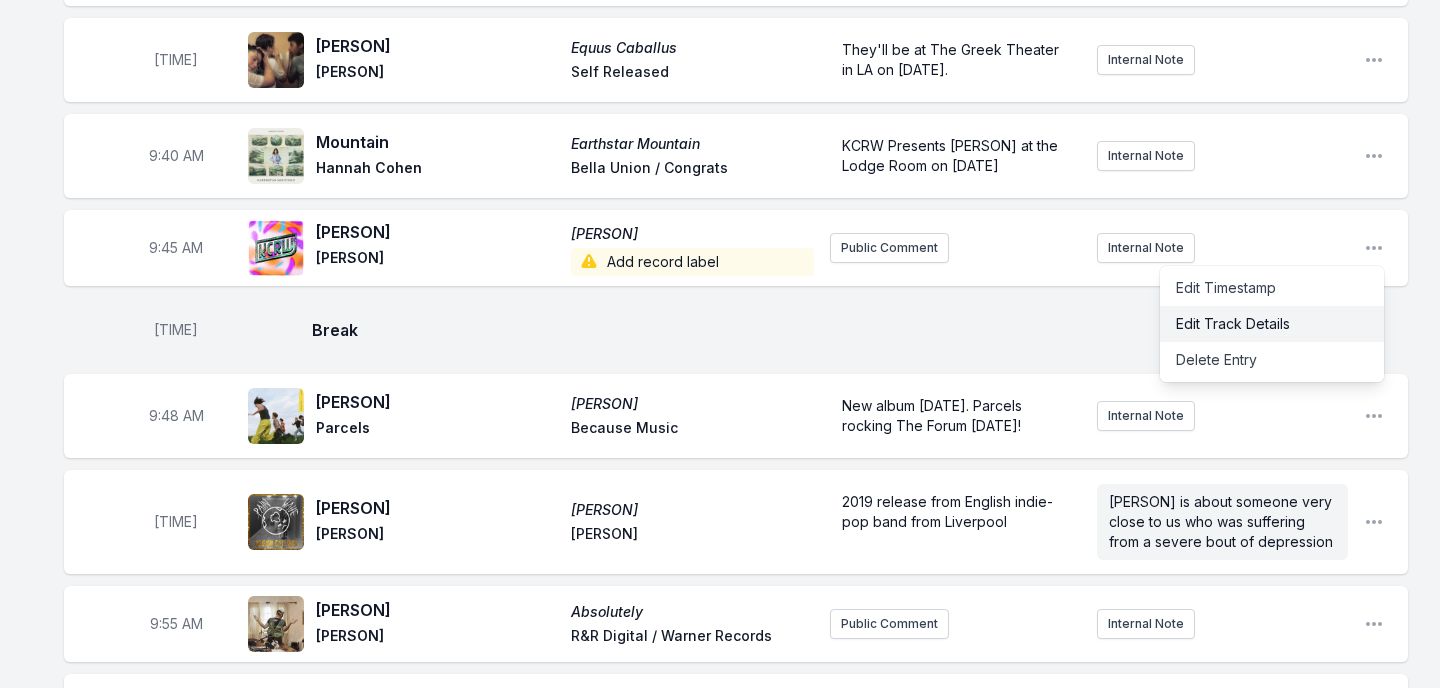 click on "Edit Track Details" at bounding box center [1272, 324] 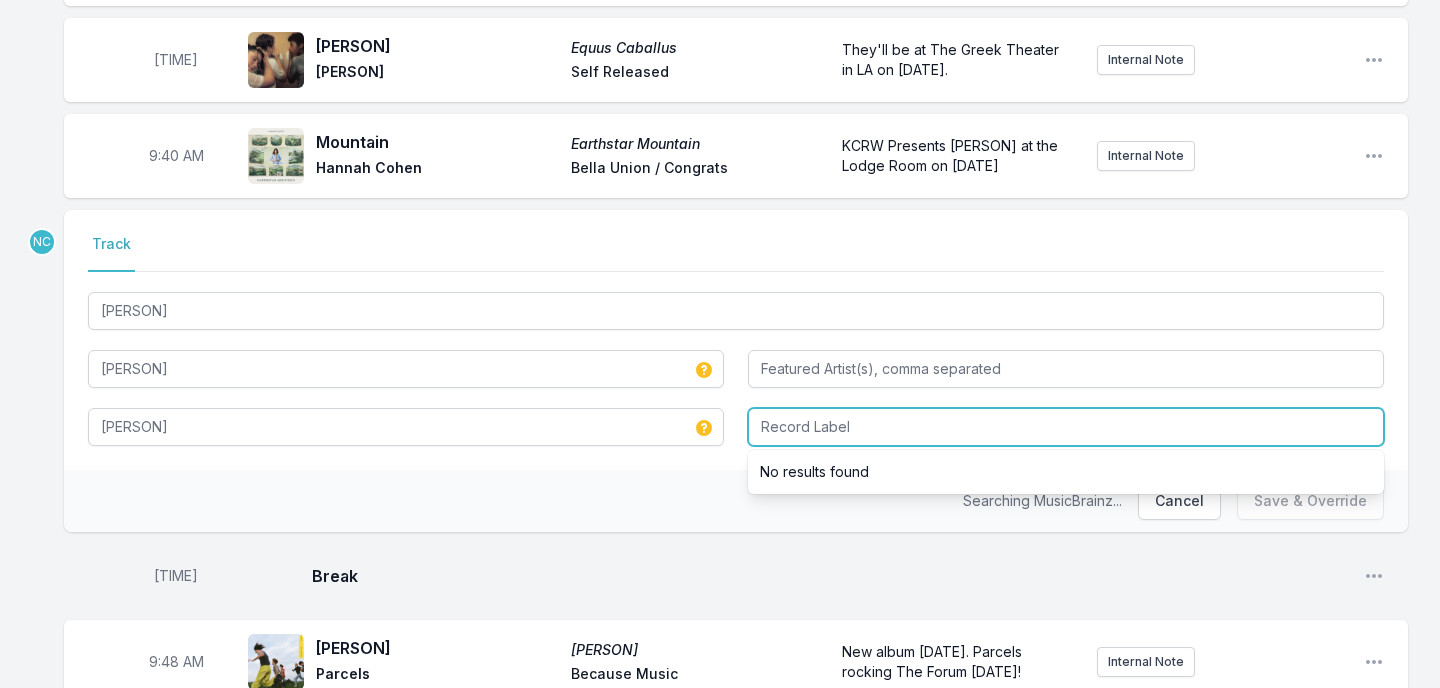 click at bounding box center [1066, 427] 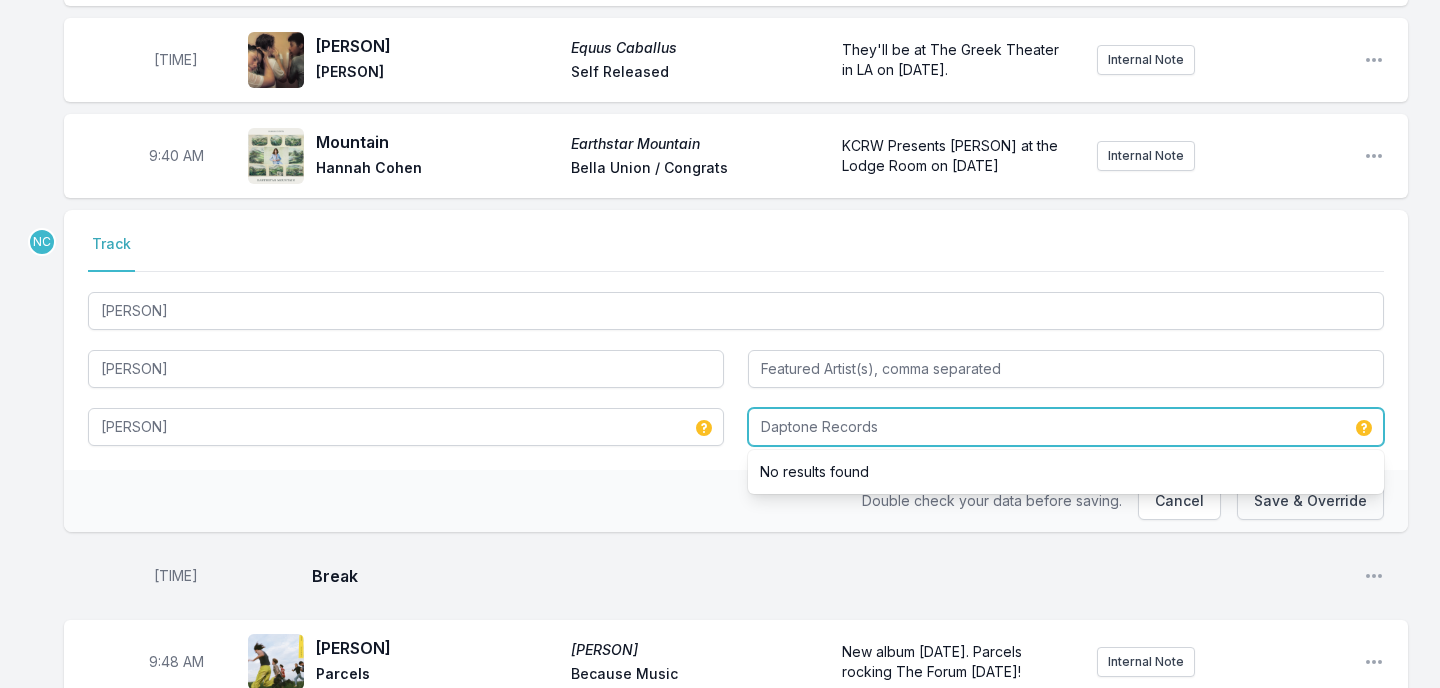 type on "Daptone Records" 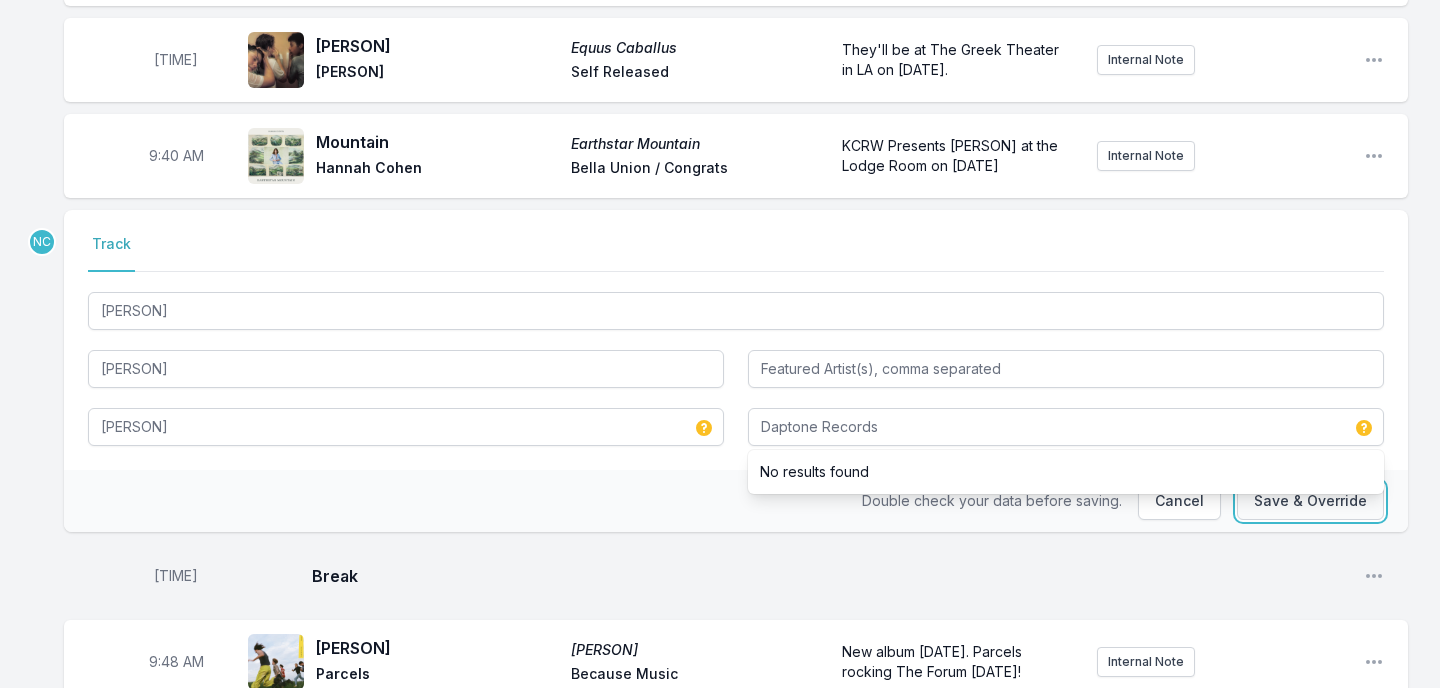 click on "Save & Override" at bounding box center (1310, 501) 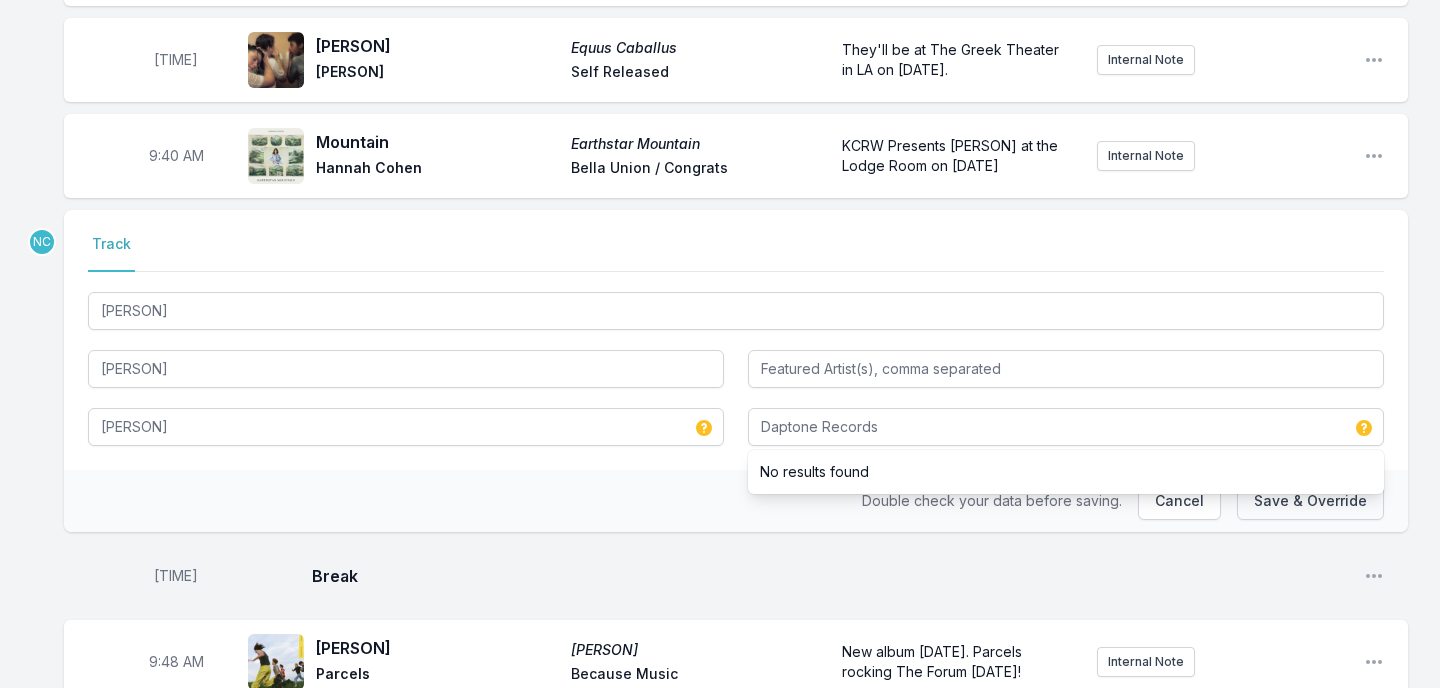 type 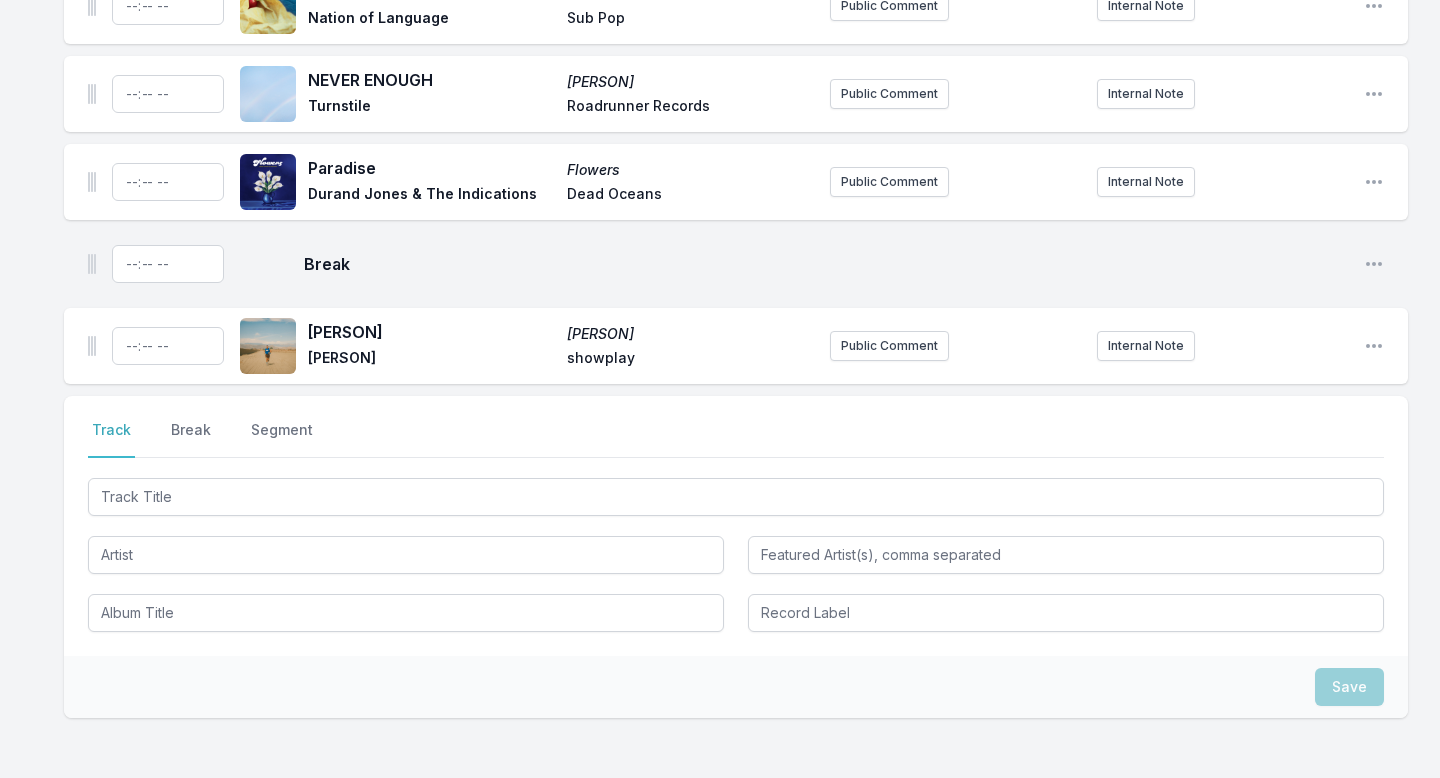 scroll, scrollTop: 8327, scrollLeft: 0, axis: vertical 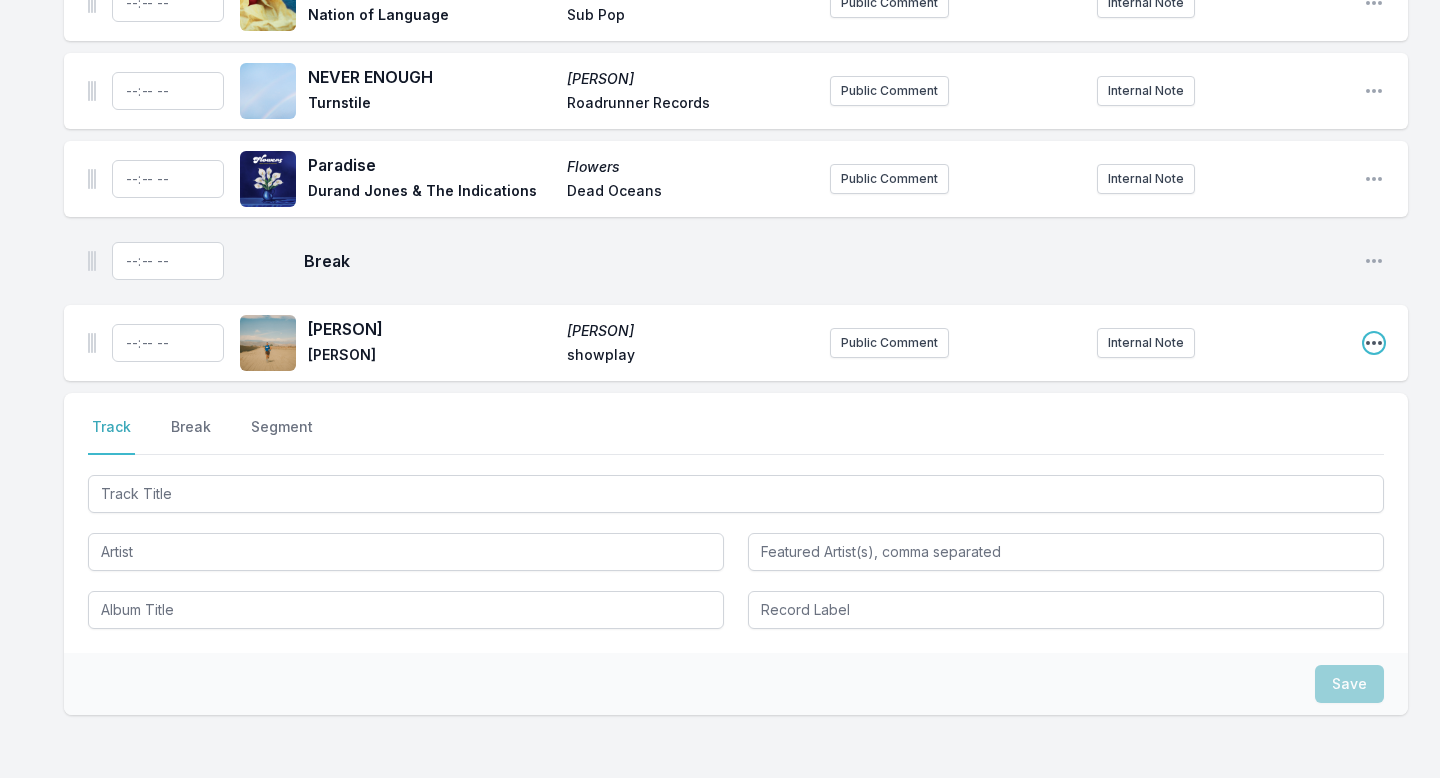 click 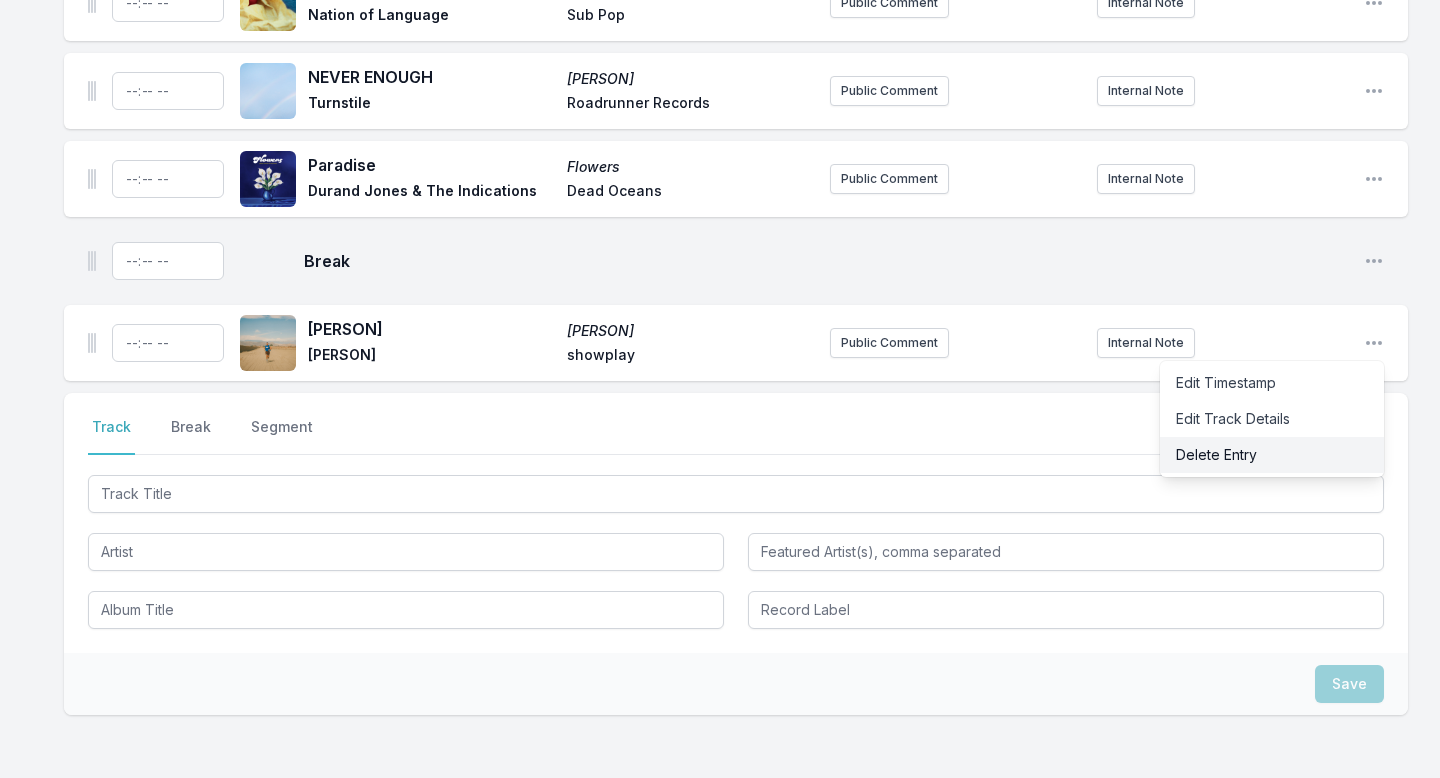 click on "Delete Entry" at bounding box center (1272, 455) 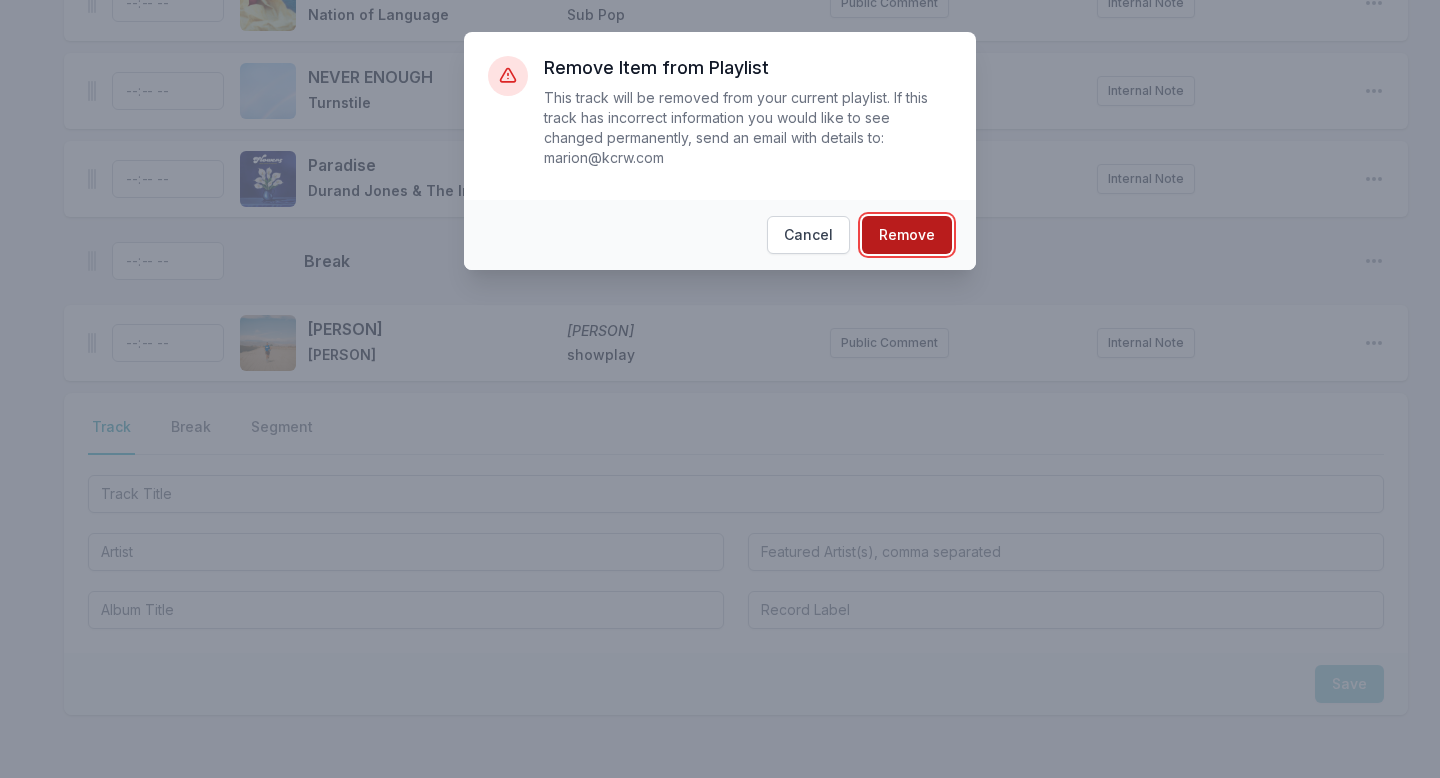 click on "Remove" at bounding box center (907, 235) 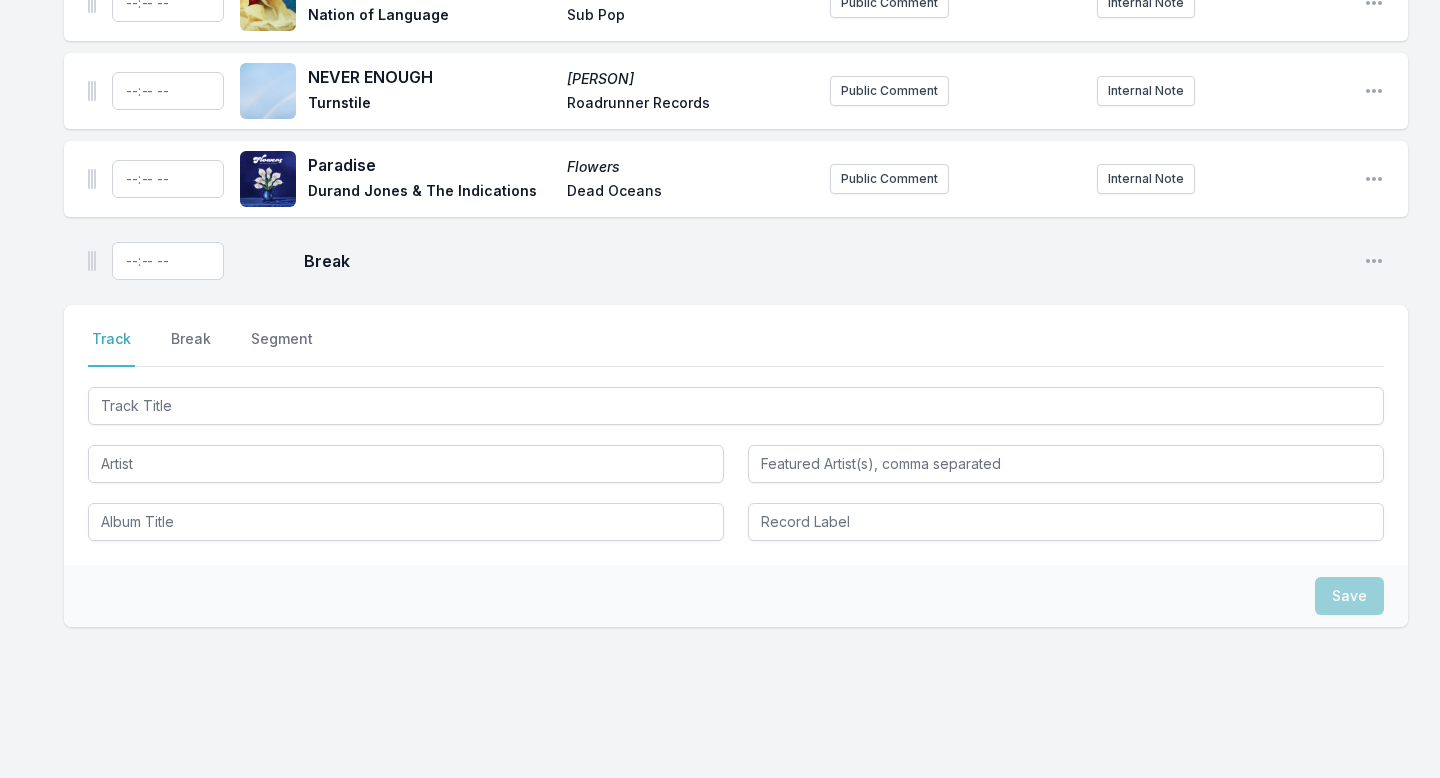scroll, scrollTop: 8239, scrollLeft: 0, axis: vertical 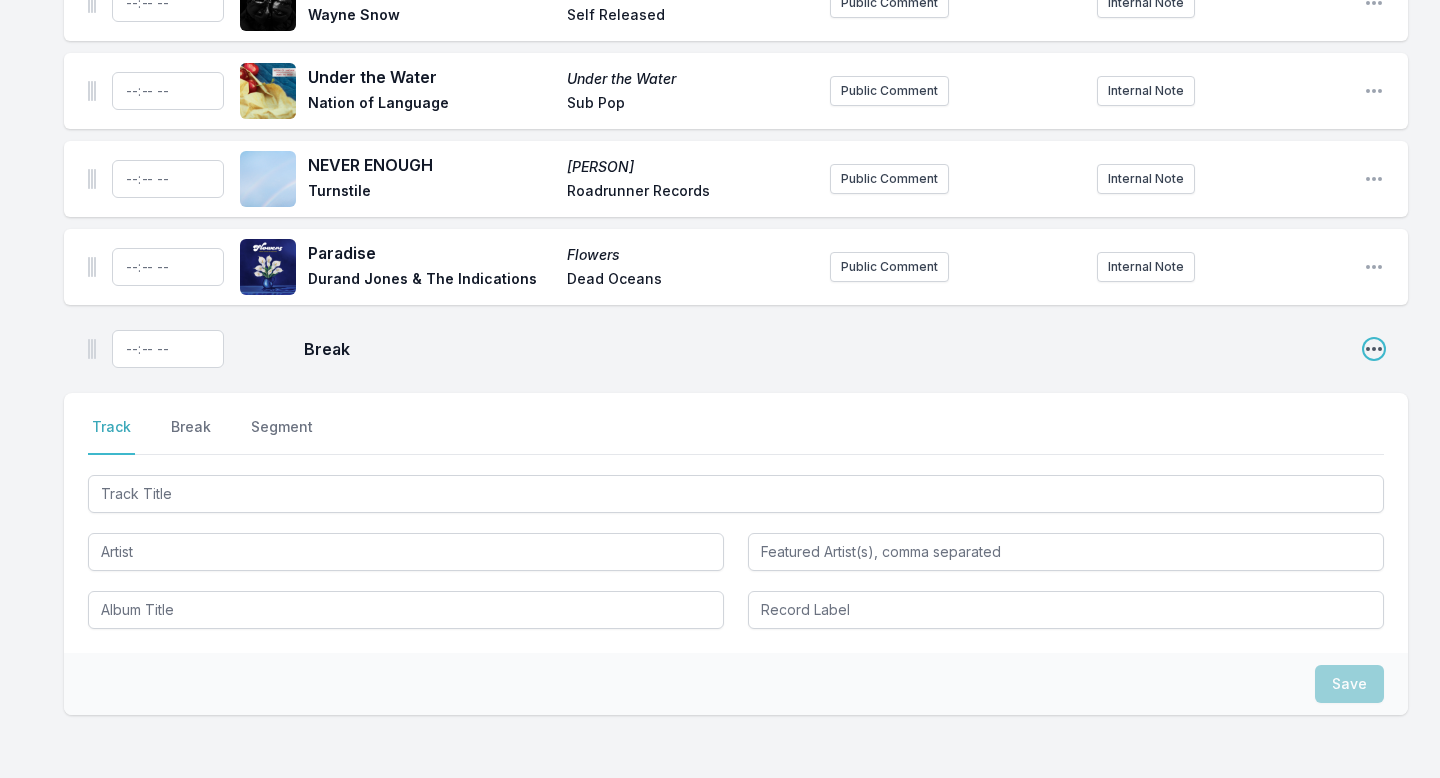 click 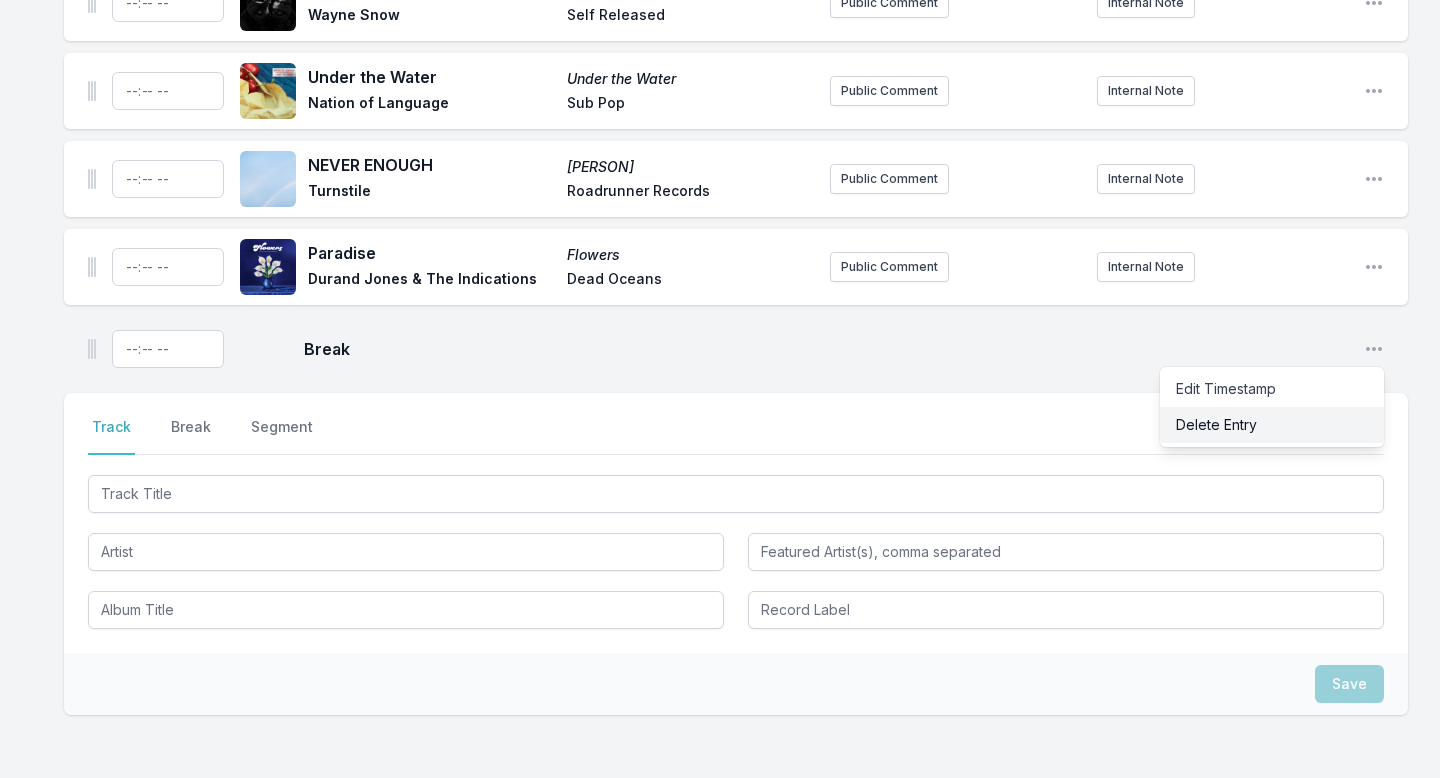 click on "Delete Entry" at bounding box center (1272, 425) 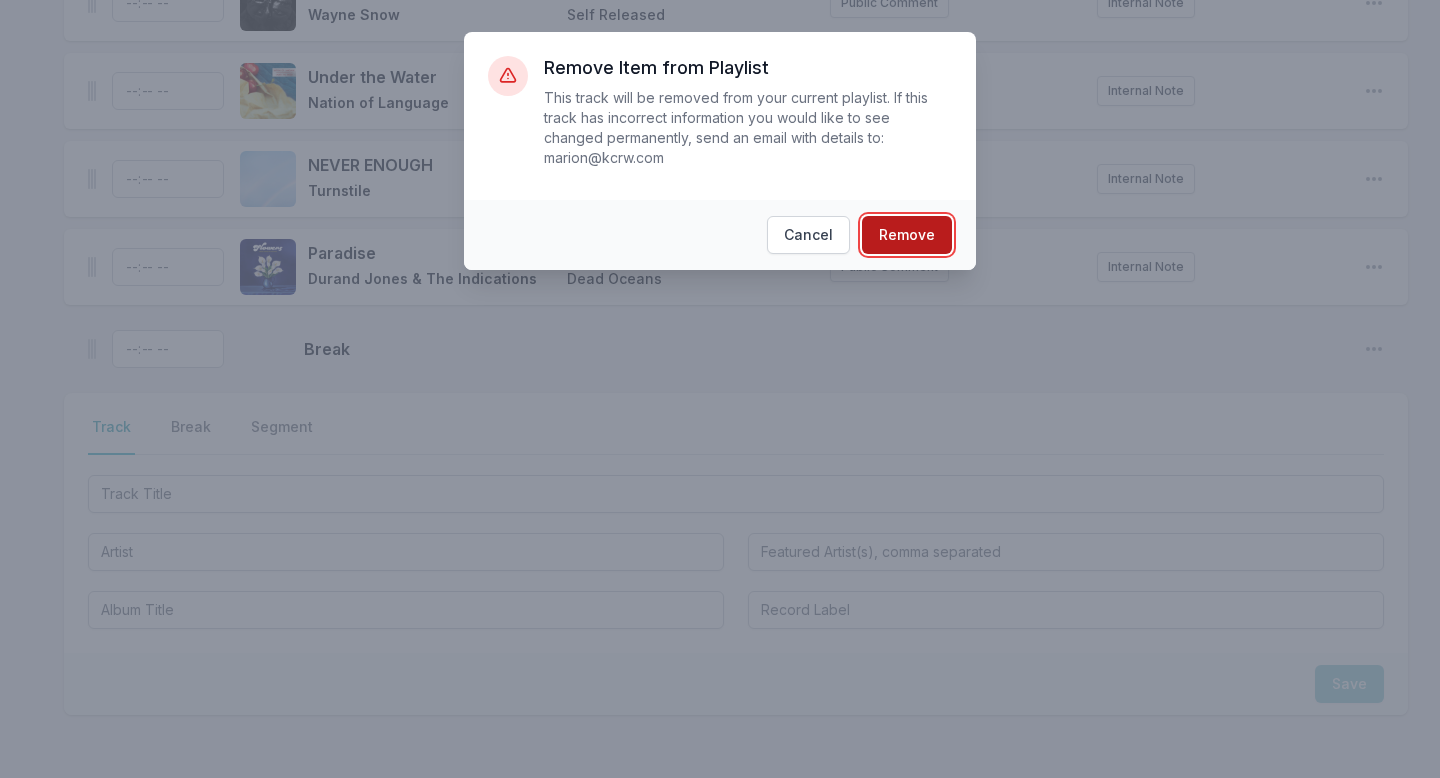 click on "Remove" at bounding box center (907, 235) 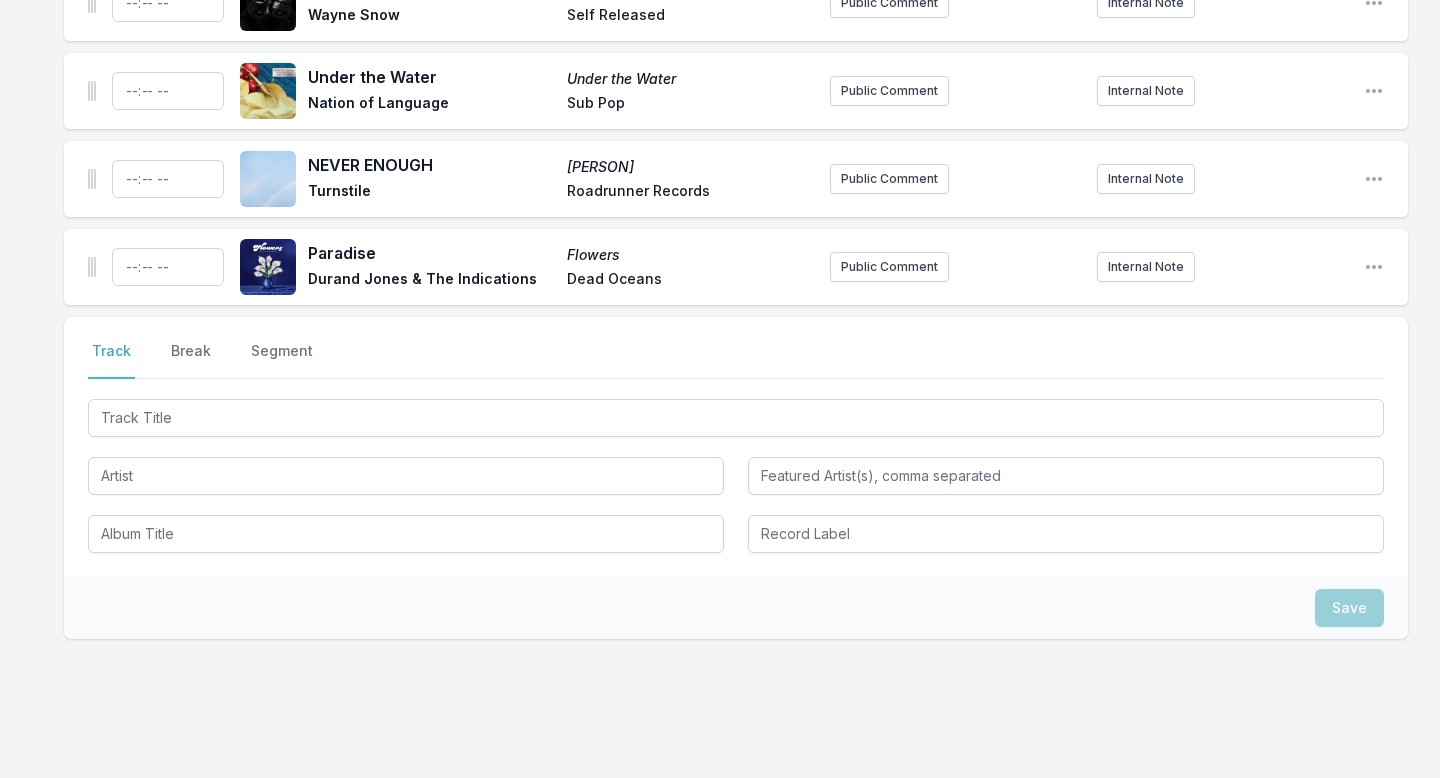 scroll, scrollTop: 8163, scrollLeft: 0, axis: vertical 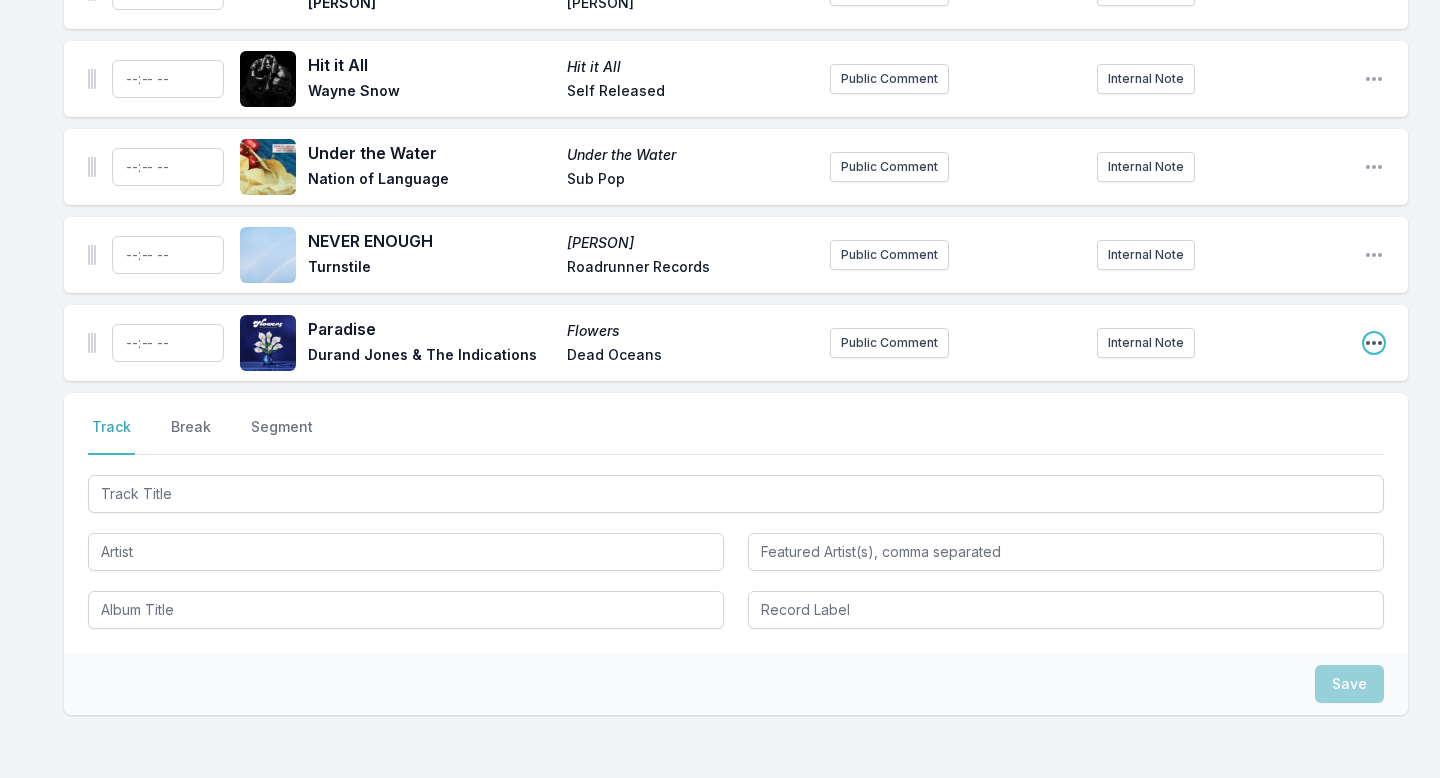click 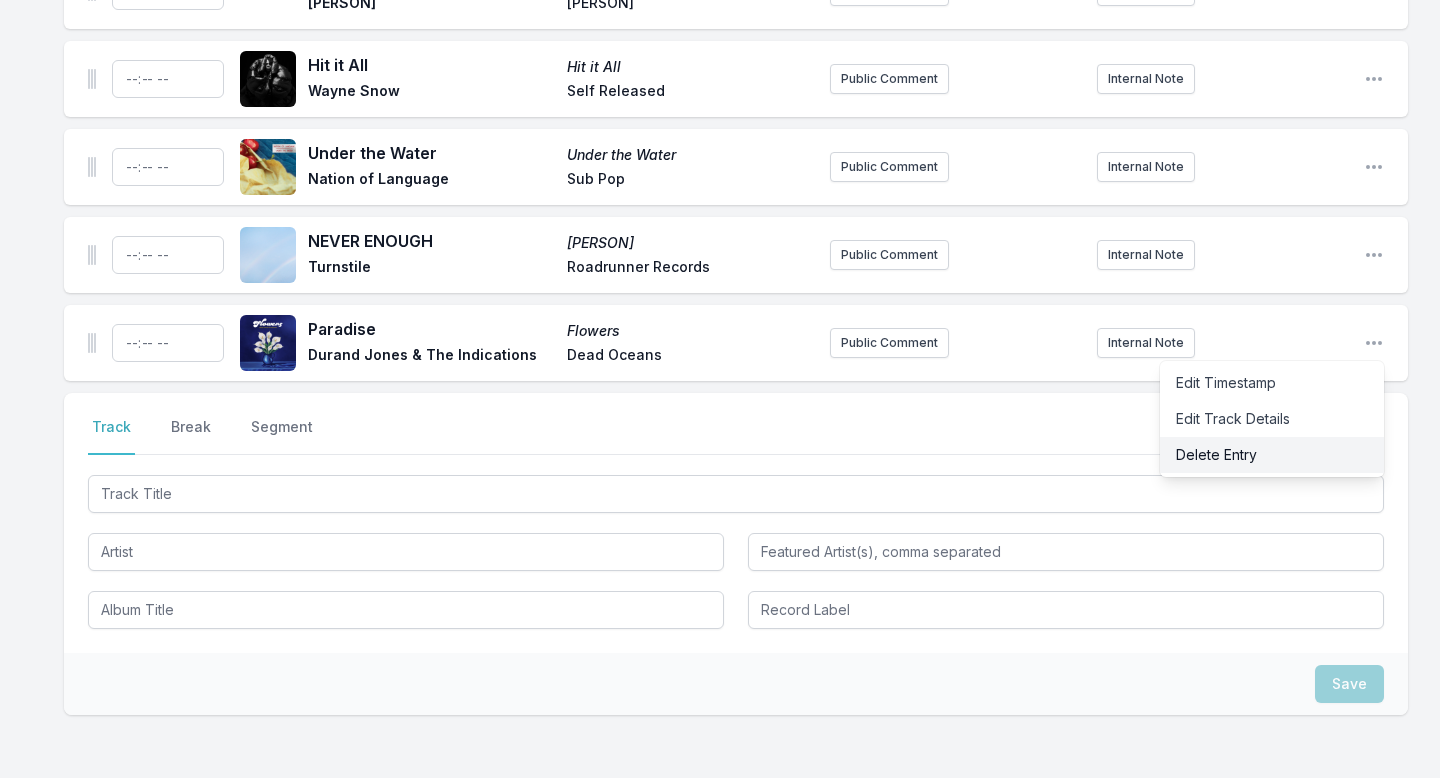 click on "Delete Entry" at bounding box center (1272, 455) 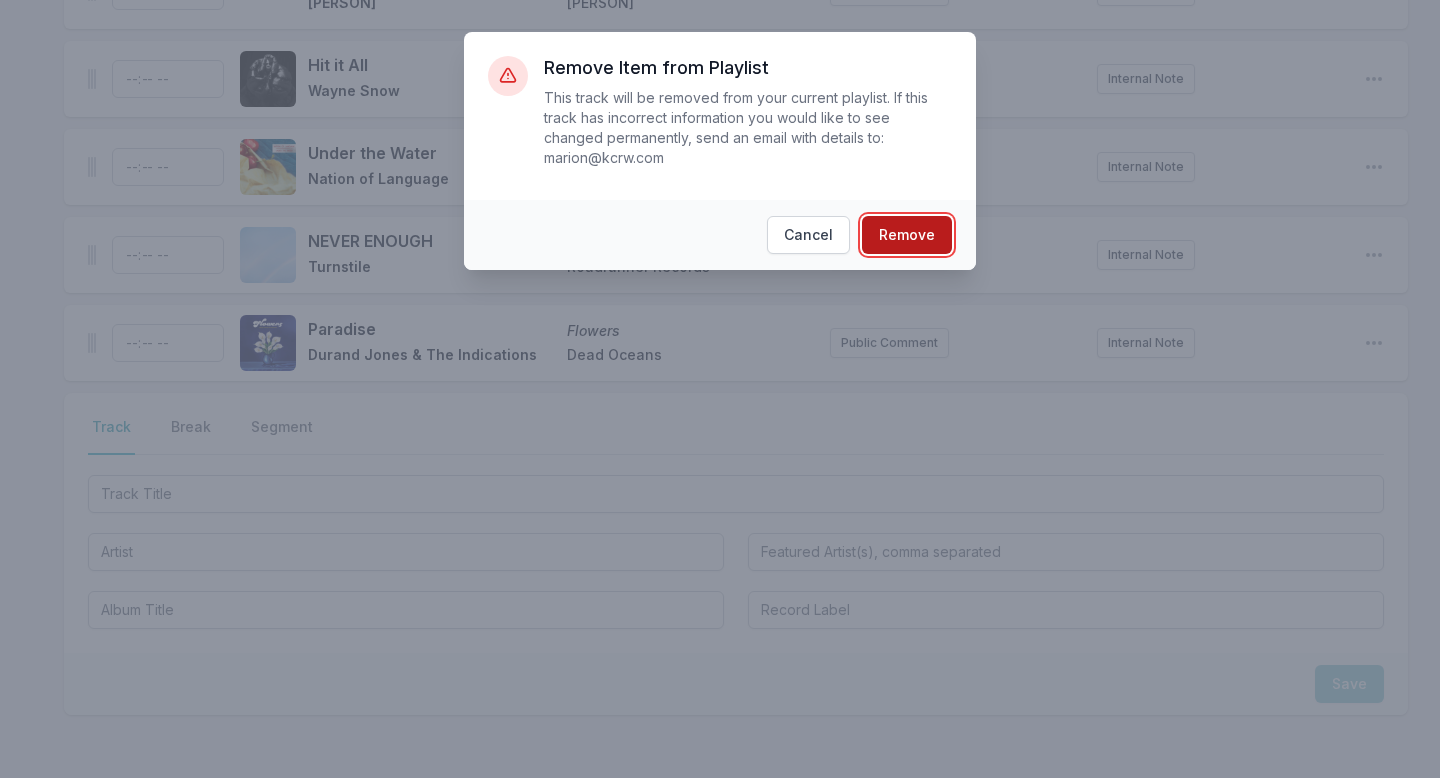 click on "Remove" at bounding box center (907, 235) 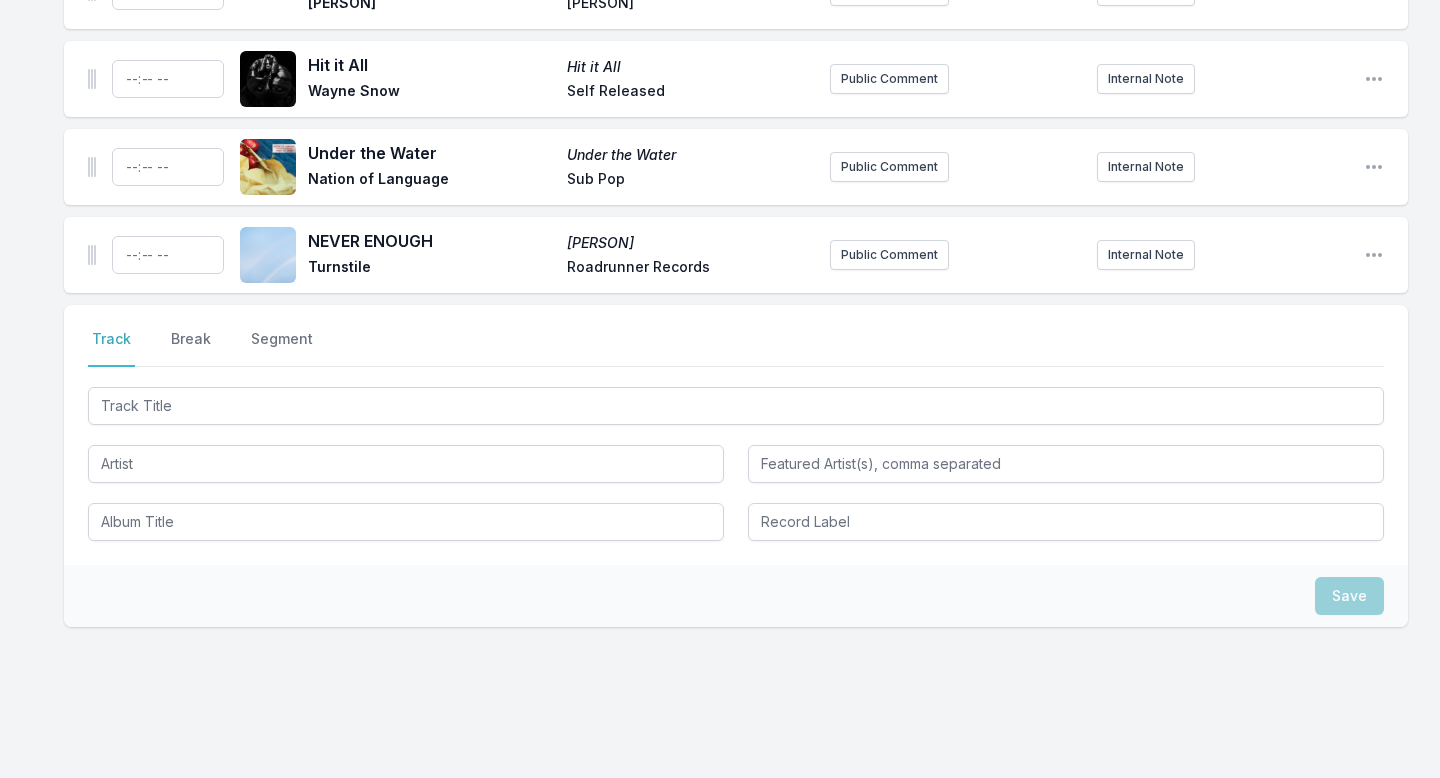 scroll, scrollTop: 8075, scrollLeft: 0, axis: vertical 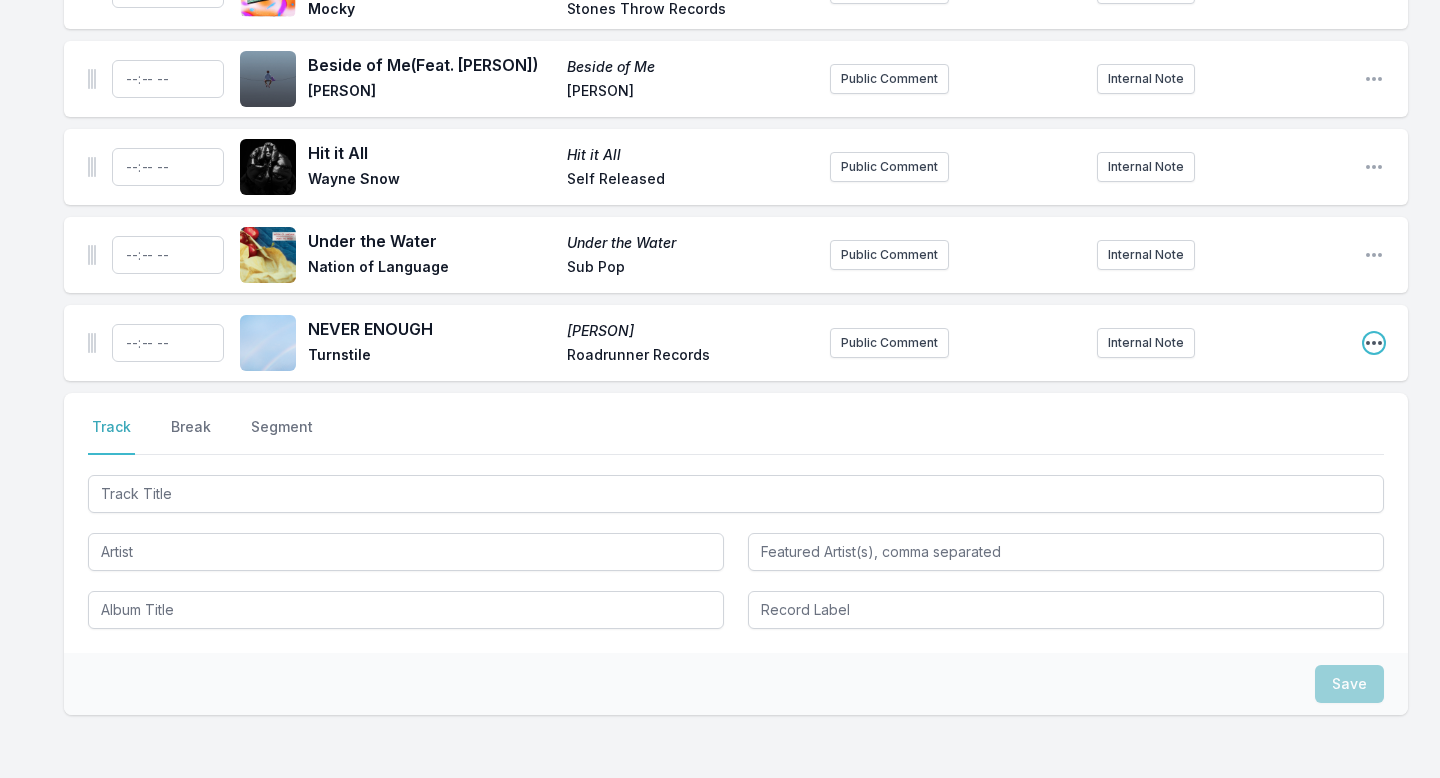 click 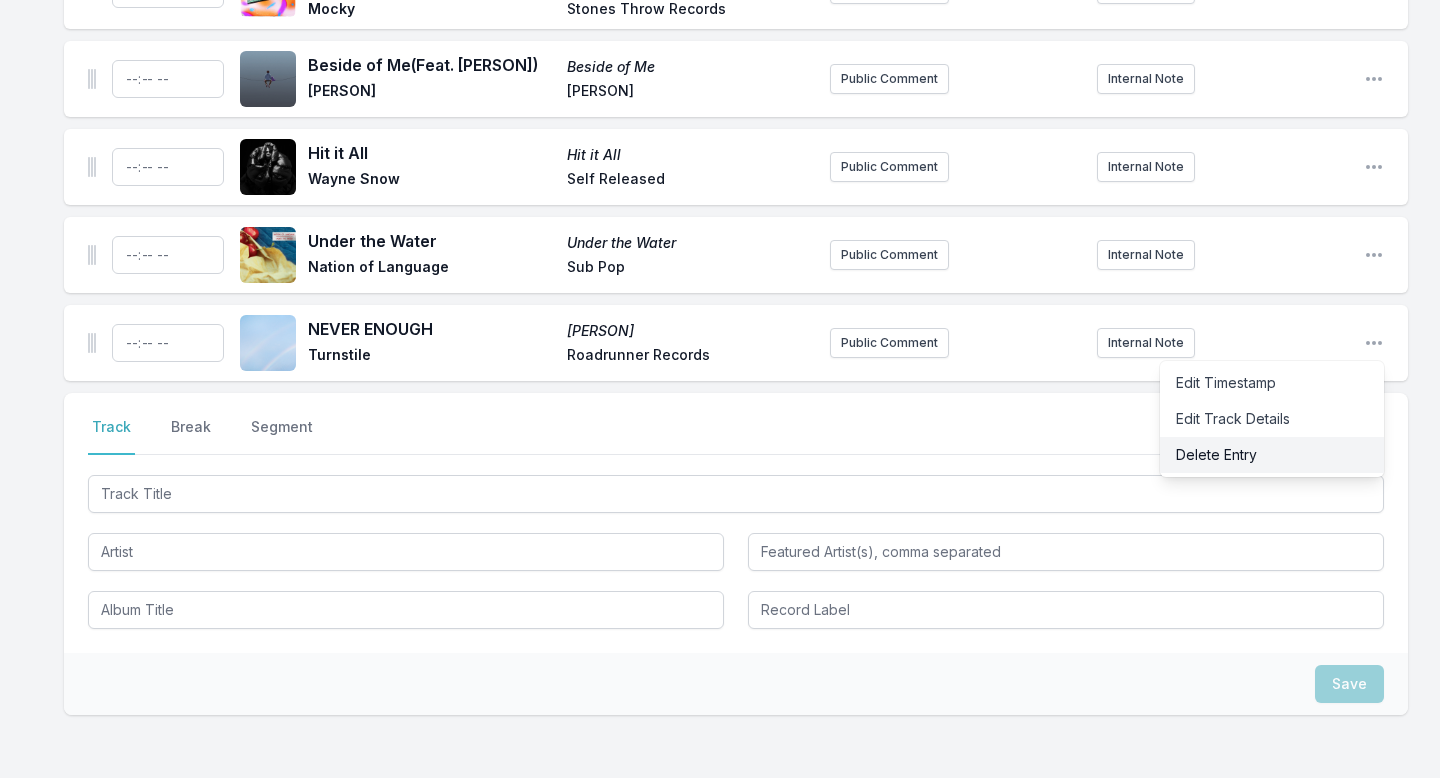 click on "Delete Entry" at bounding box center [1272, 455] 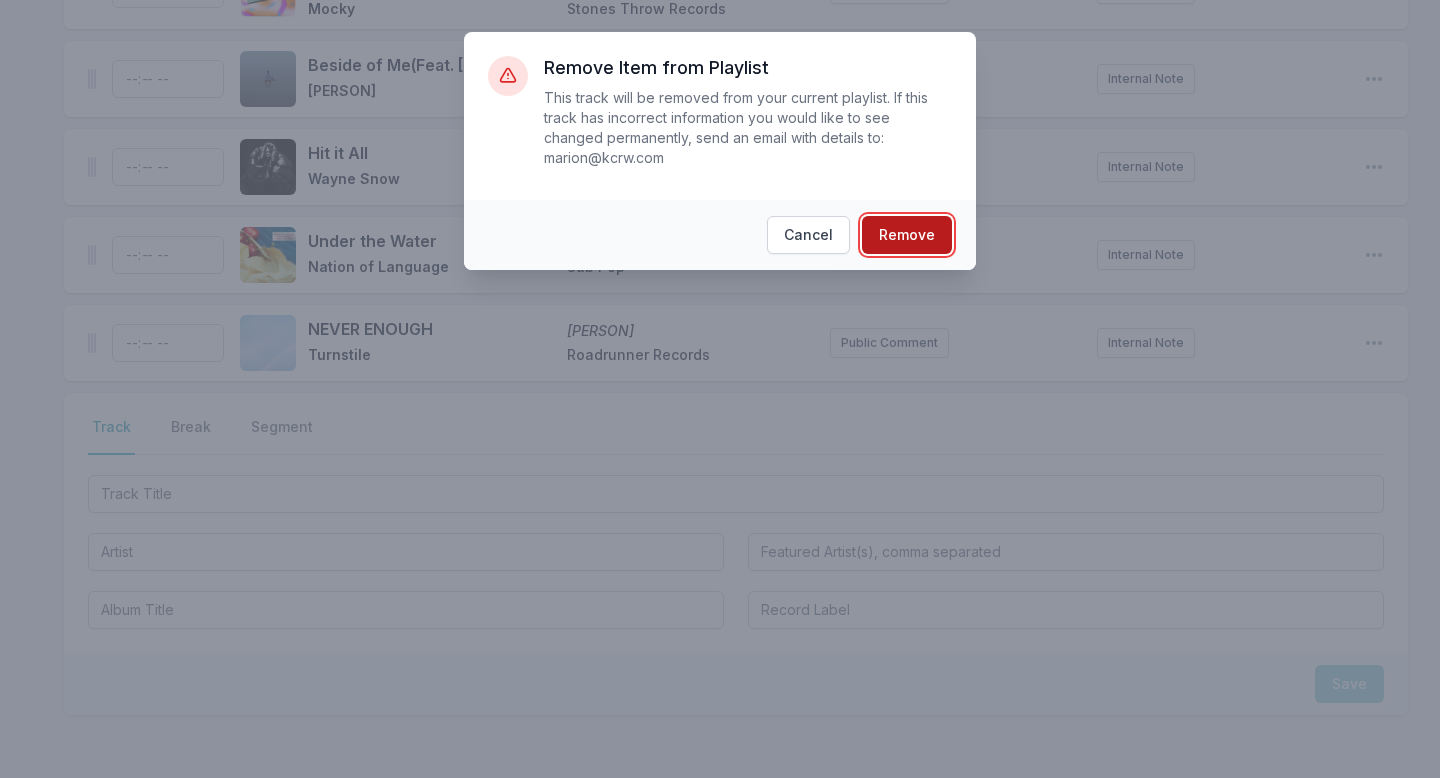 click on "Remove" at bounding box center (907, 235) 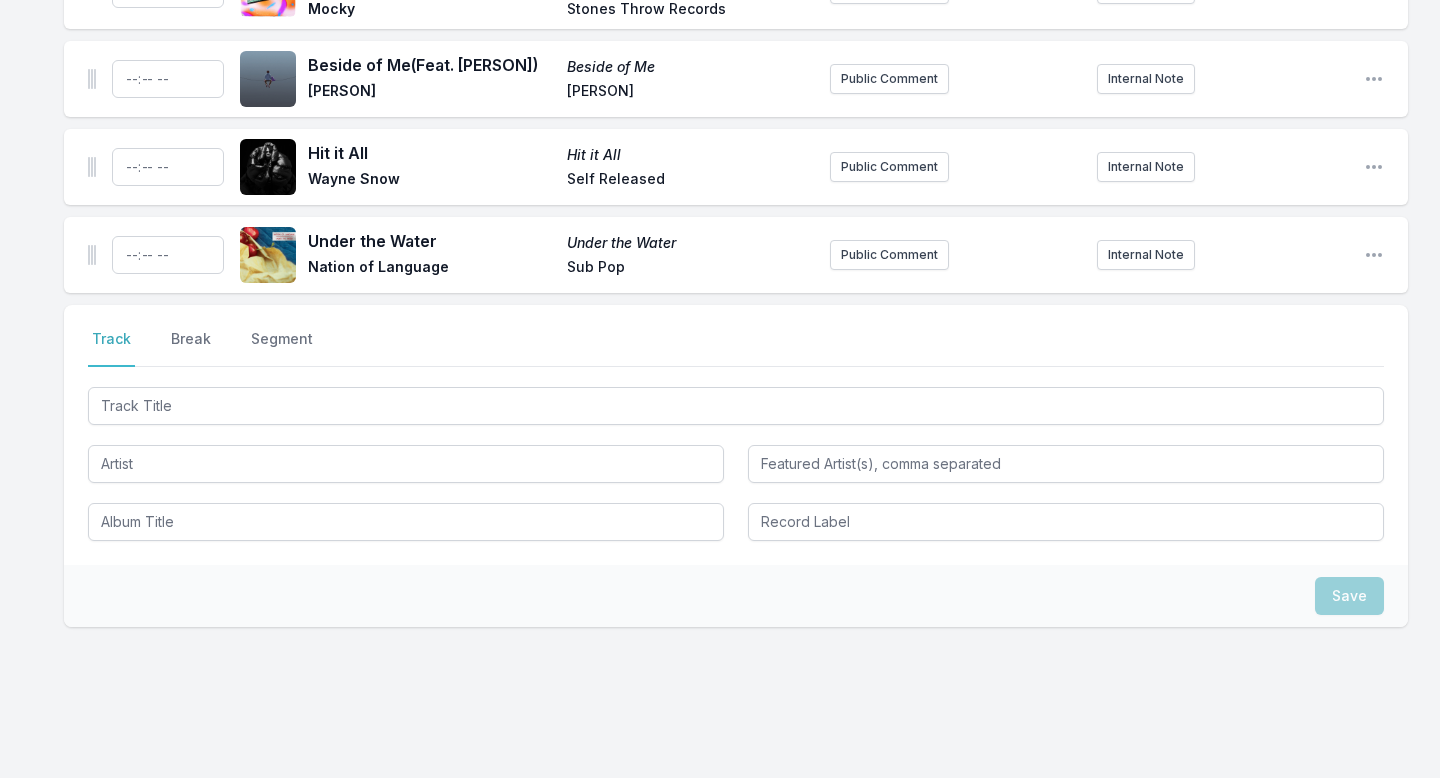 scroll, scrollTop: 7987, scrollLeft: 0, axis: vertical 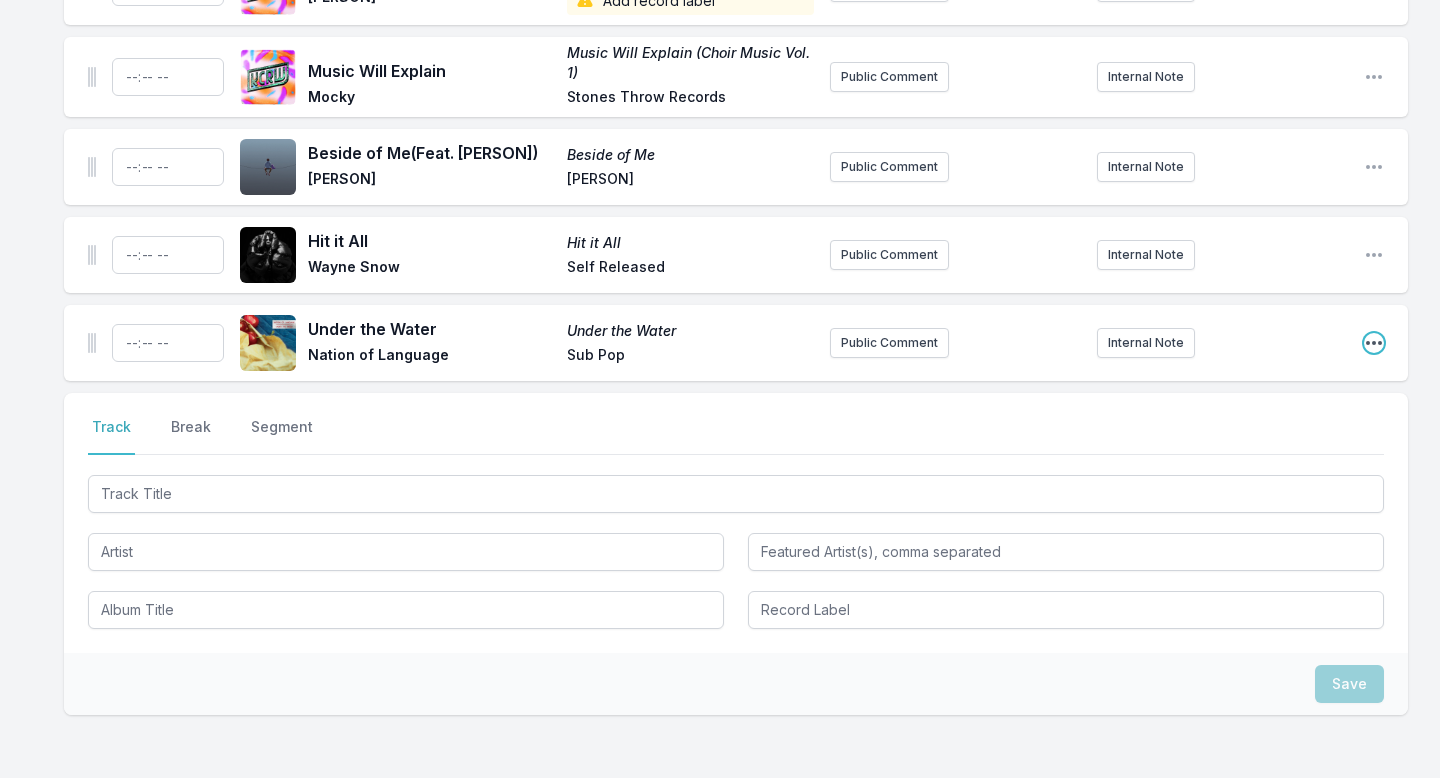 click 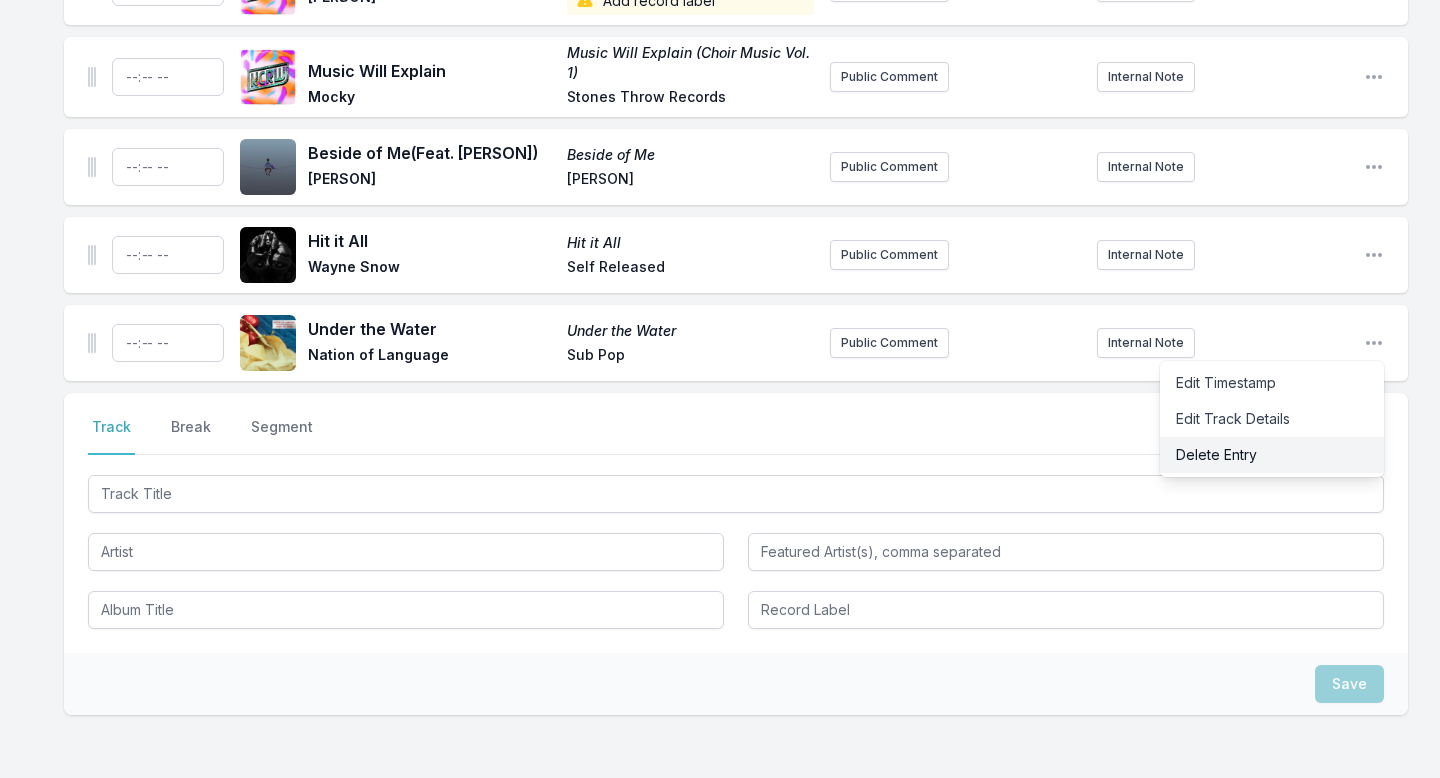 click on "Delete Entry" at bounding box center (1272, 455) 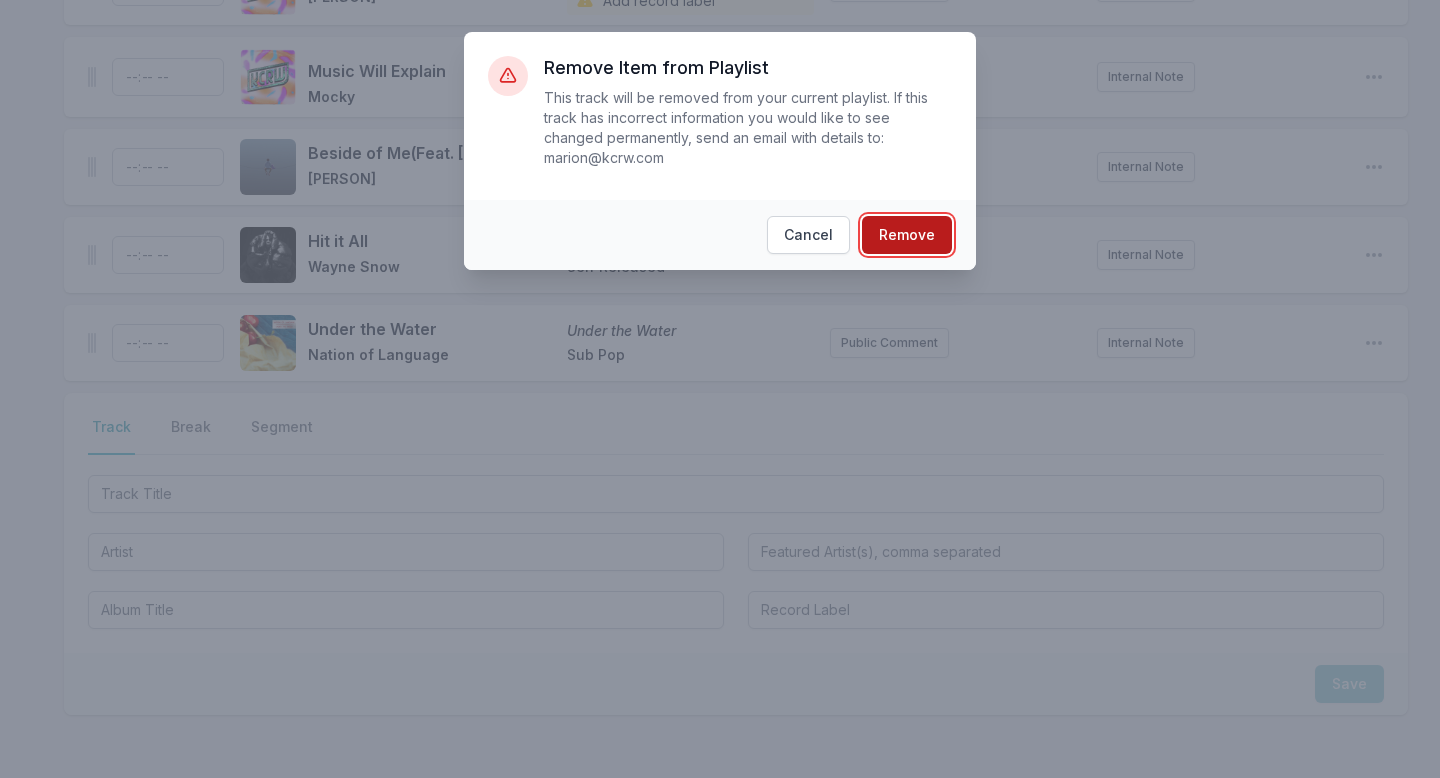 click on "Remove" at bounding box center [907, 235] 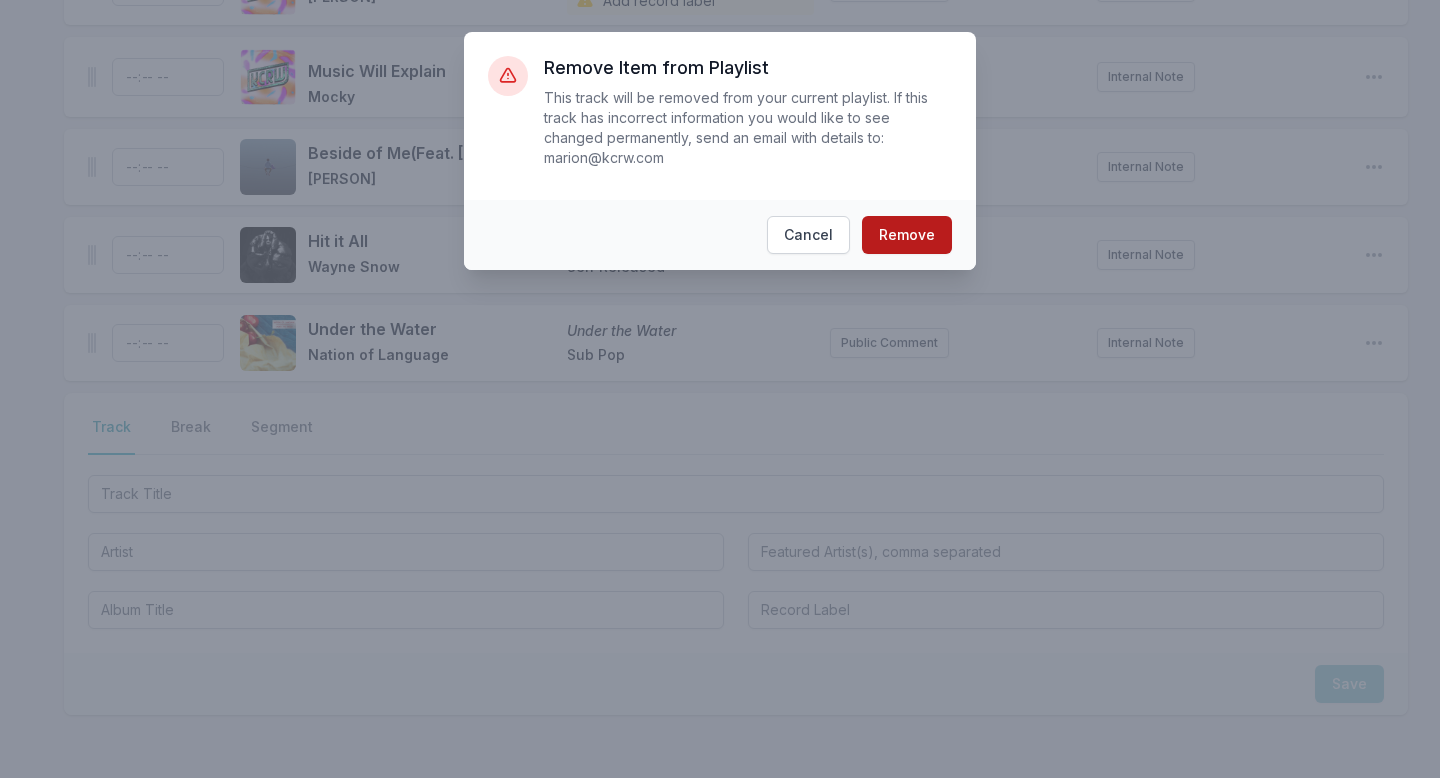 scroll, scrollTop: 7899, scrollLeft: 0, axis: vertical 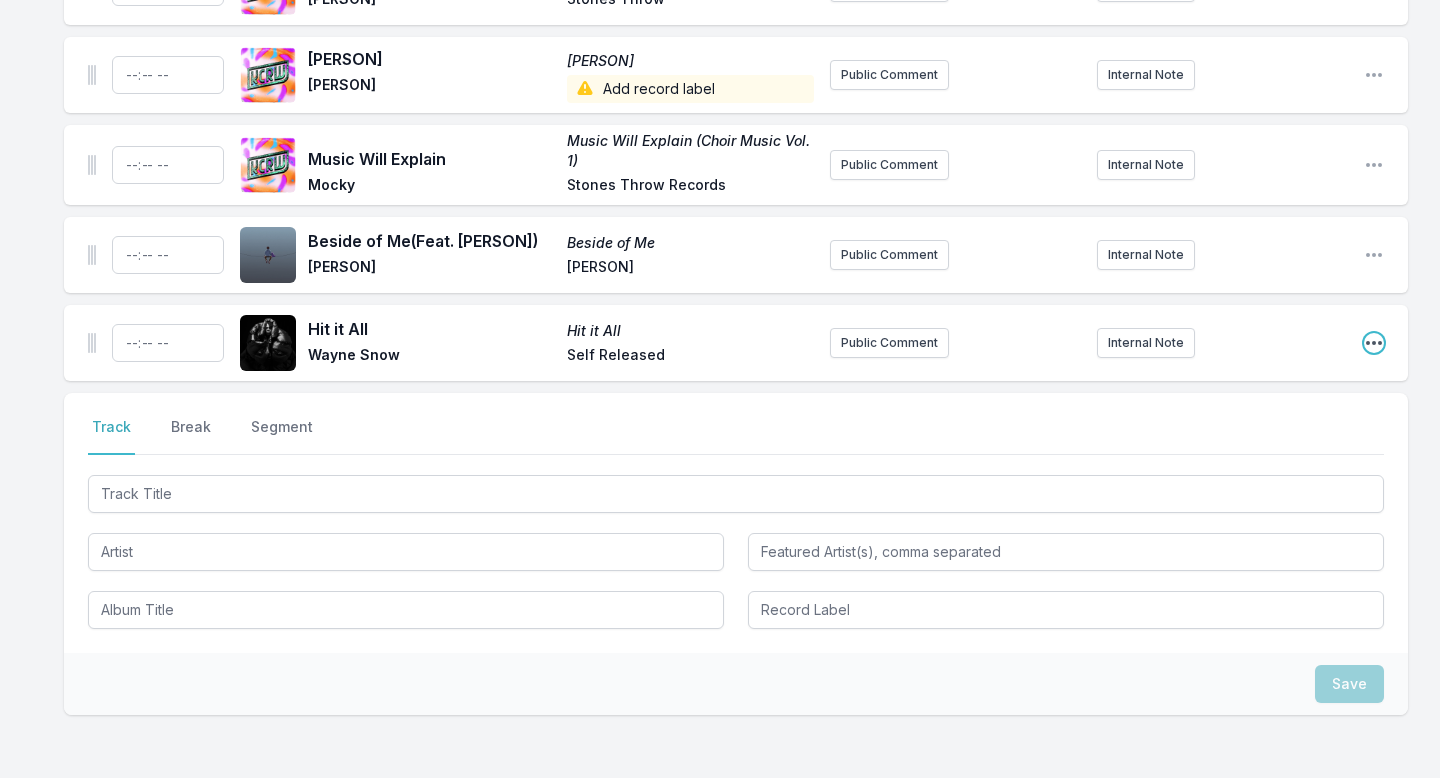 click 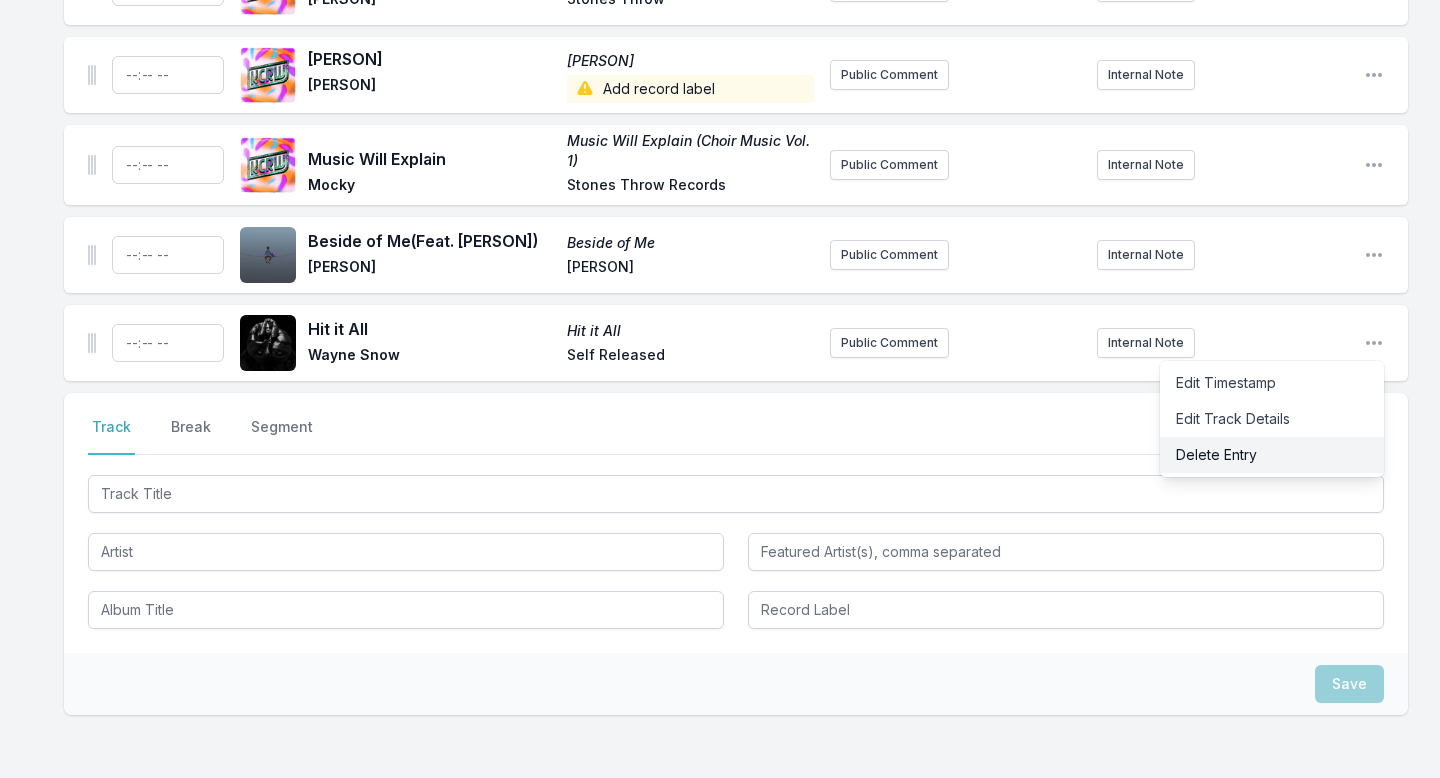 click on "Delete Entry" at bounding box center (1272, 455) 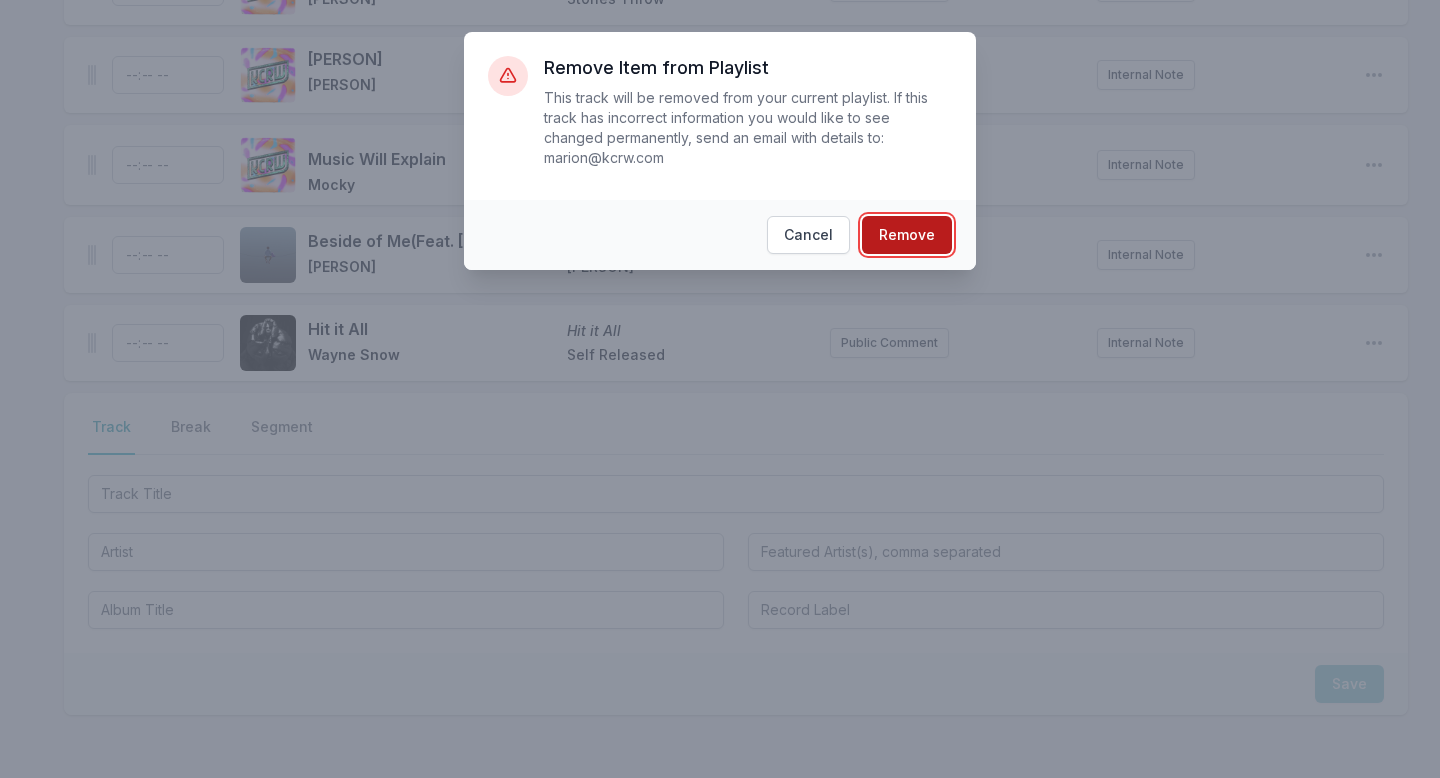 click on "Remove" at bounding box center [907, 235] 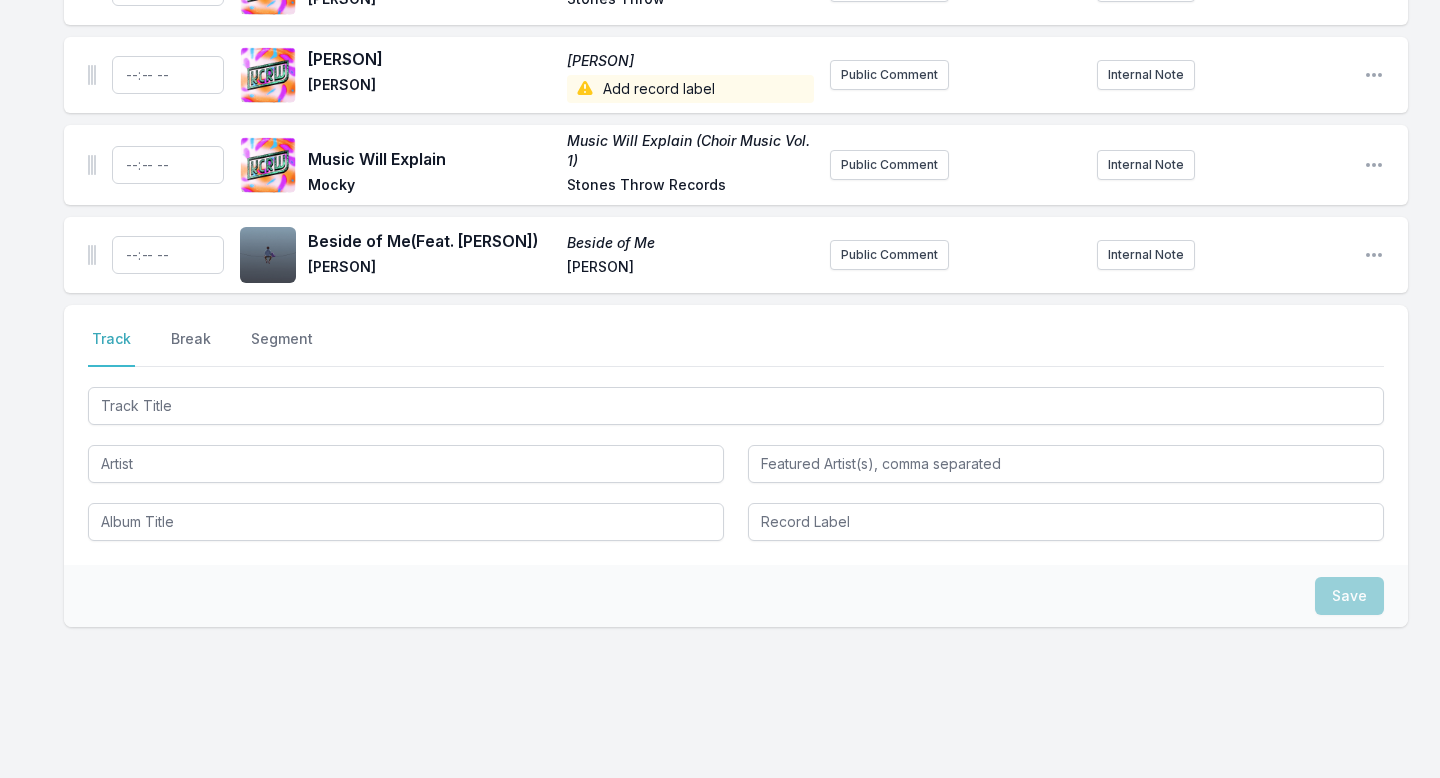 scroll, scrollTop: 7811, scrollLeft: 0, axis: vertical 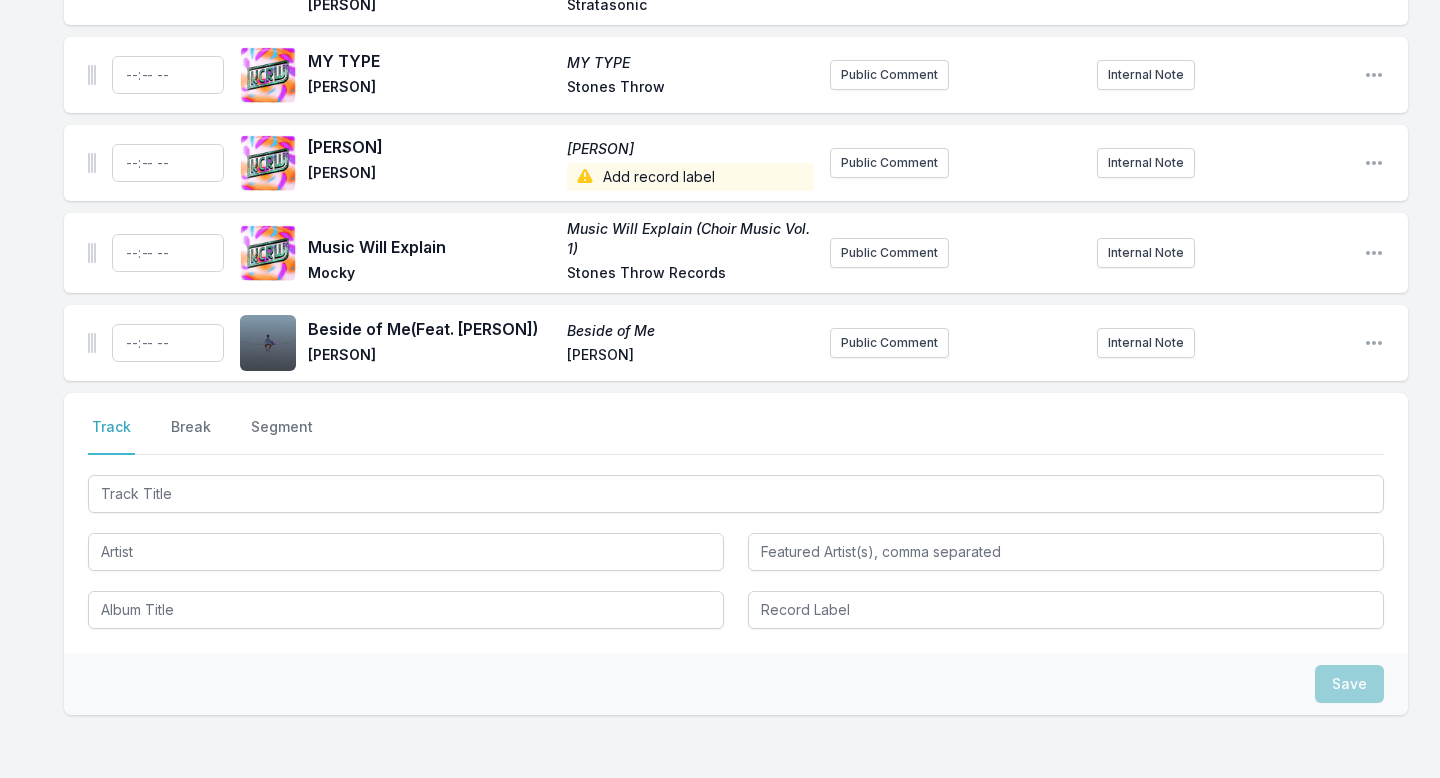 click on "Beside of Me ([Feat. [PERSON]]) Beside of Me nimino Counter Records Public Comment Internal Note Open playlist item options" at bounding box center (736, 343) 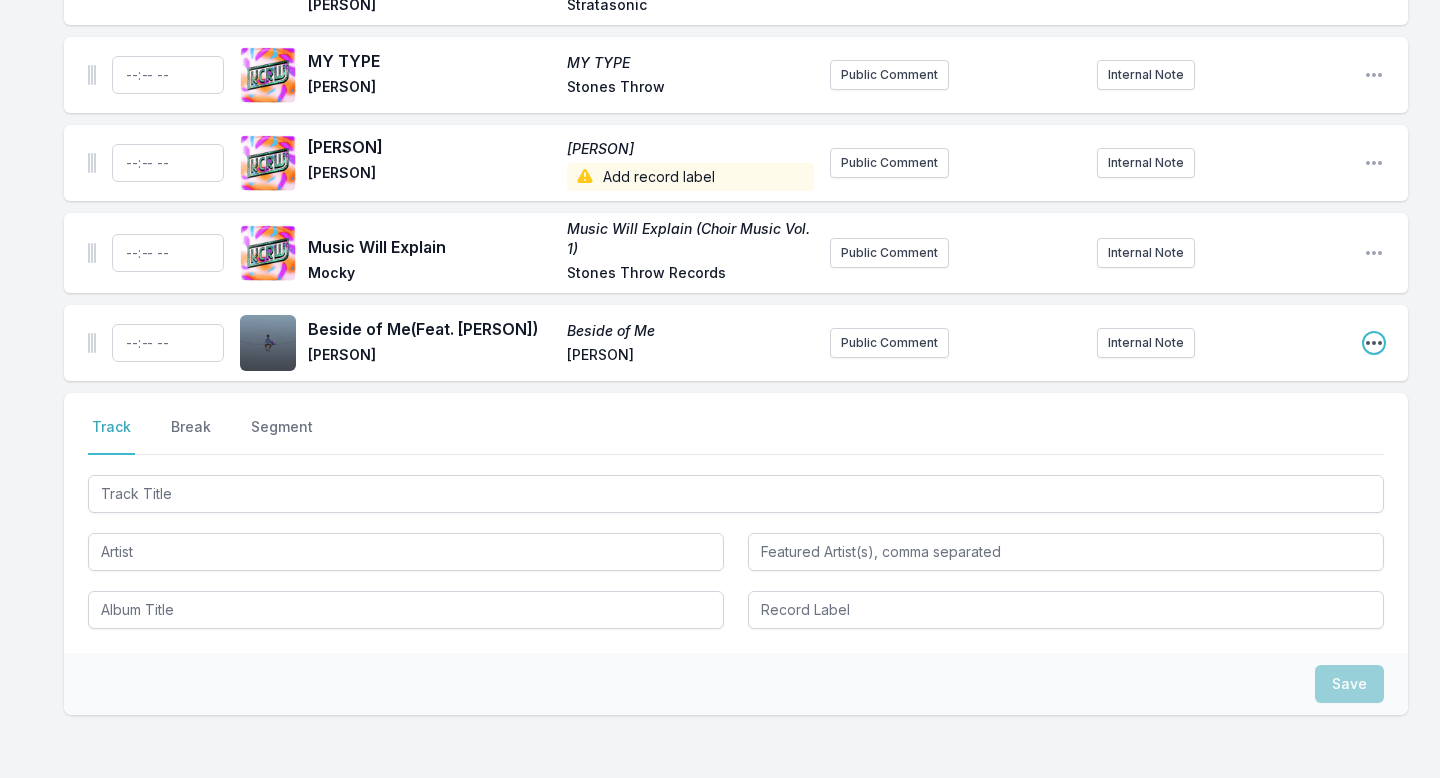 click 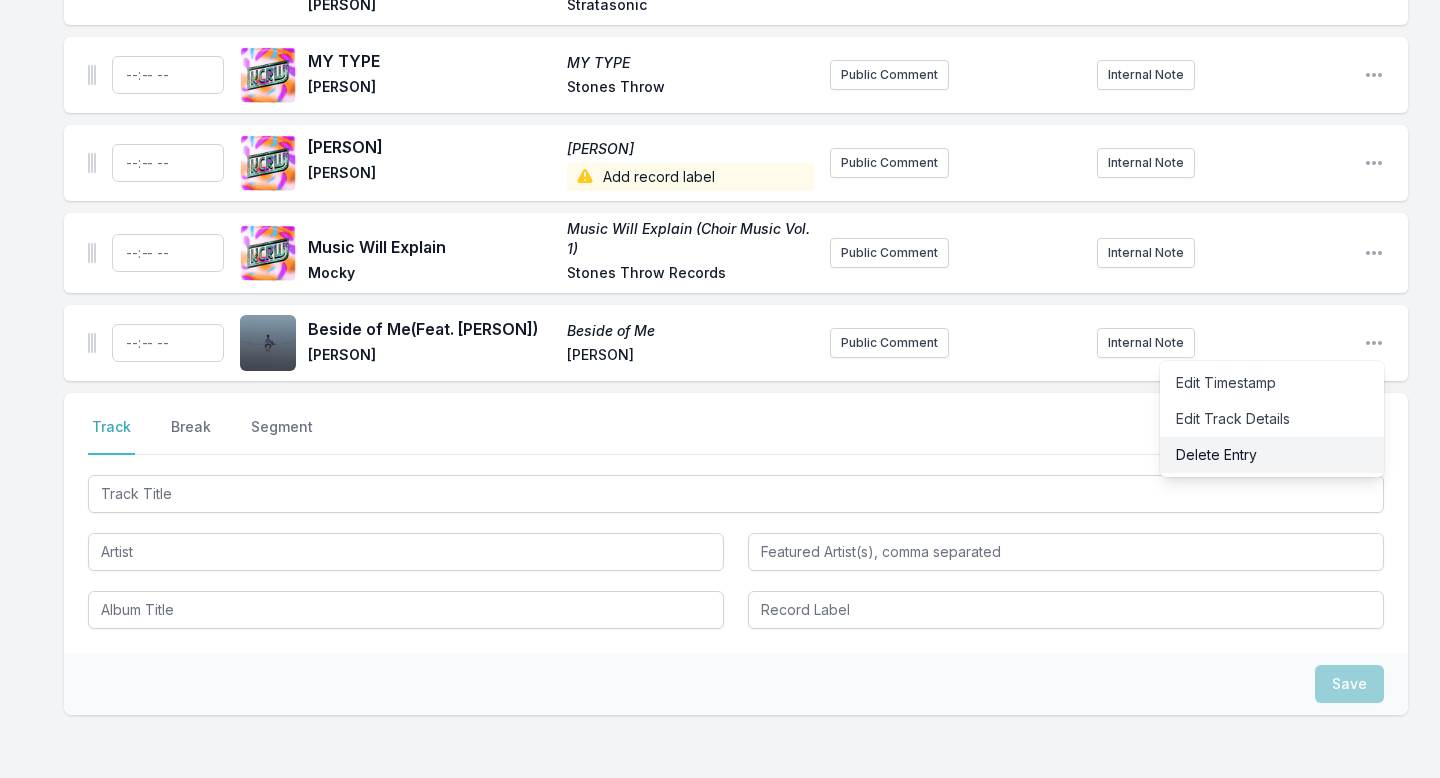 click on "Delete Entry" at bounding box center [1272, 455] 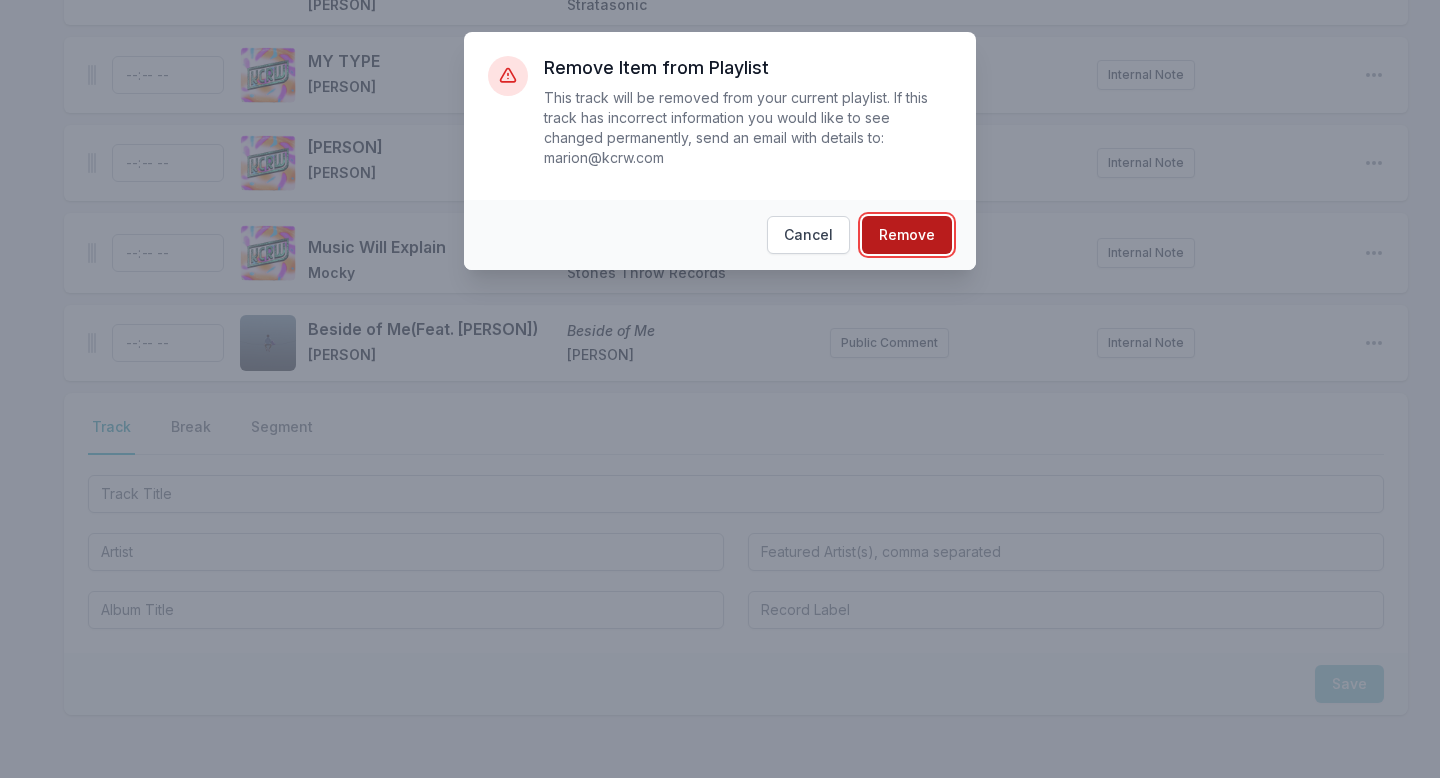 click on "Remove" at bounding box center [907, 235] 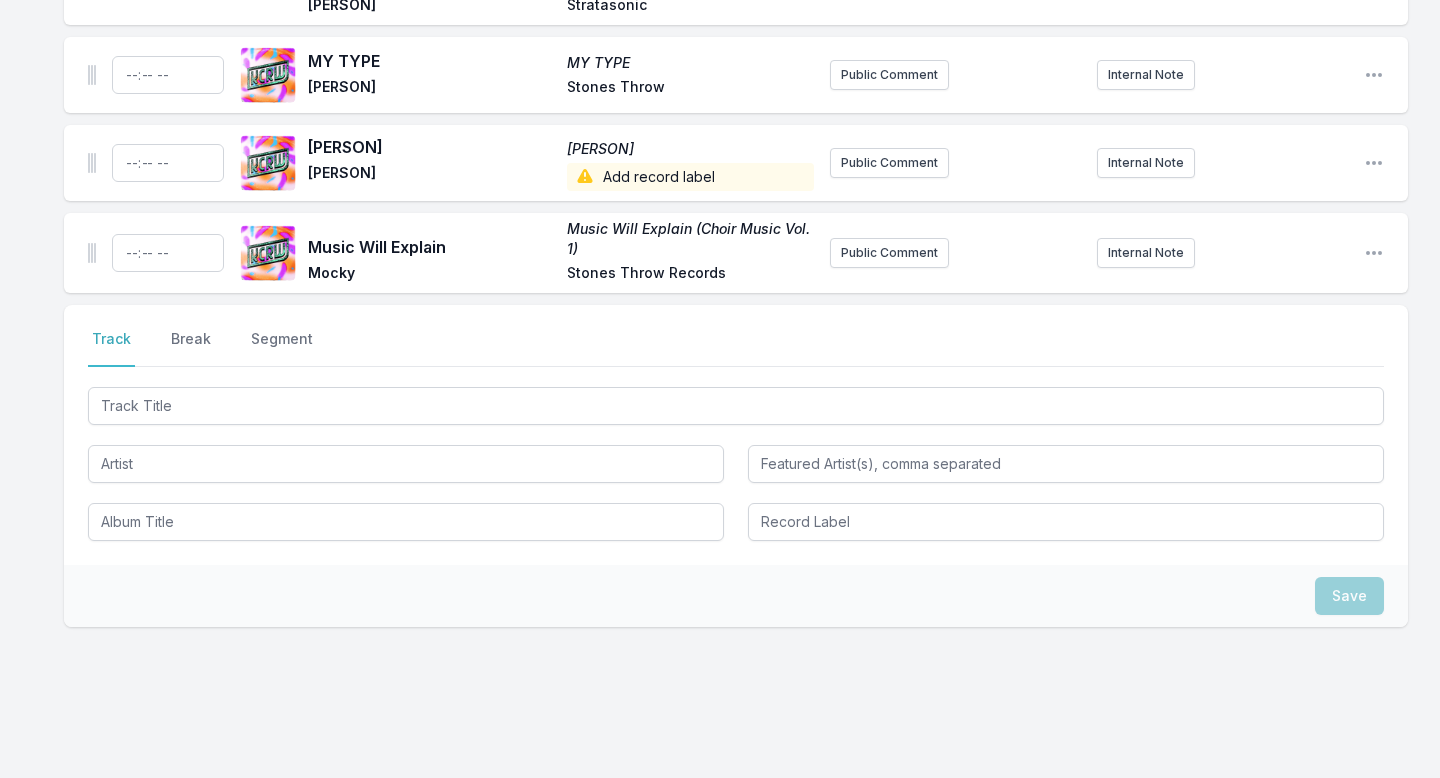scroll, scrollTop: 7711, scrollLeft: 0, axis: vertical 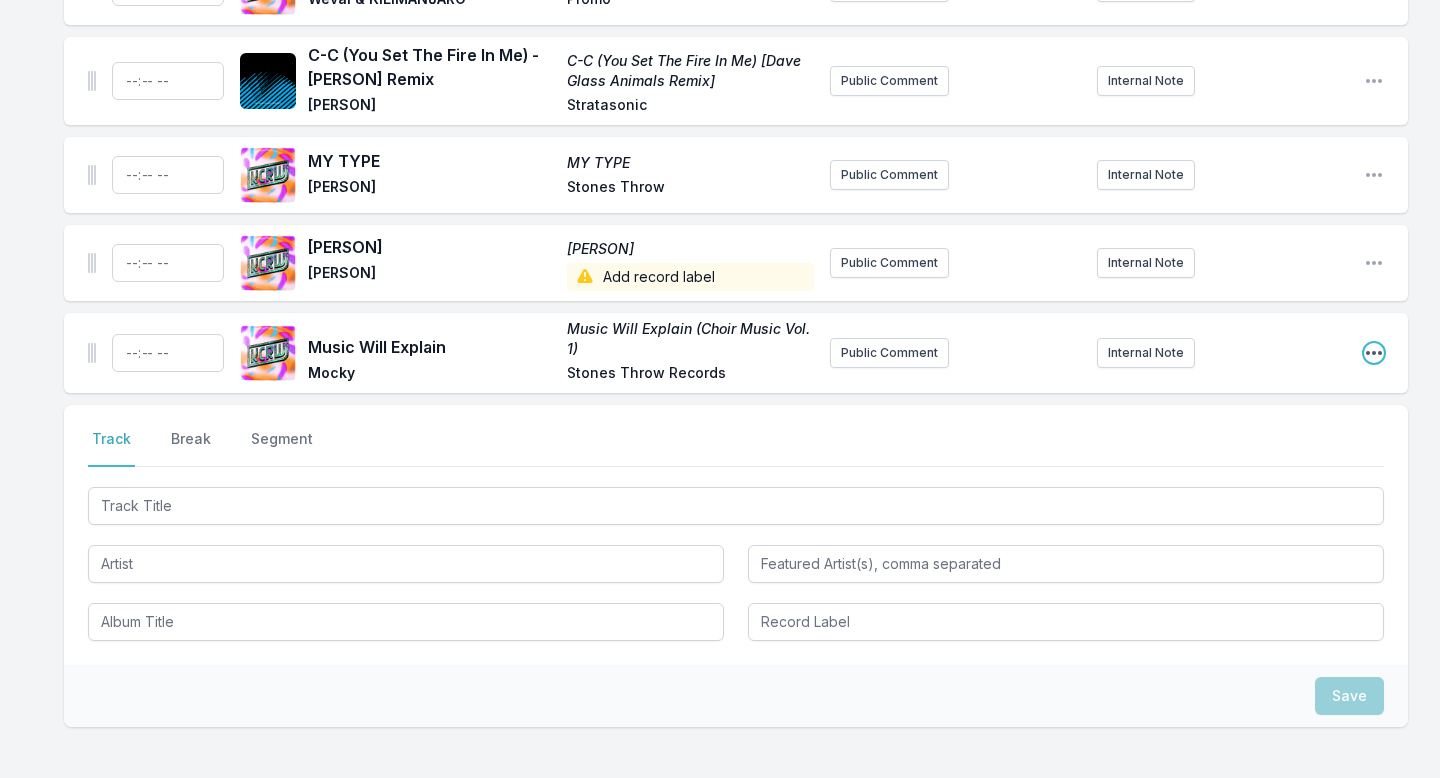 click 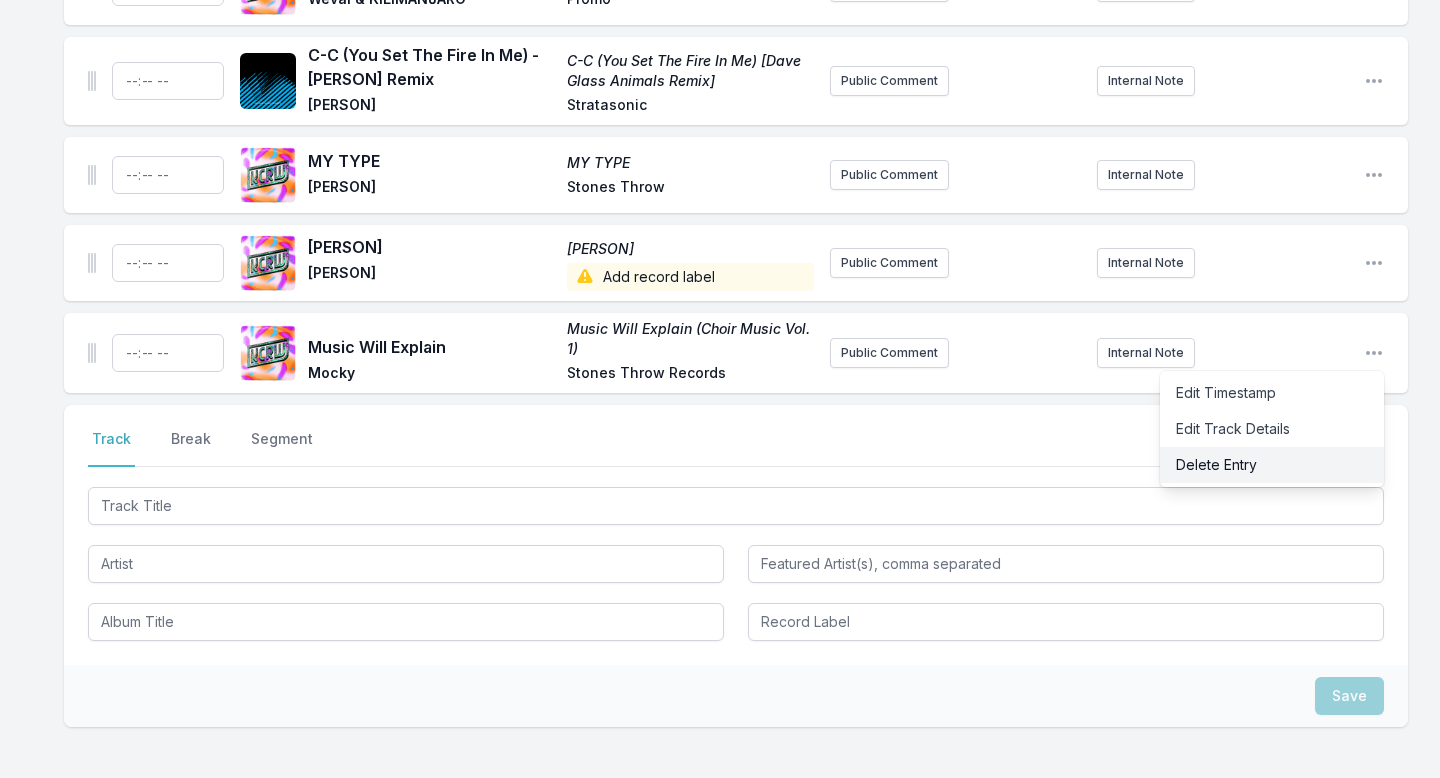 click on "Delete Entry" at bounding box center (1272, 465) 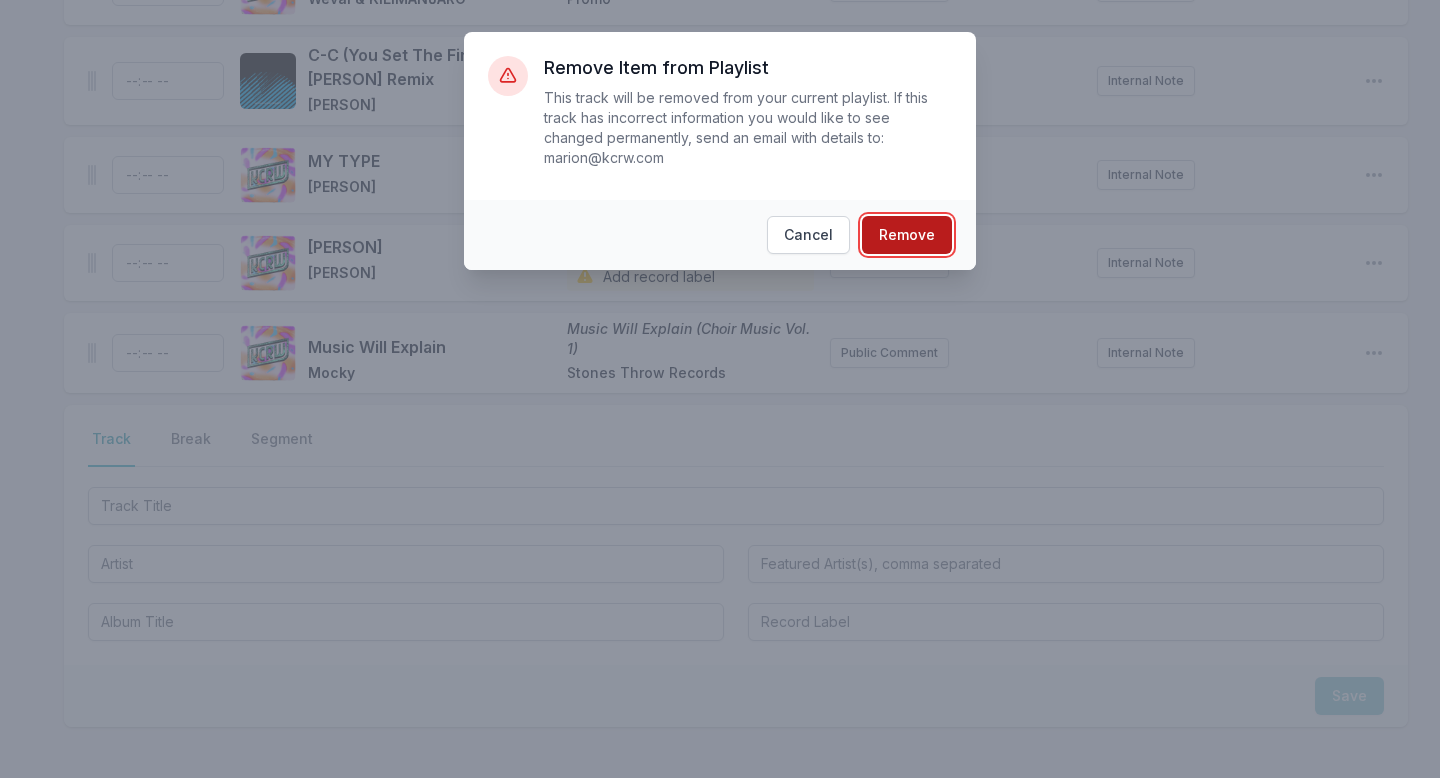 click on "Remove" at bounding box center [907, 235] 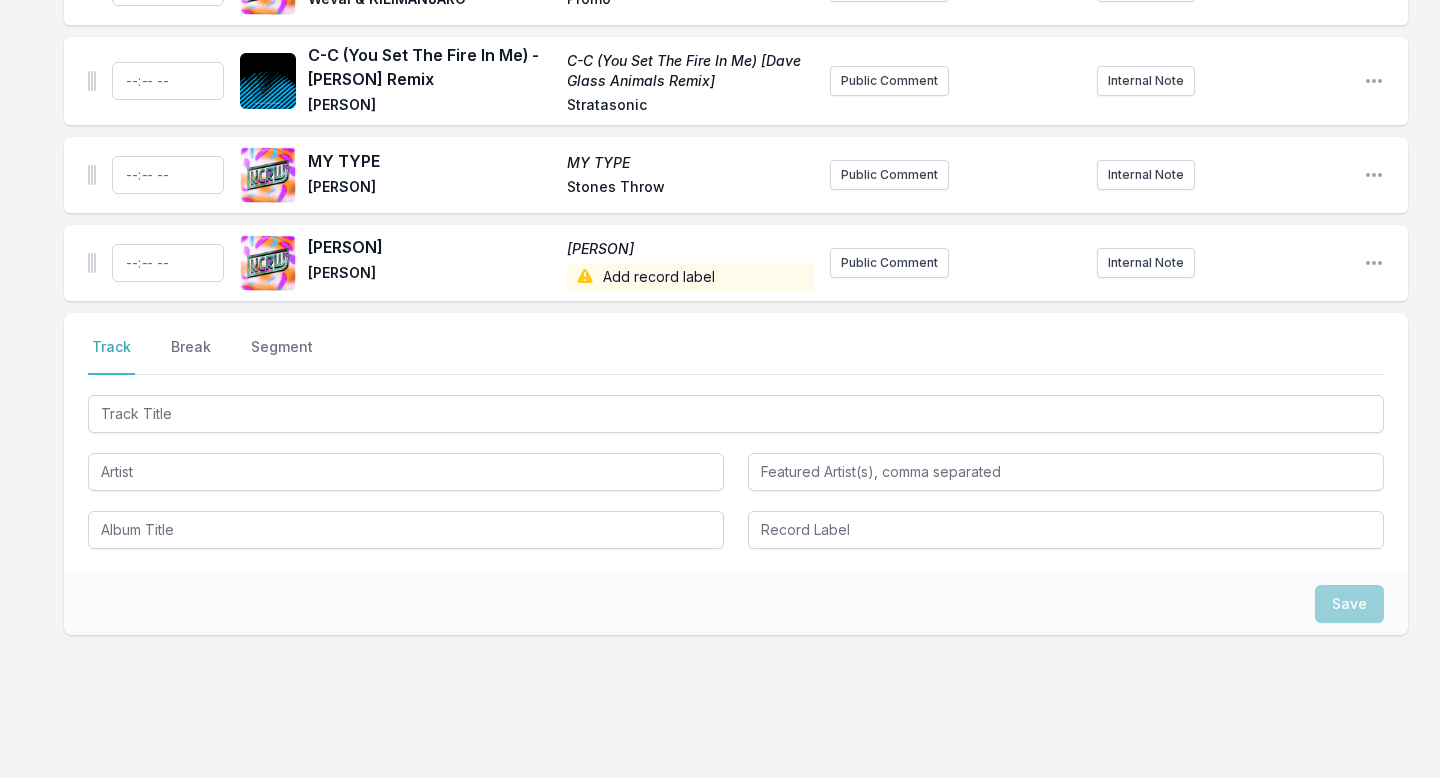 scroll, scrollTop: 7619, scrollLeft: 0, axis: vertical 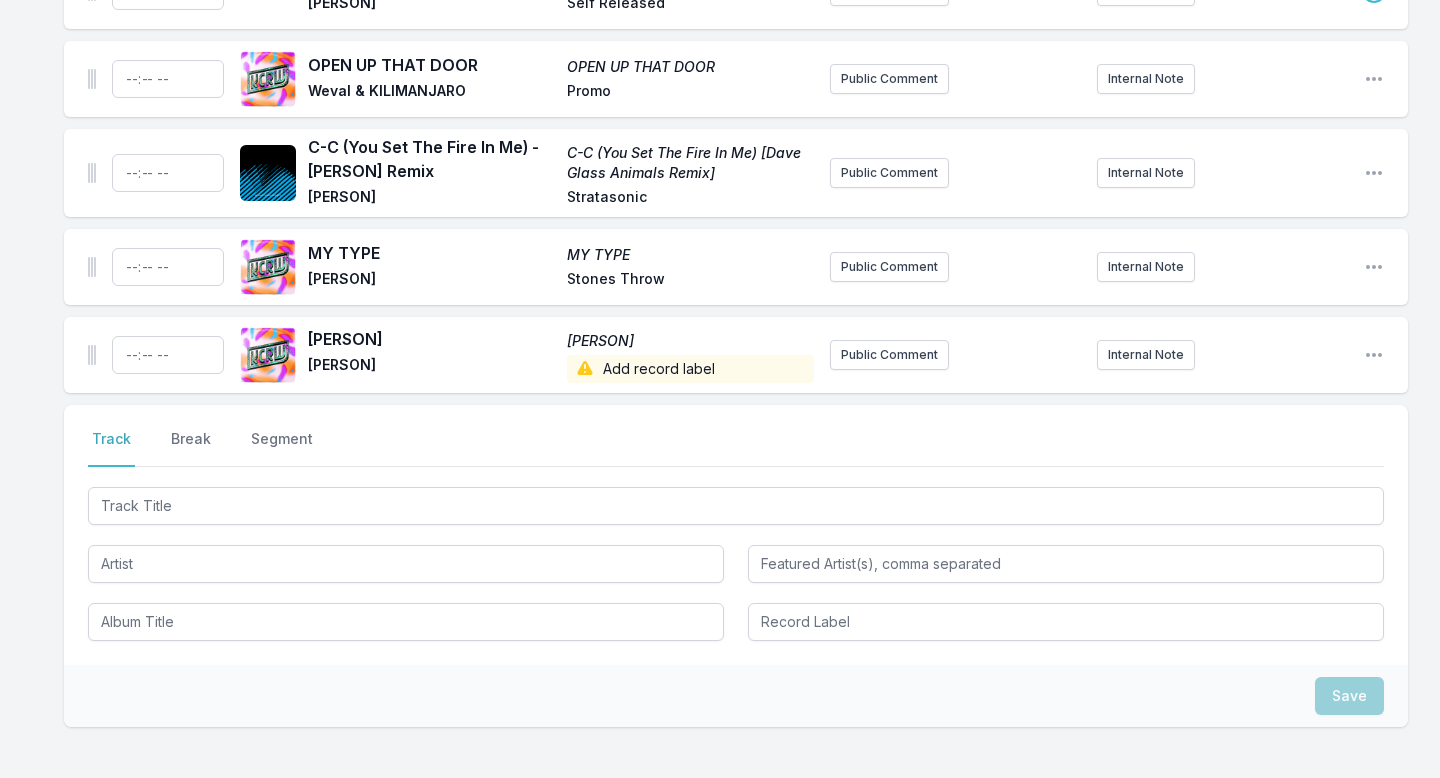 click 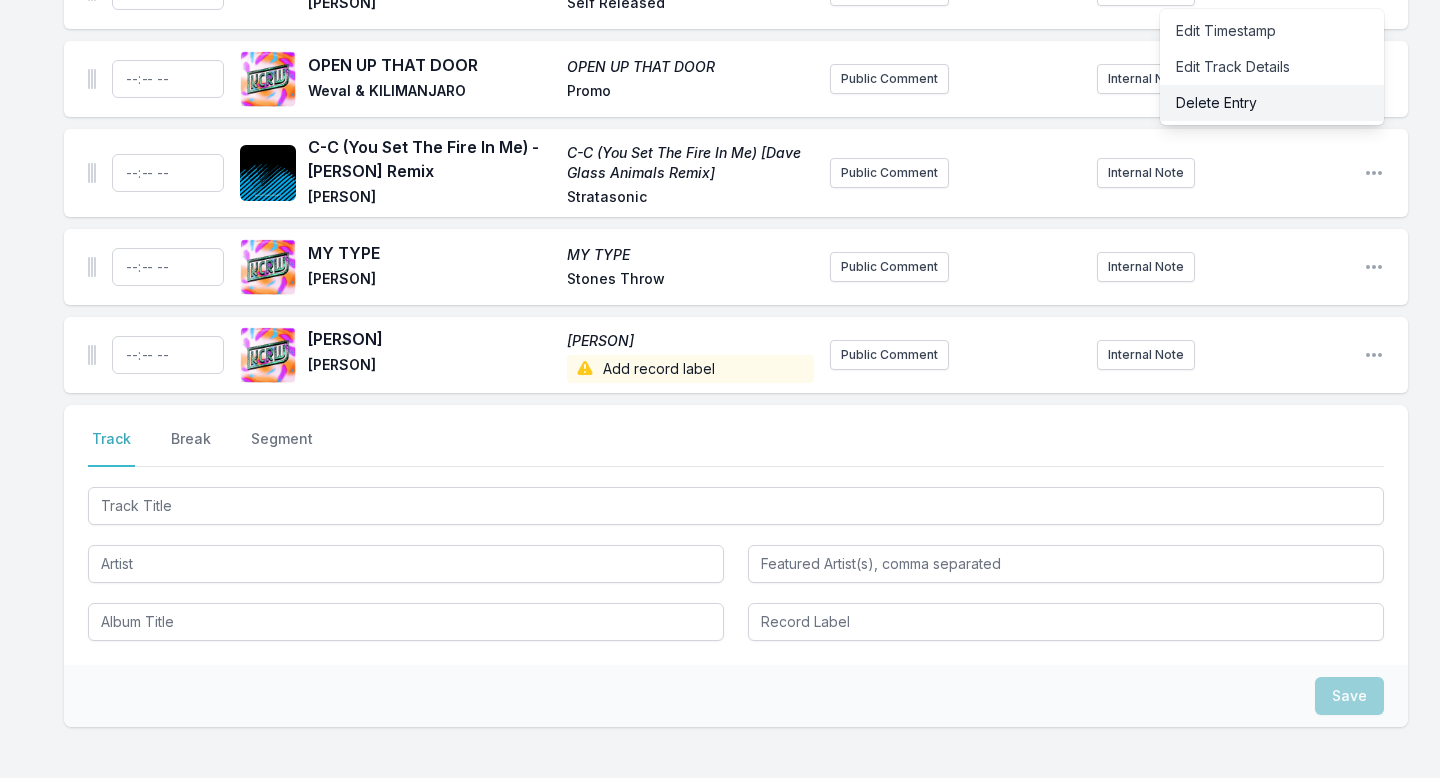 click on "Delete Entry" at bounding box center (1272, 103) 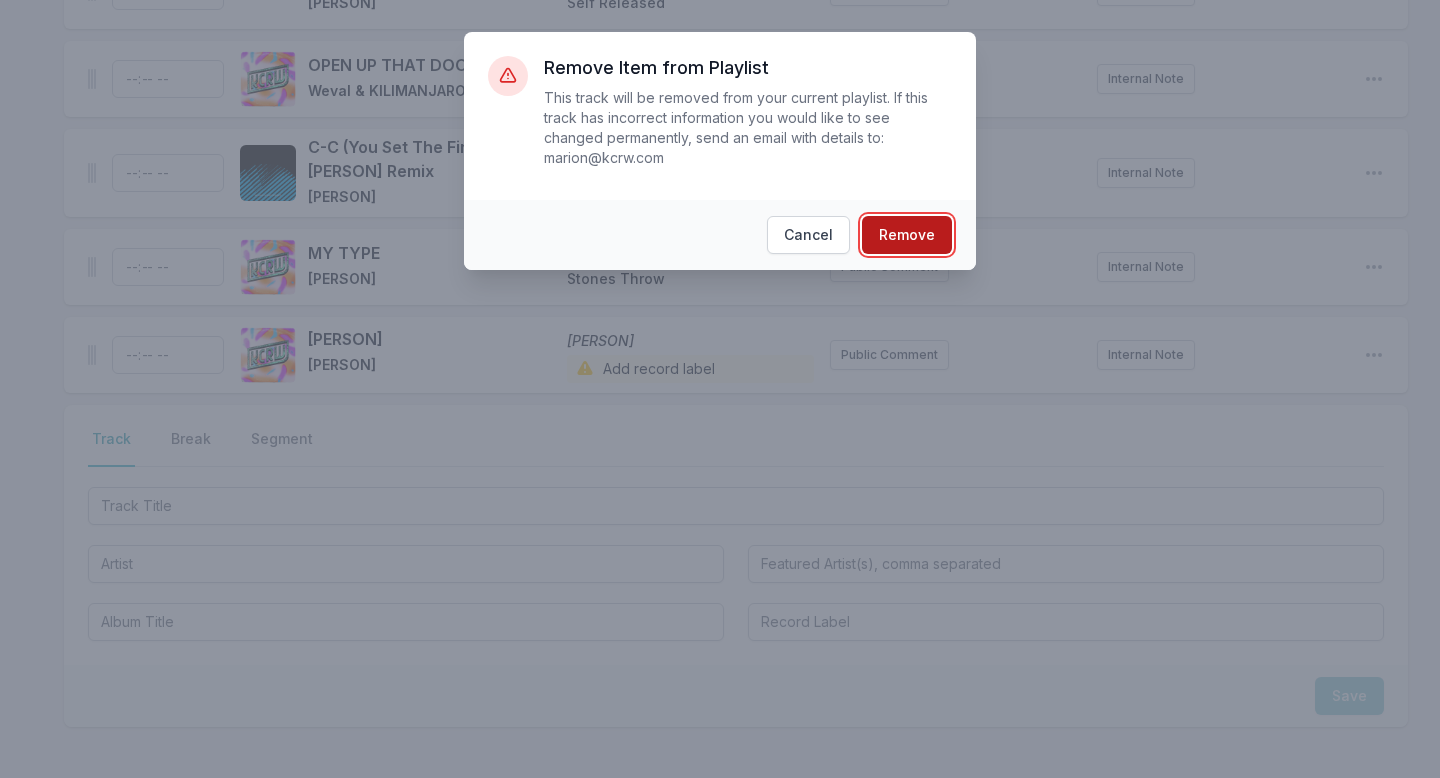 click on "Remove" at bounding box center [907, 235] 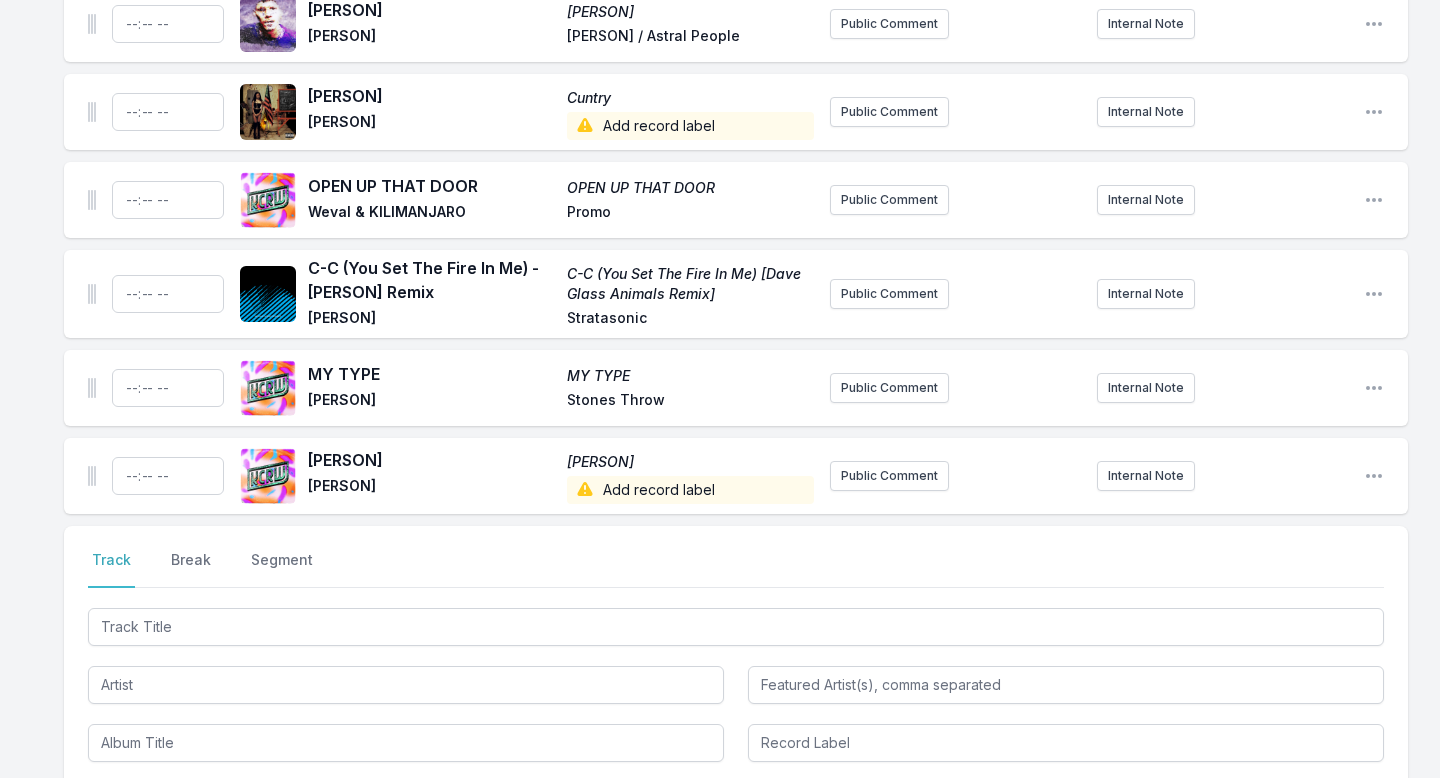 scroll, scrollTop: 7357, scrollLeft: 0, axis: vertical 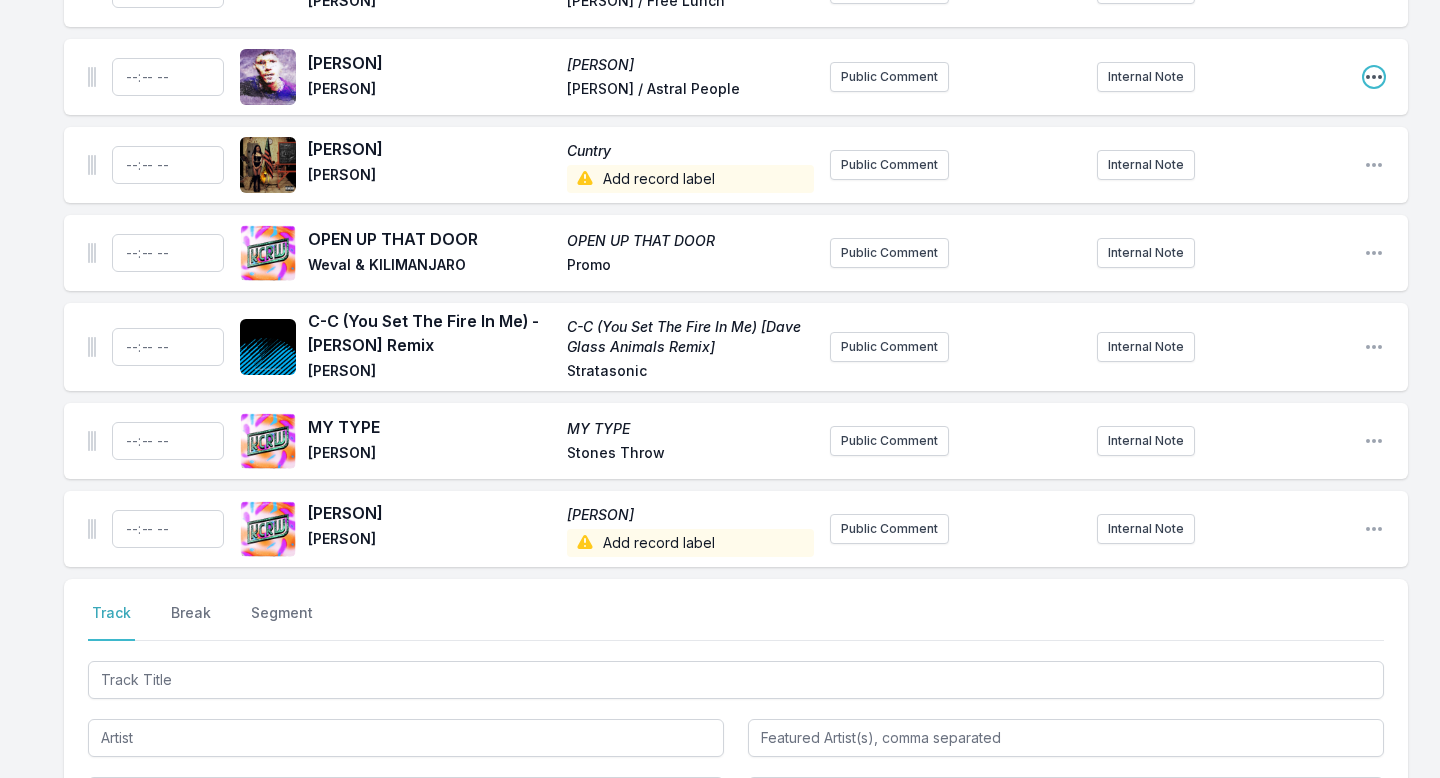 click 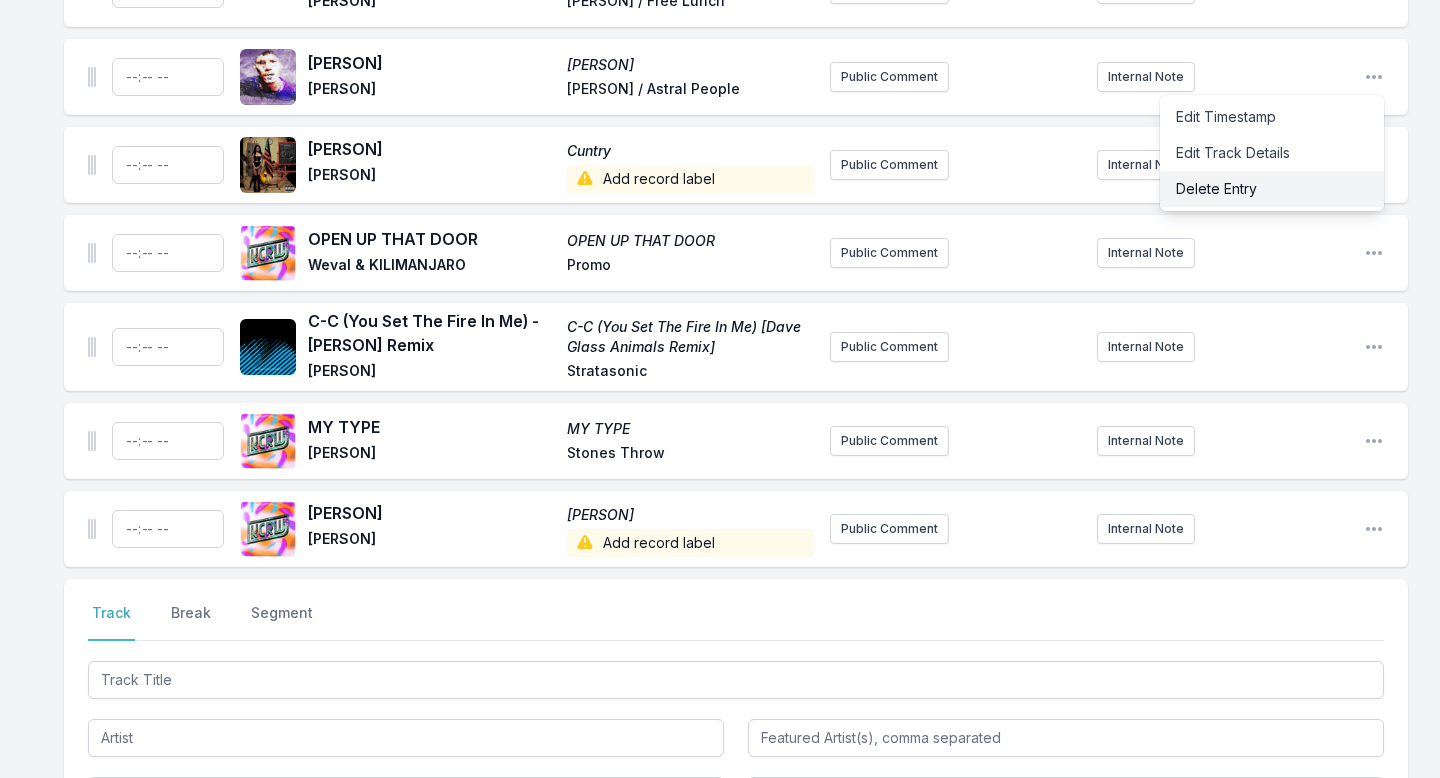 click on "Delete Entry" at bounding box center [1272, 189] 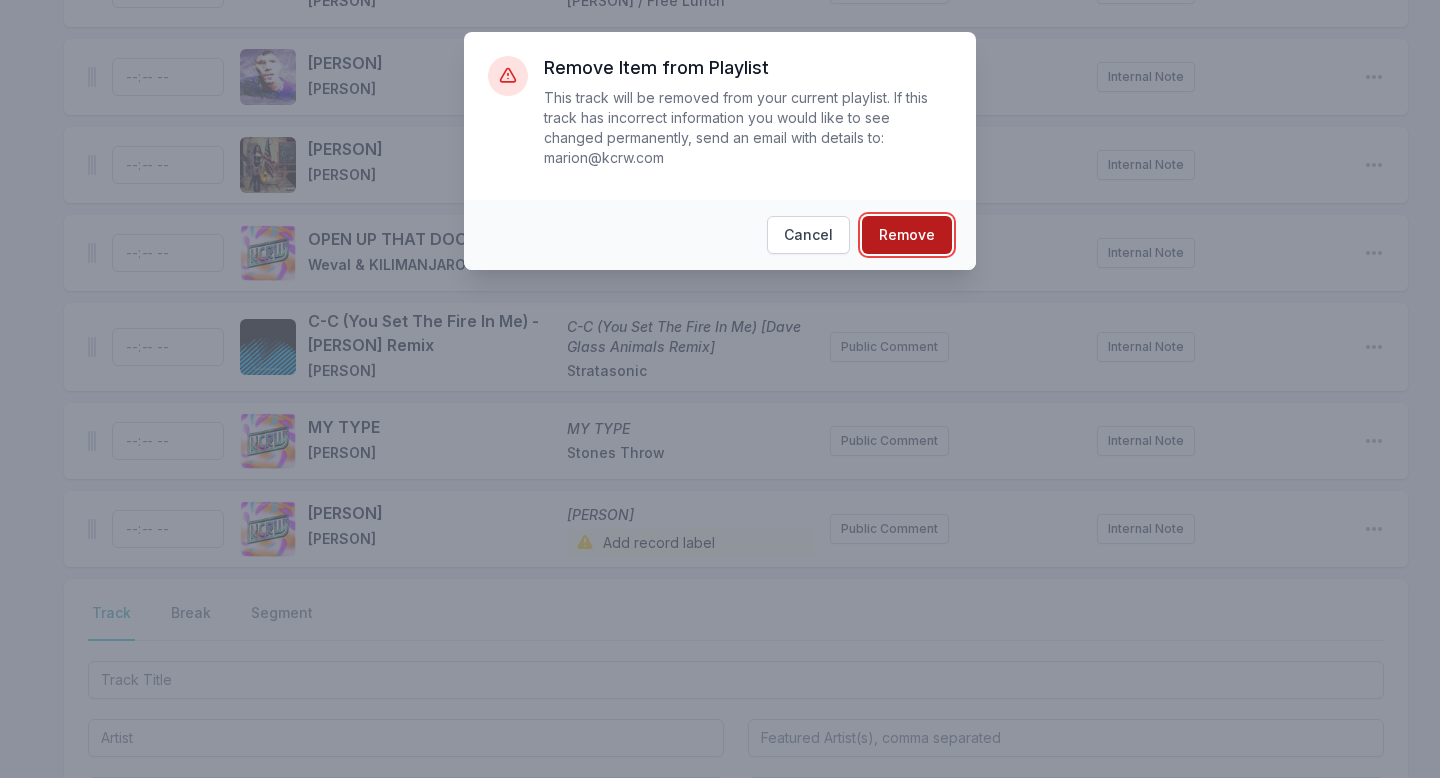 click on "Remove" at bounding box center (907, 235) 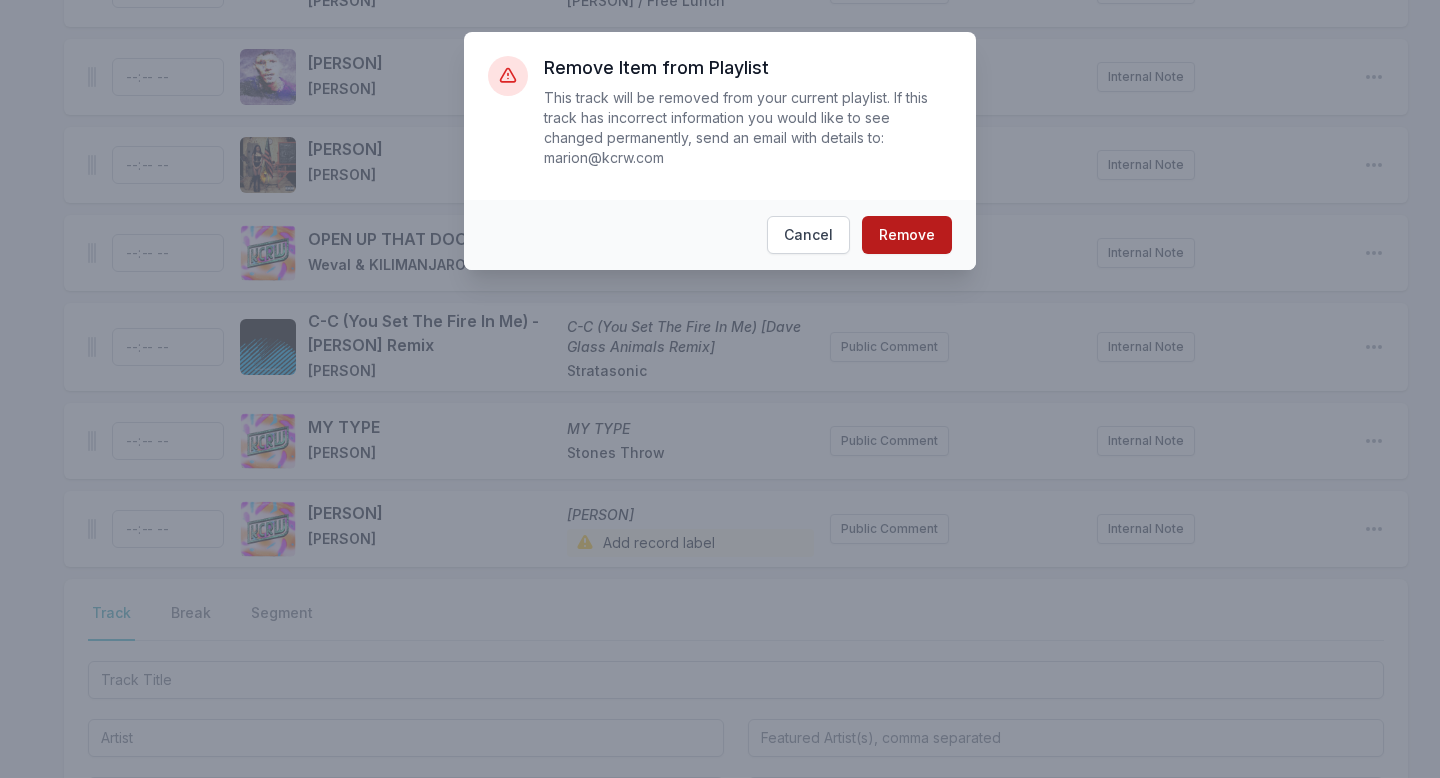 scroll, scrollTop: 7269, scrollLeft: 0, axis: vertical 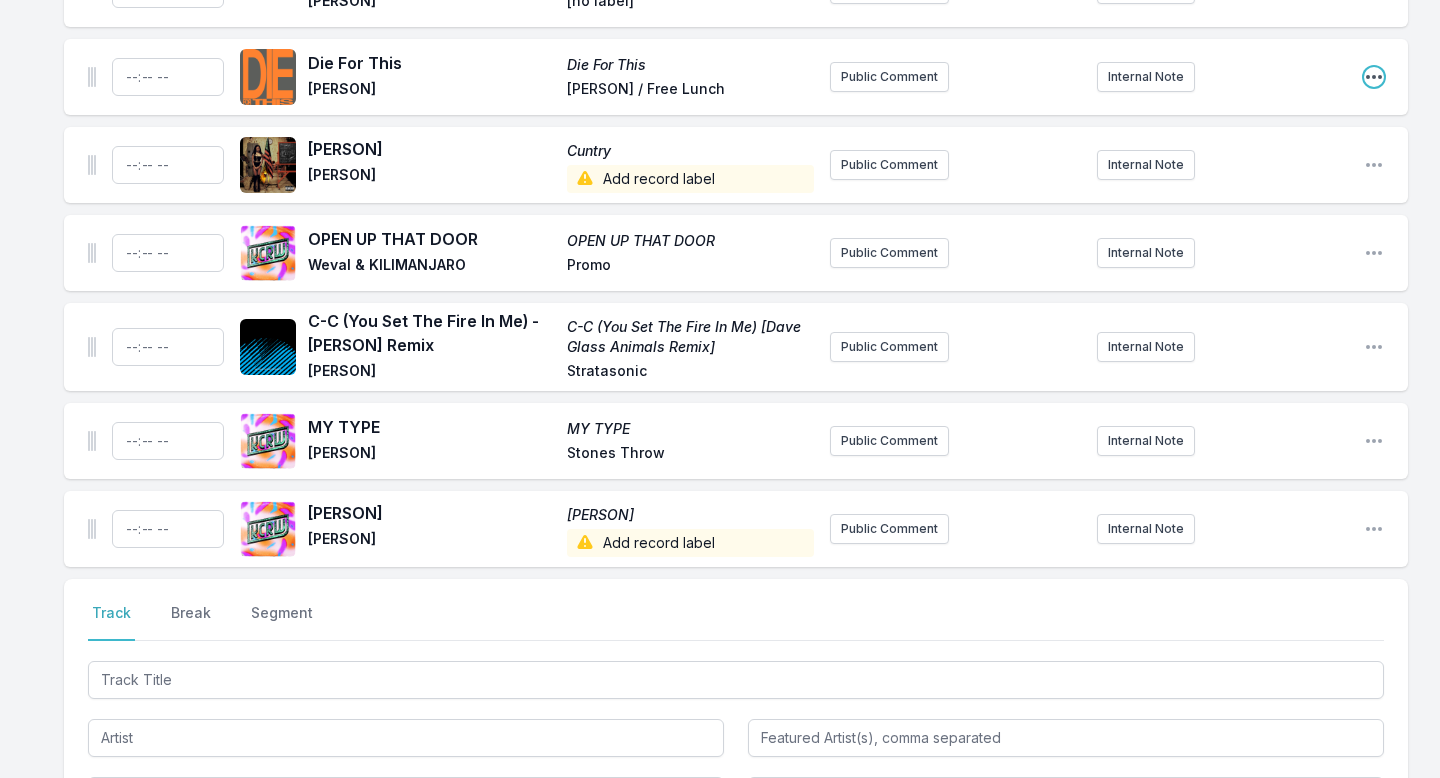 click 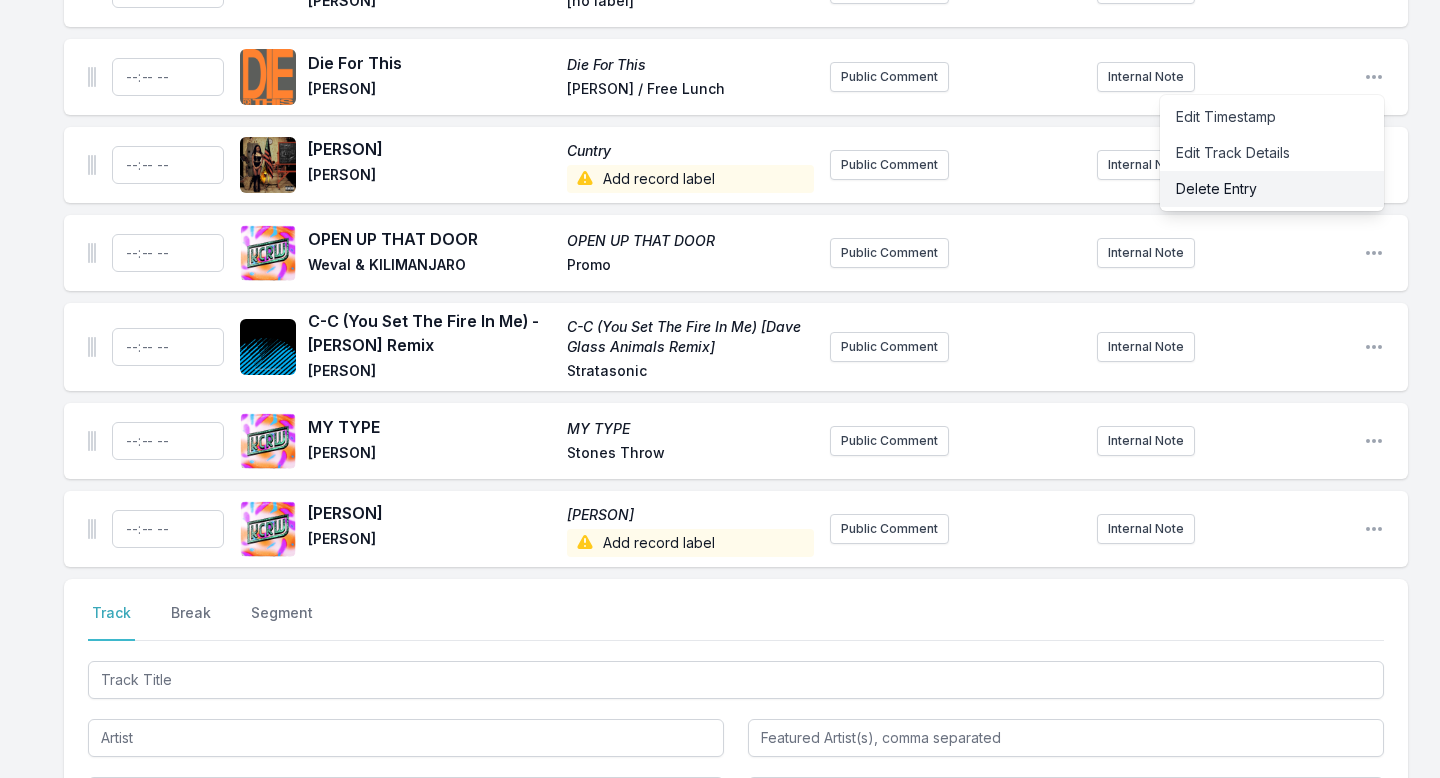 click on "Delete Entry" at bounding box center [1272, 189] 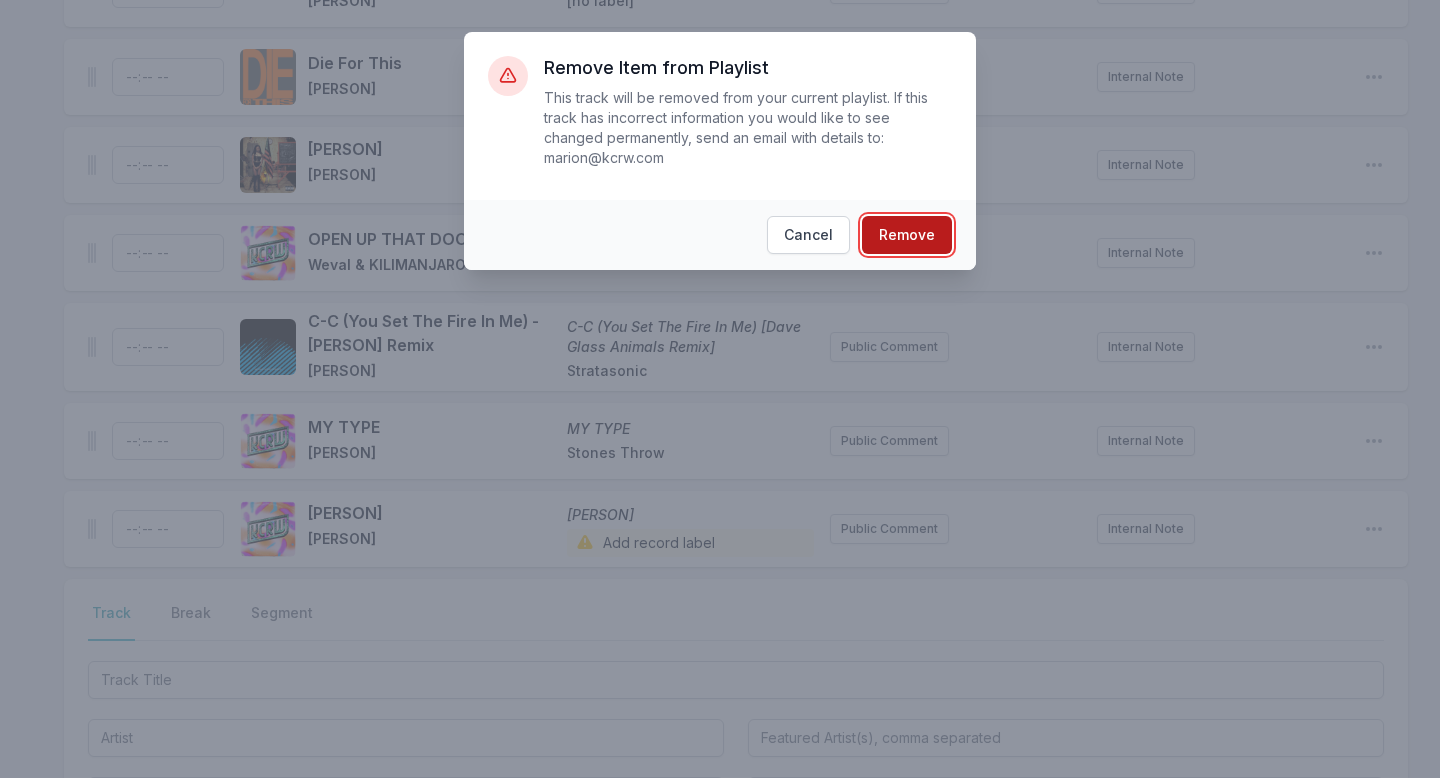 click on "Remove" at bounding box center [907, 235] 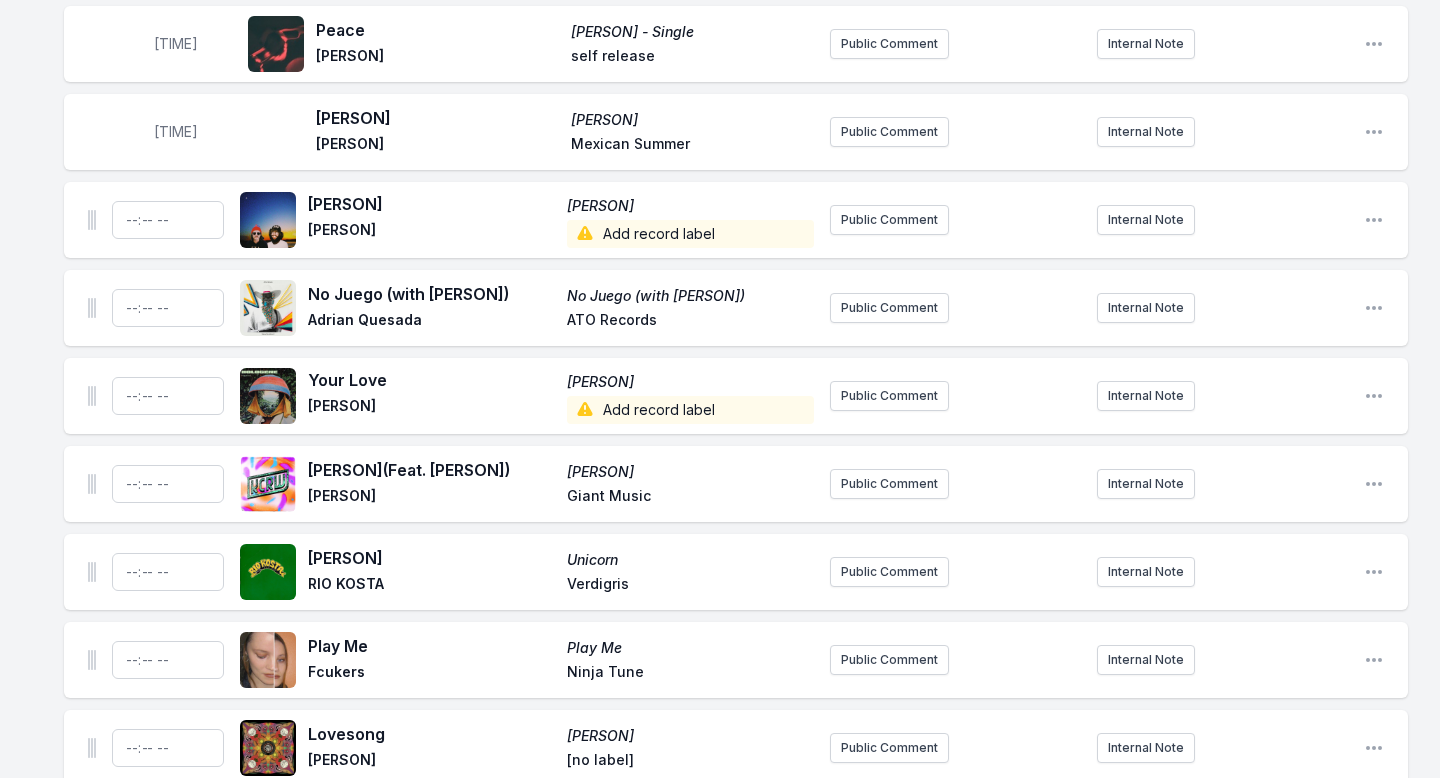 scroll, scrollTop: 6473, scrollLeft: 0, axis: vertical 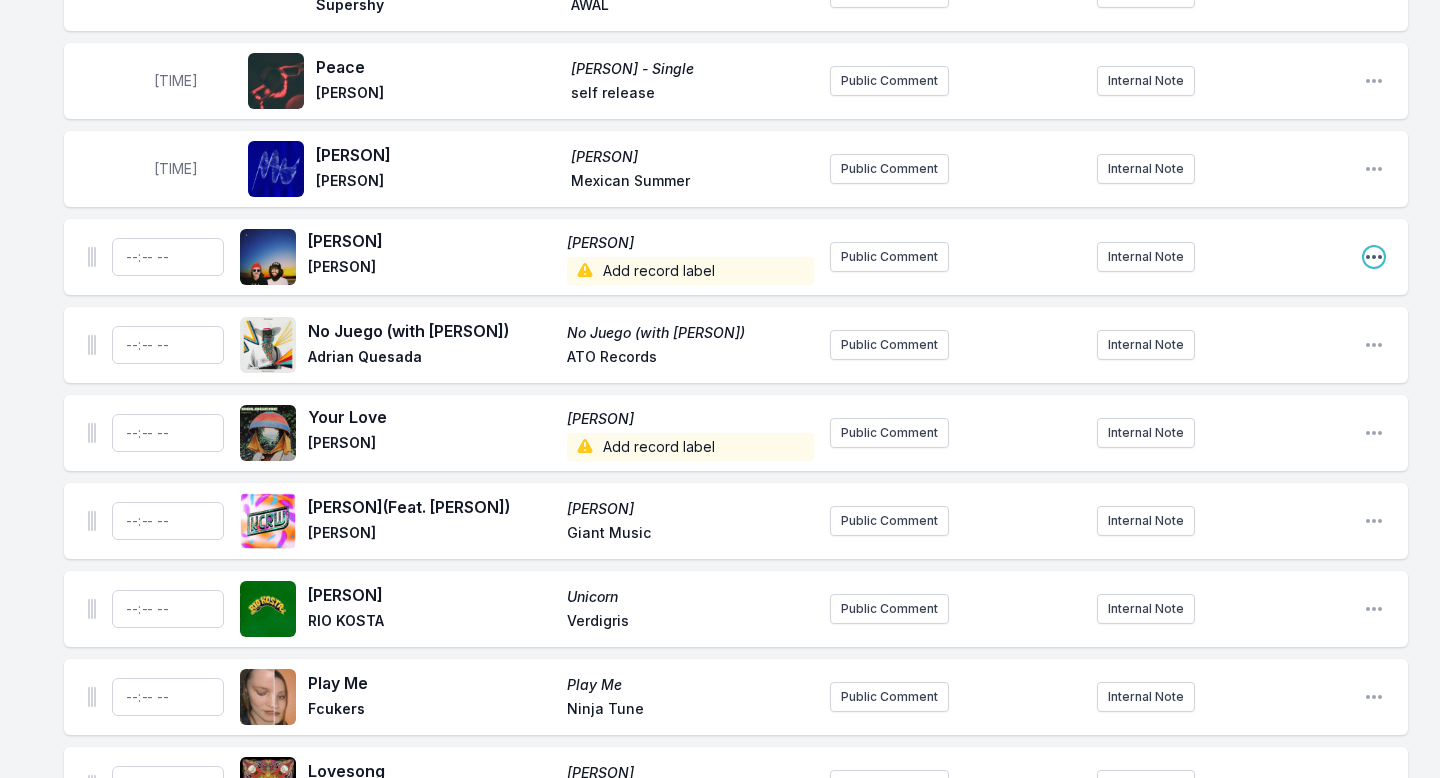 click 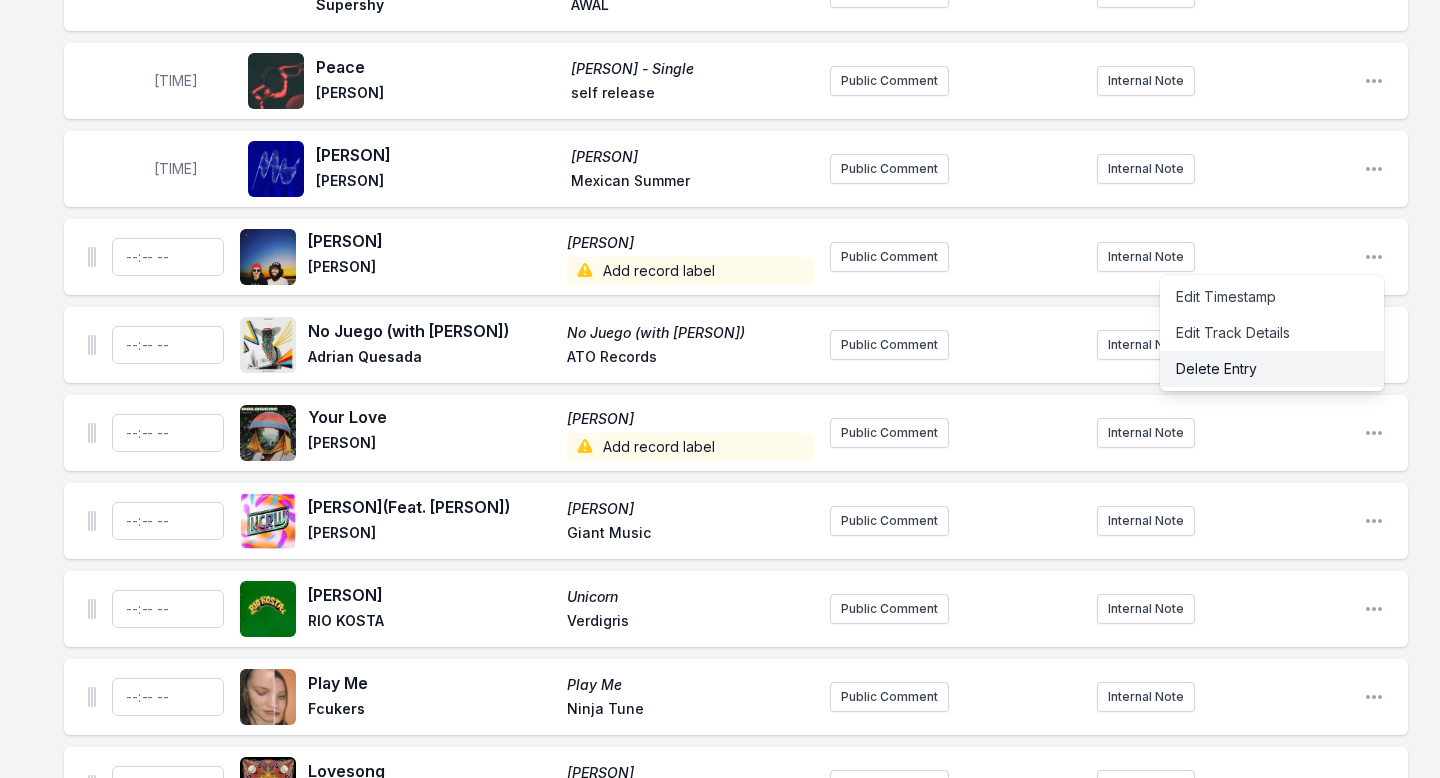 click on "Delete Entry" at bounding box center (1272, 369) 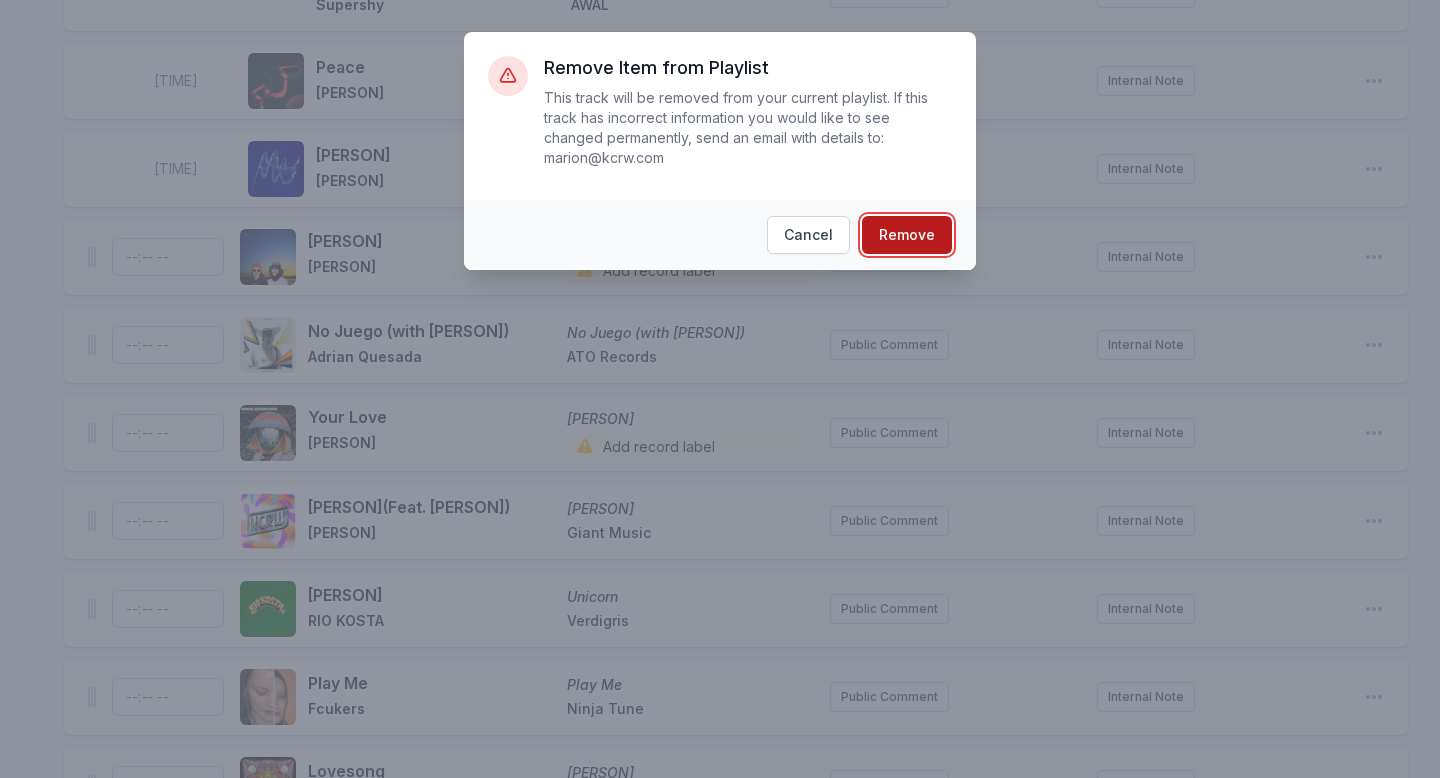 click on "Remove" at bounding box center [907, 235] 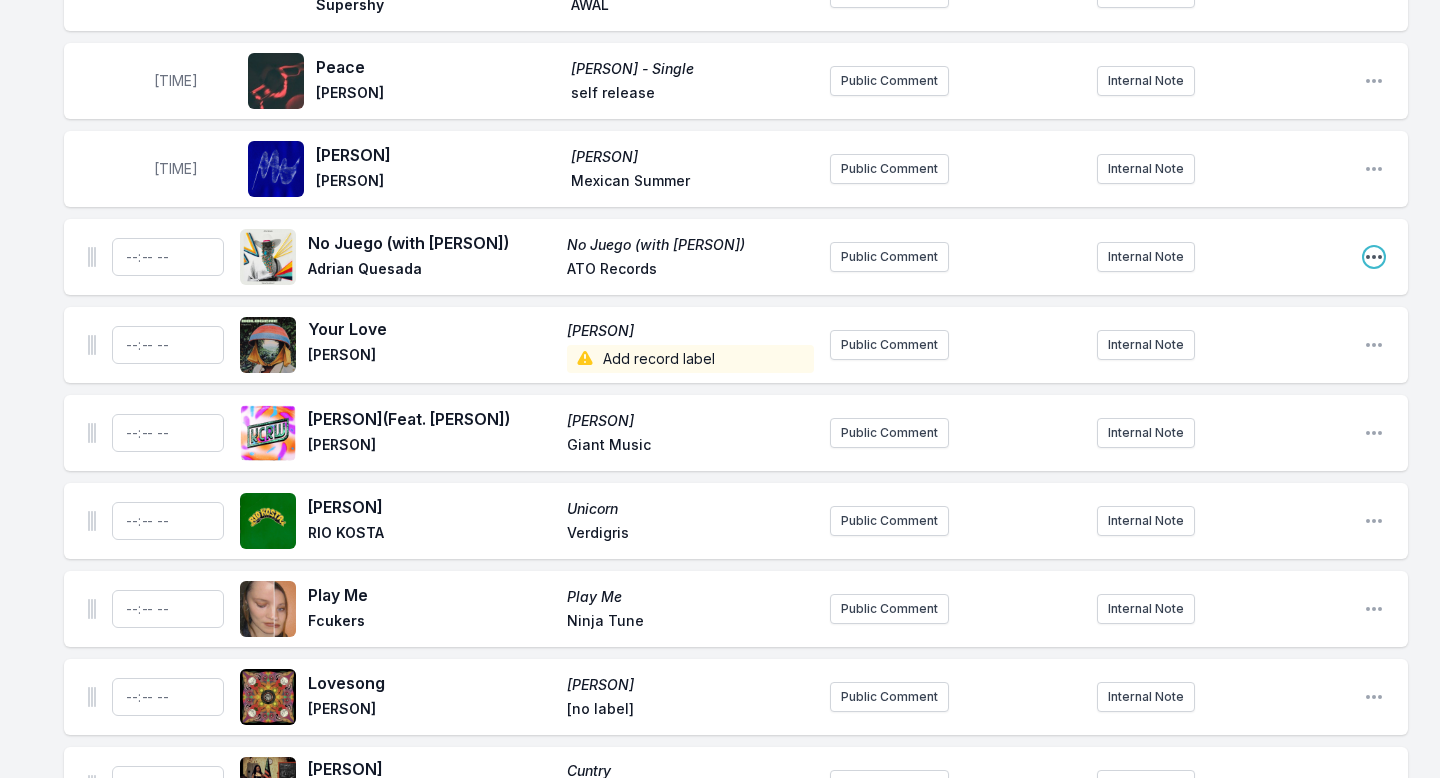 click 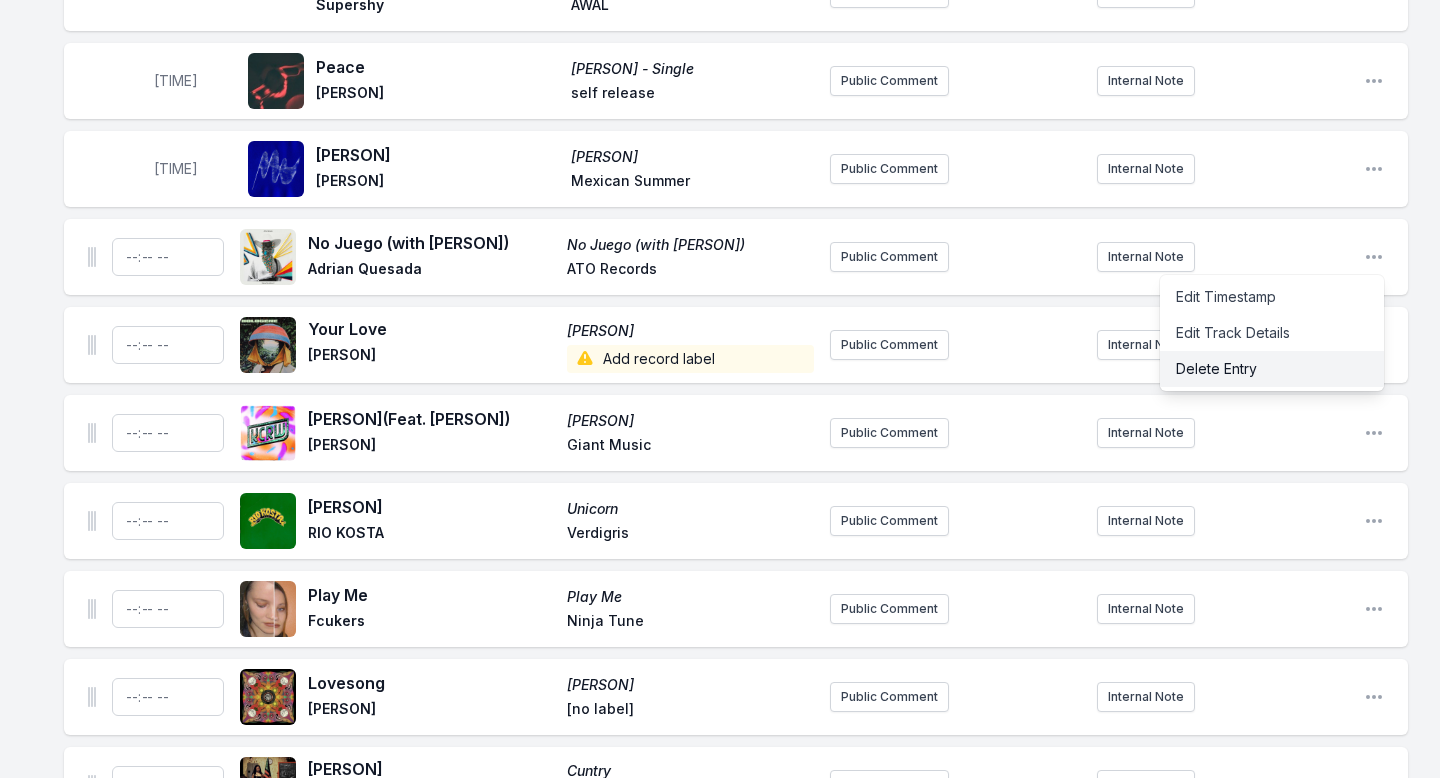 click on "Delete Entry" at bounding box center [1272, 369] 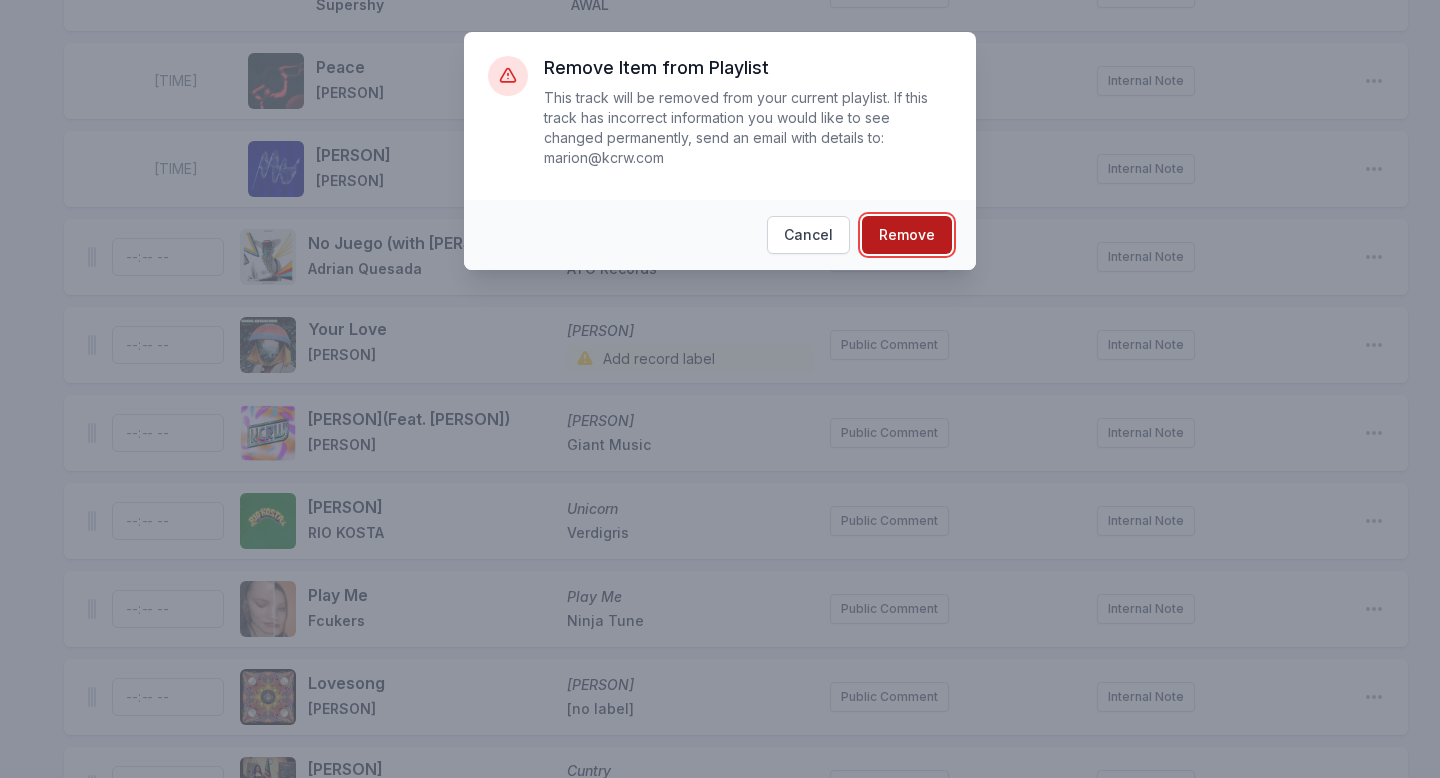 click on "Remove" at bounding box center (907, 235) 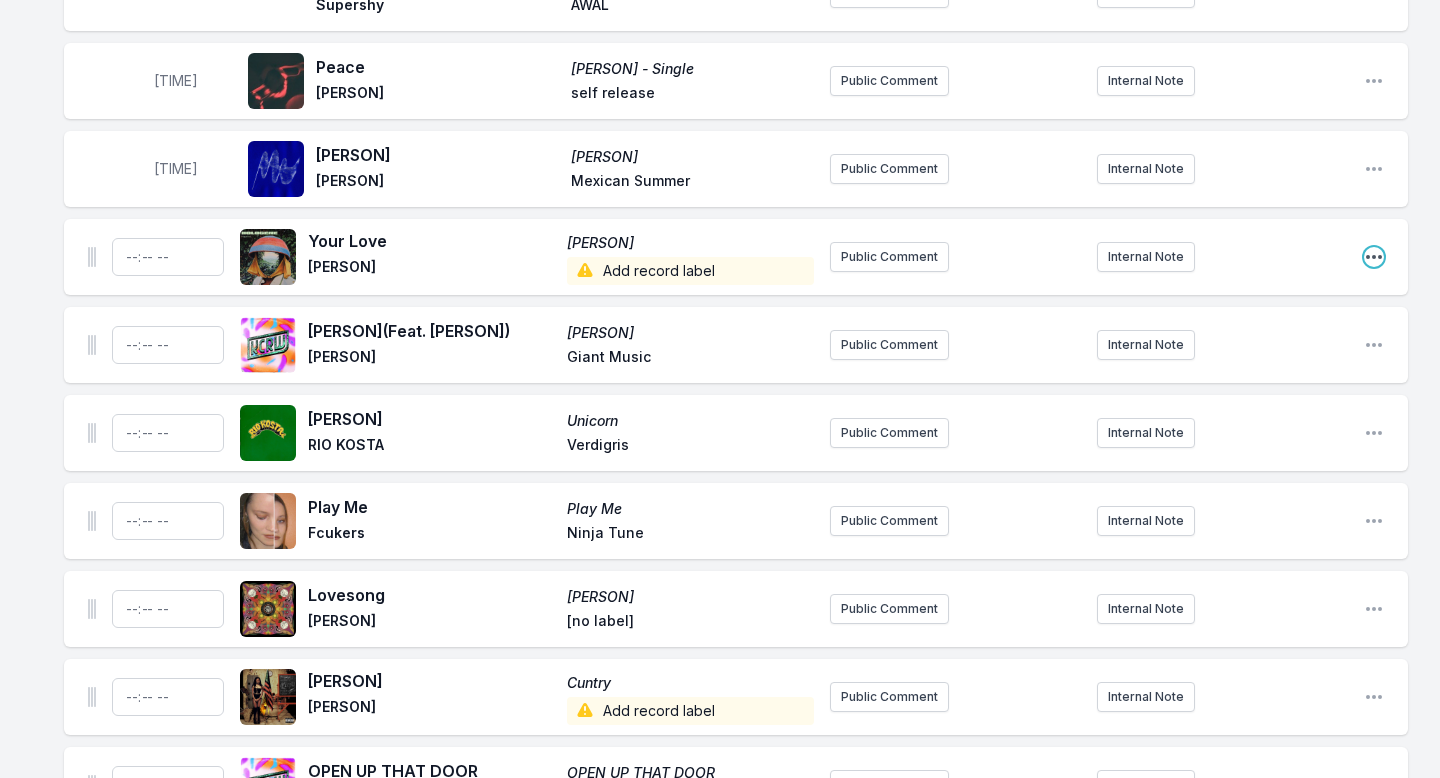 click 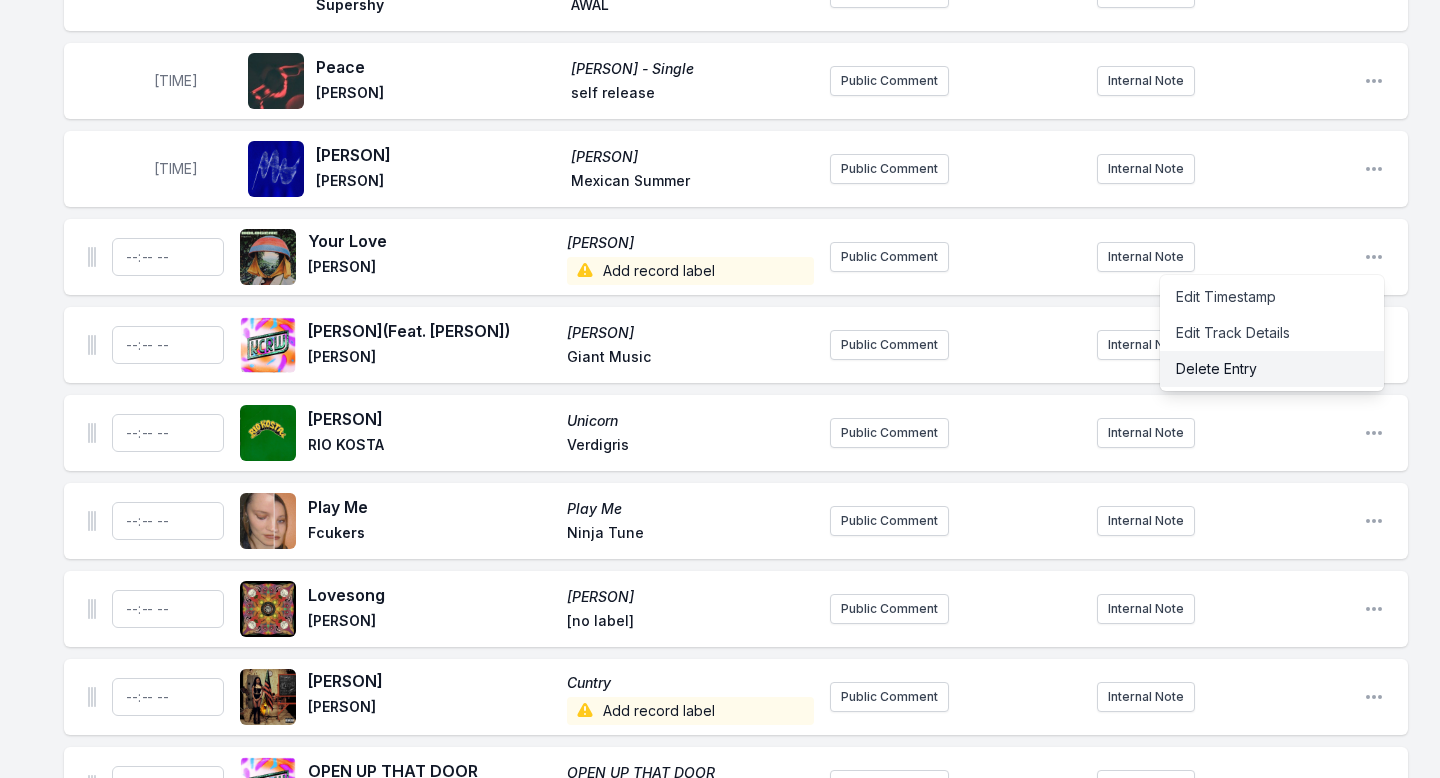 click on "Delete Entry" at bounding box center [1272, 369] 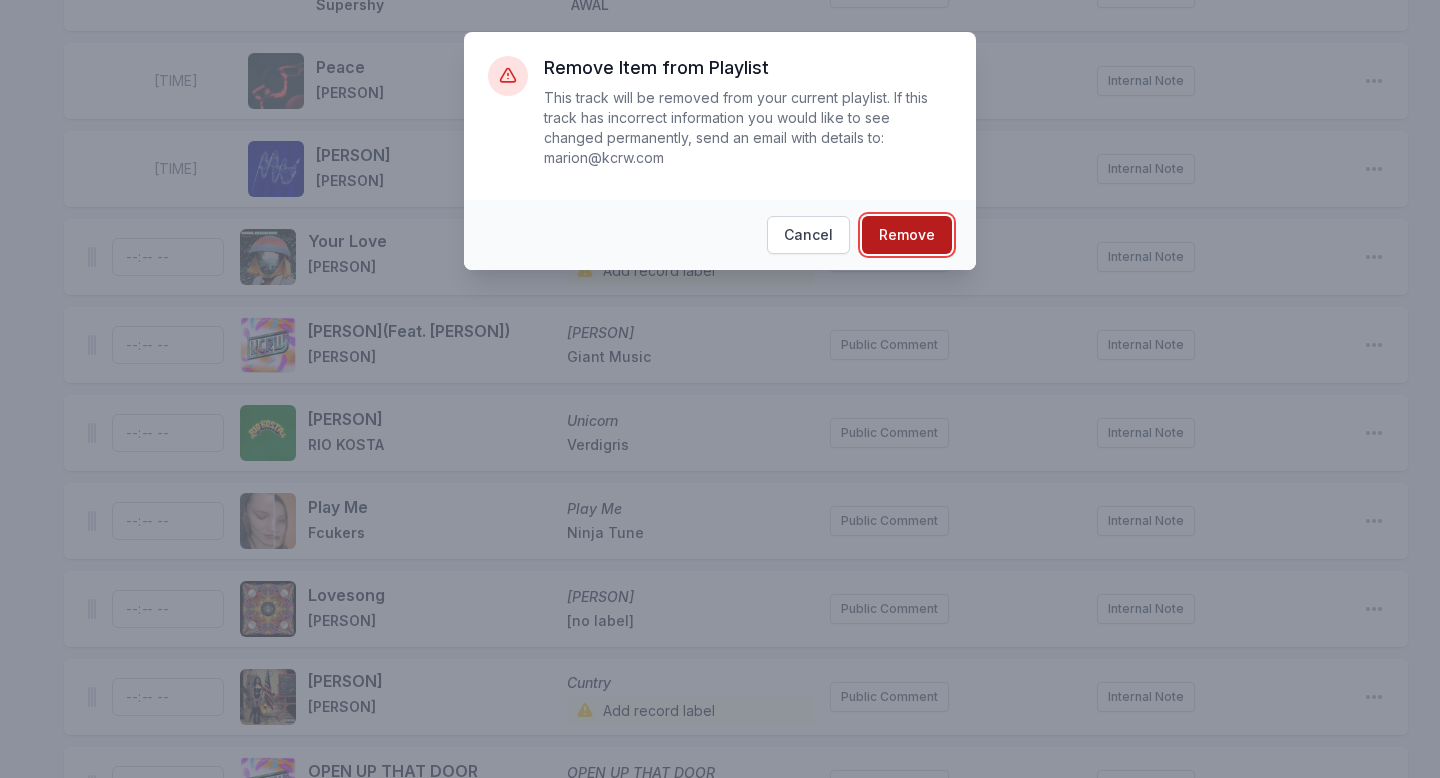 click on "Remove" at bounding box center [907, 235] 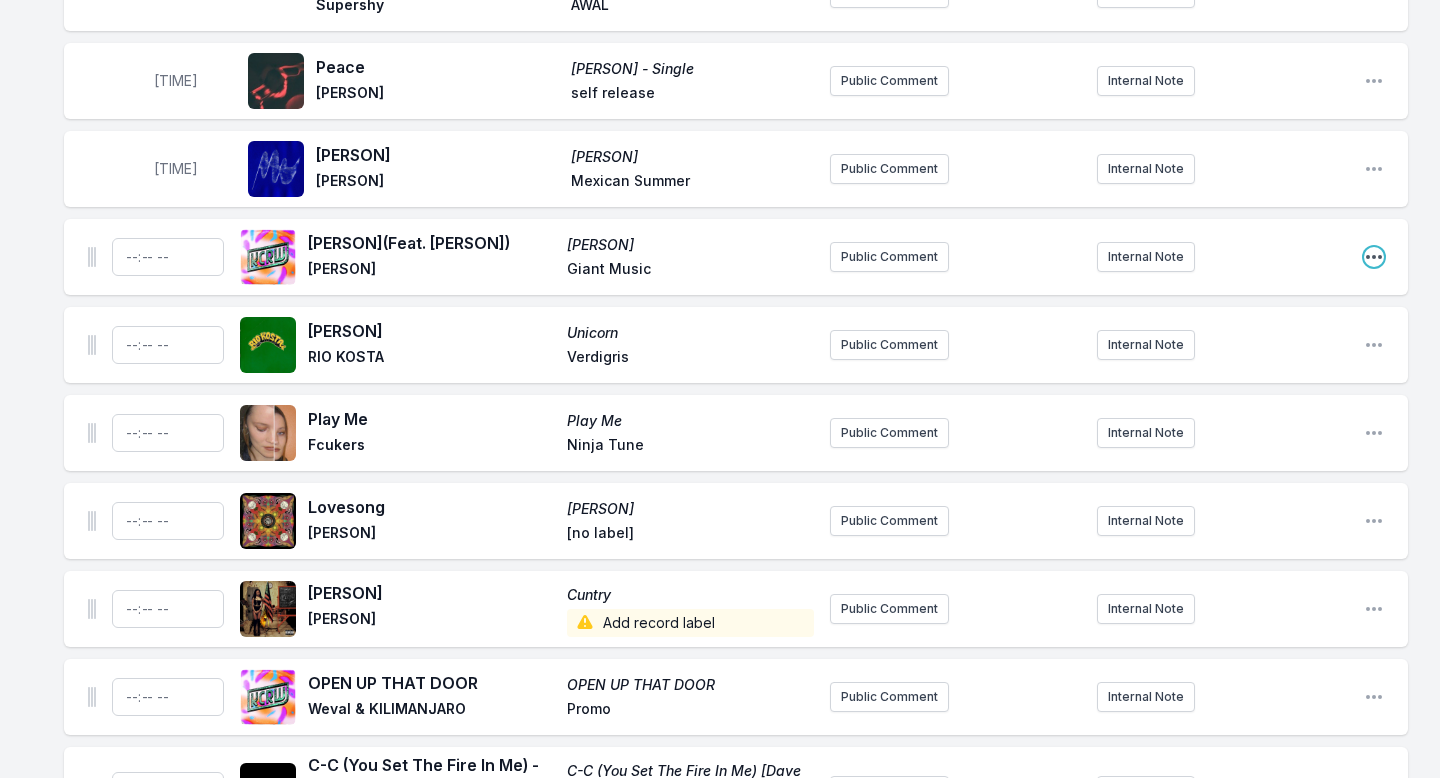 click 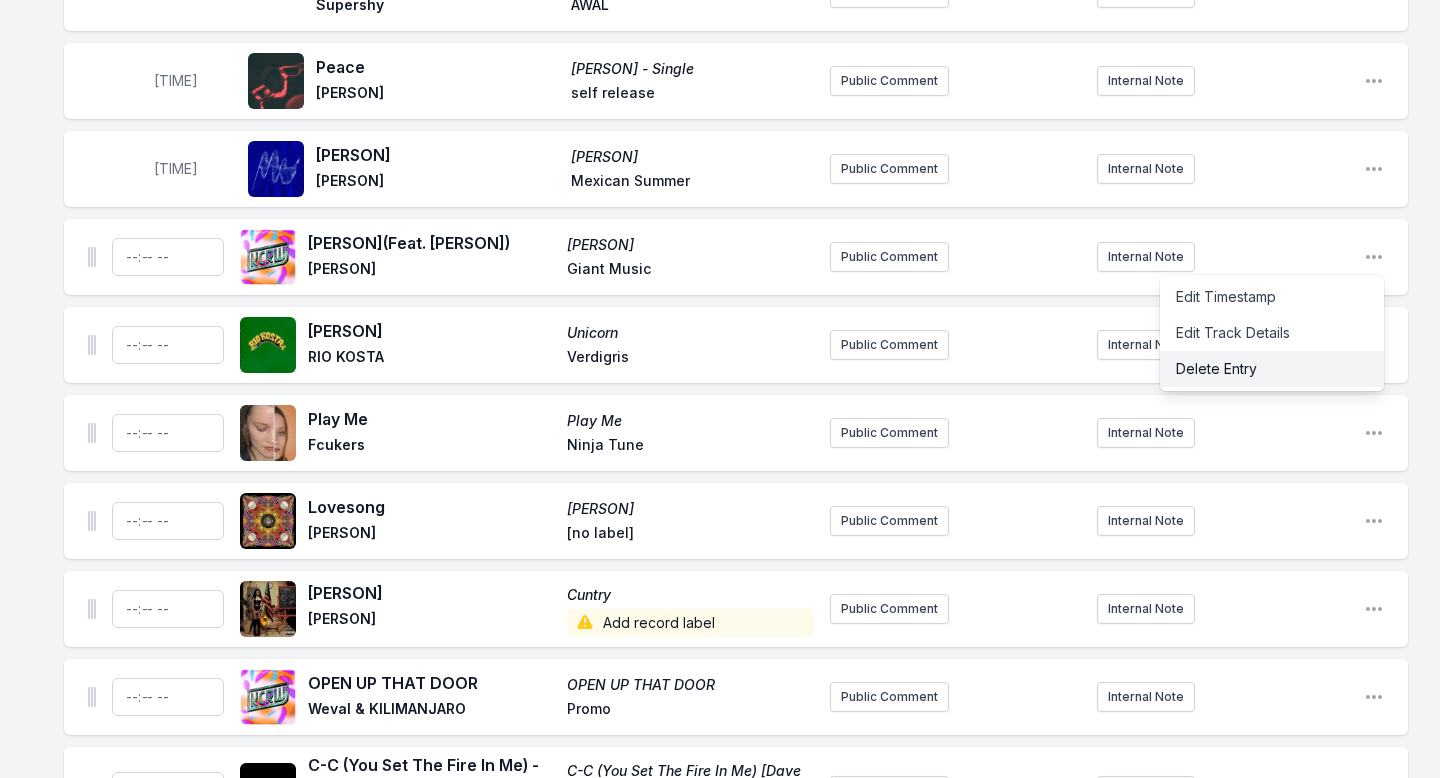 click on "Delete Entry" at bounding box center (1272, 369) 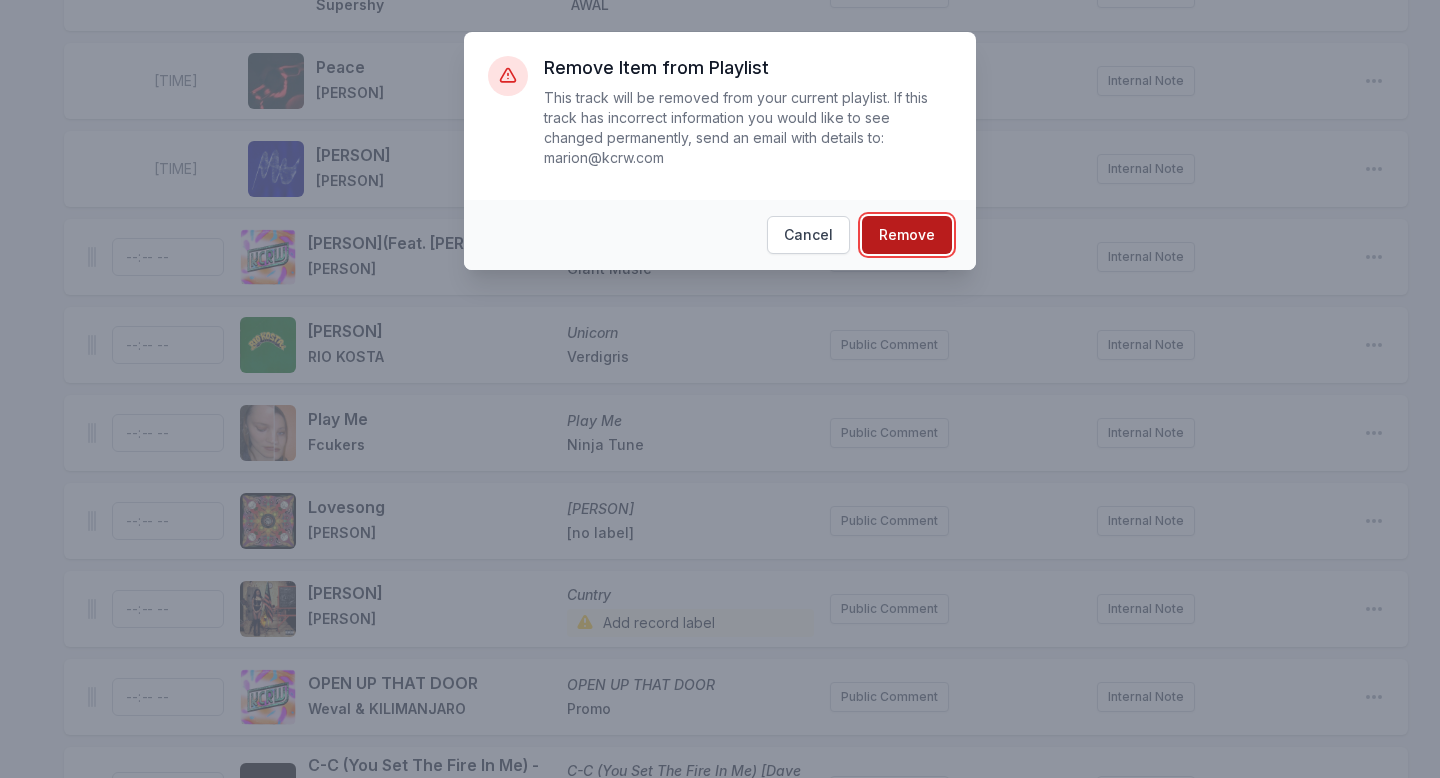 click on "Remove" at bounding box center [907, 235] 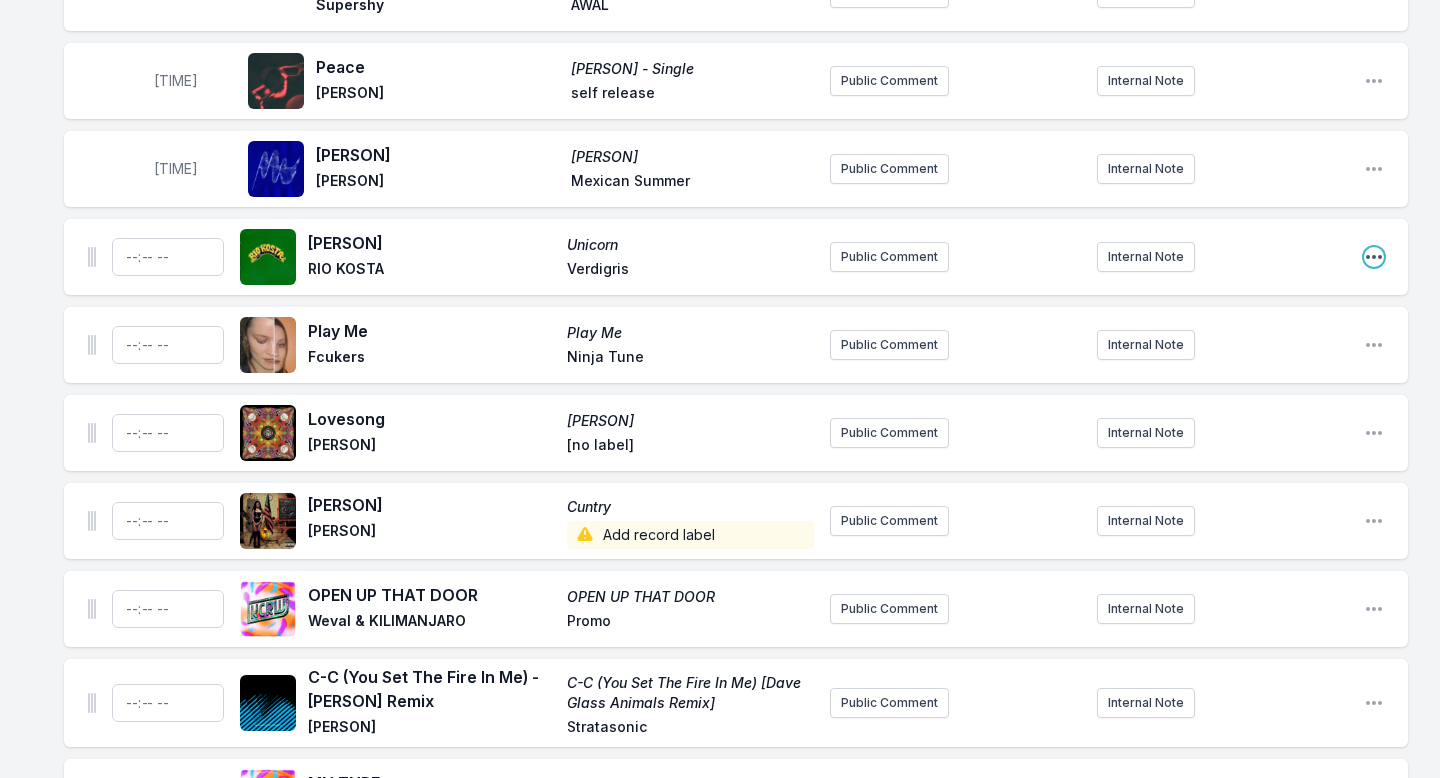 click 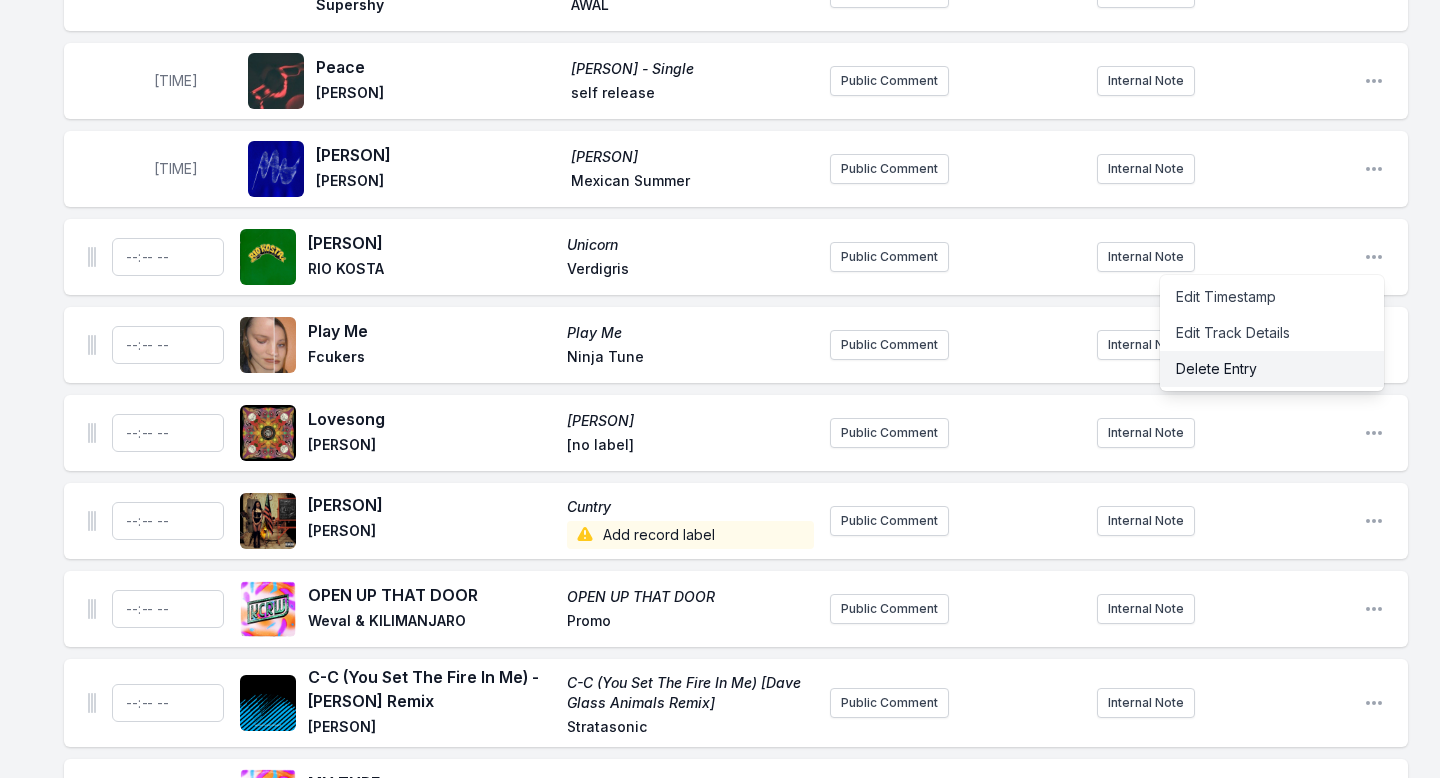 click on "Delete Entry" at bounding box center [1272, 369] 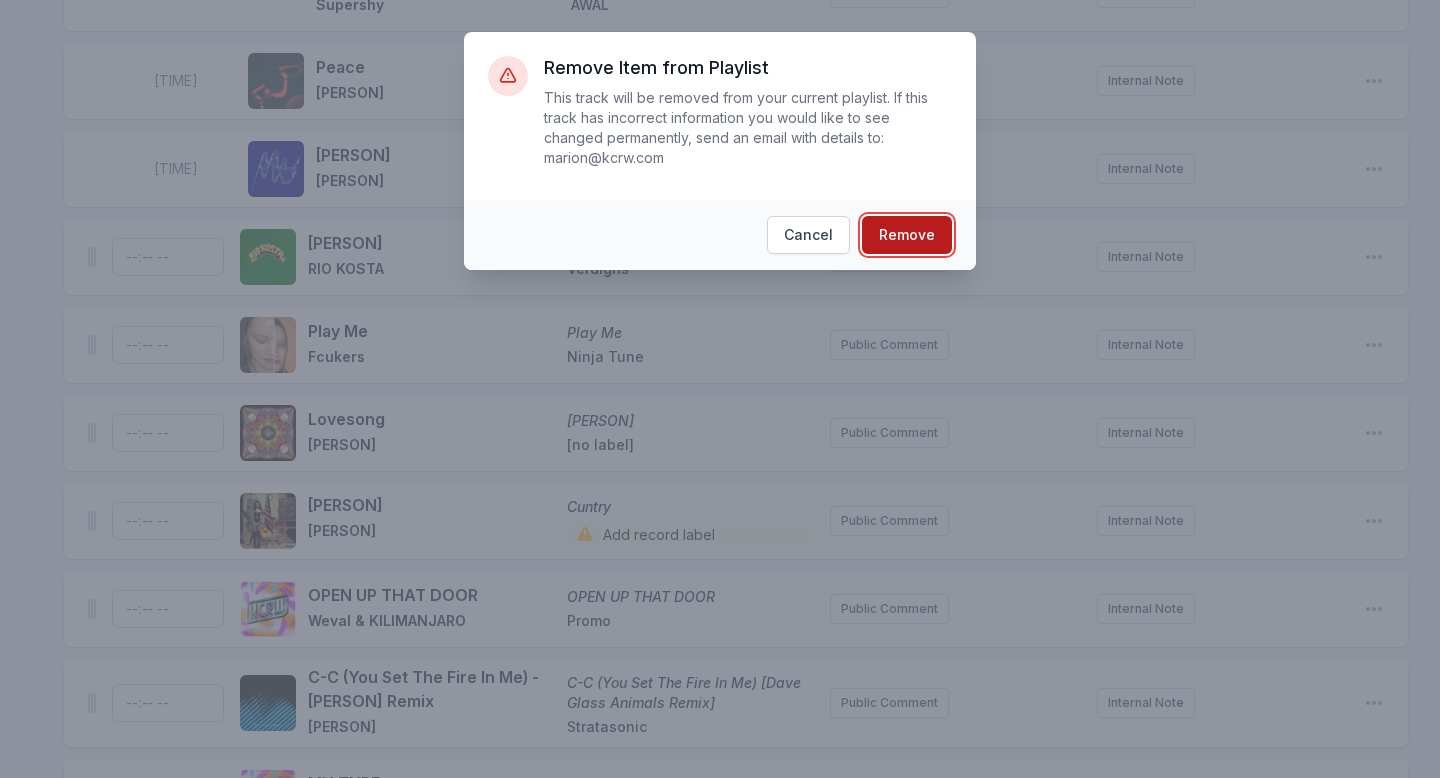 click on "Remove" at bounding box center (907, 235) 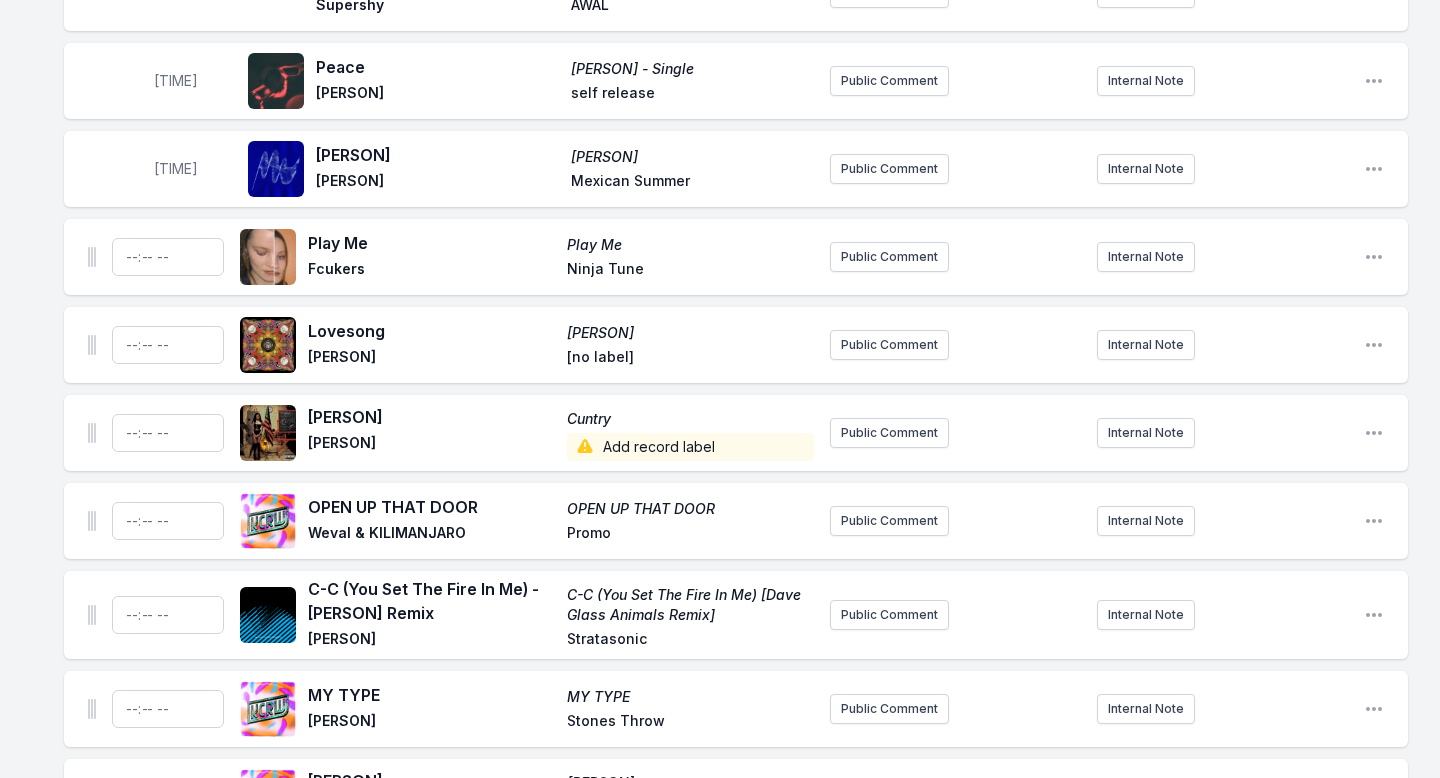 click on "Play Me Play Me Fcukers Ninja Tune Public Comment Internal Note Open playlist item options" at bounding box center [736, 257] 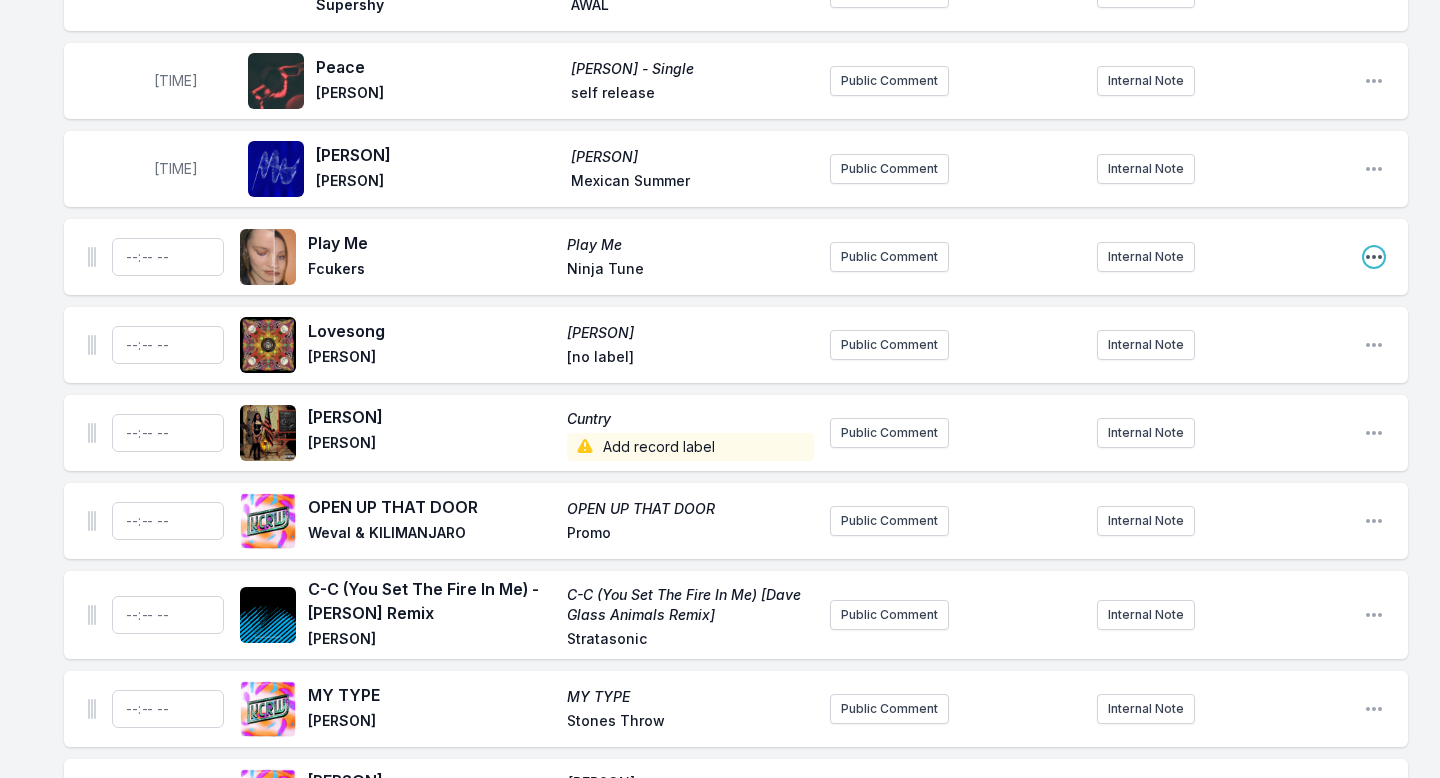 click 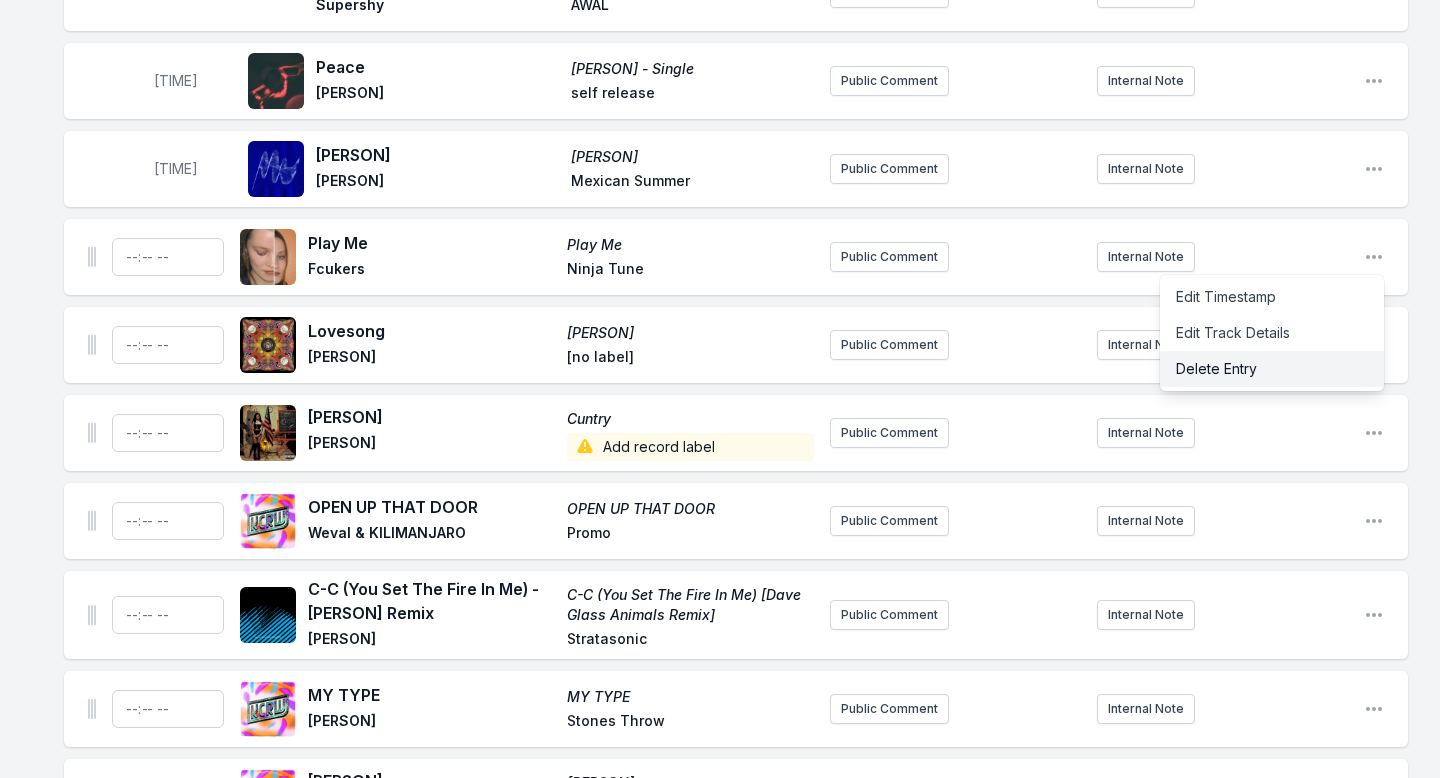 click on "Delete Entry" at bounding box center [1272, 369] 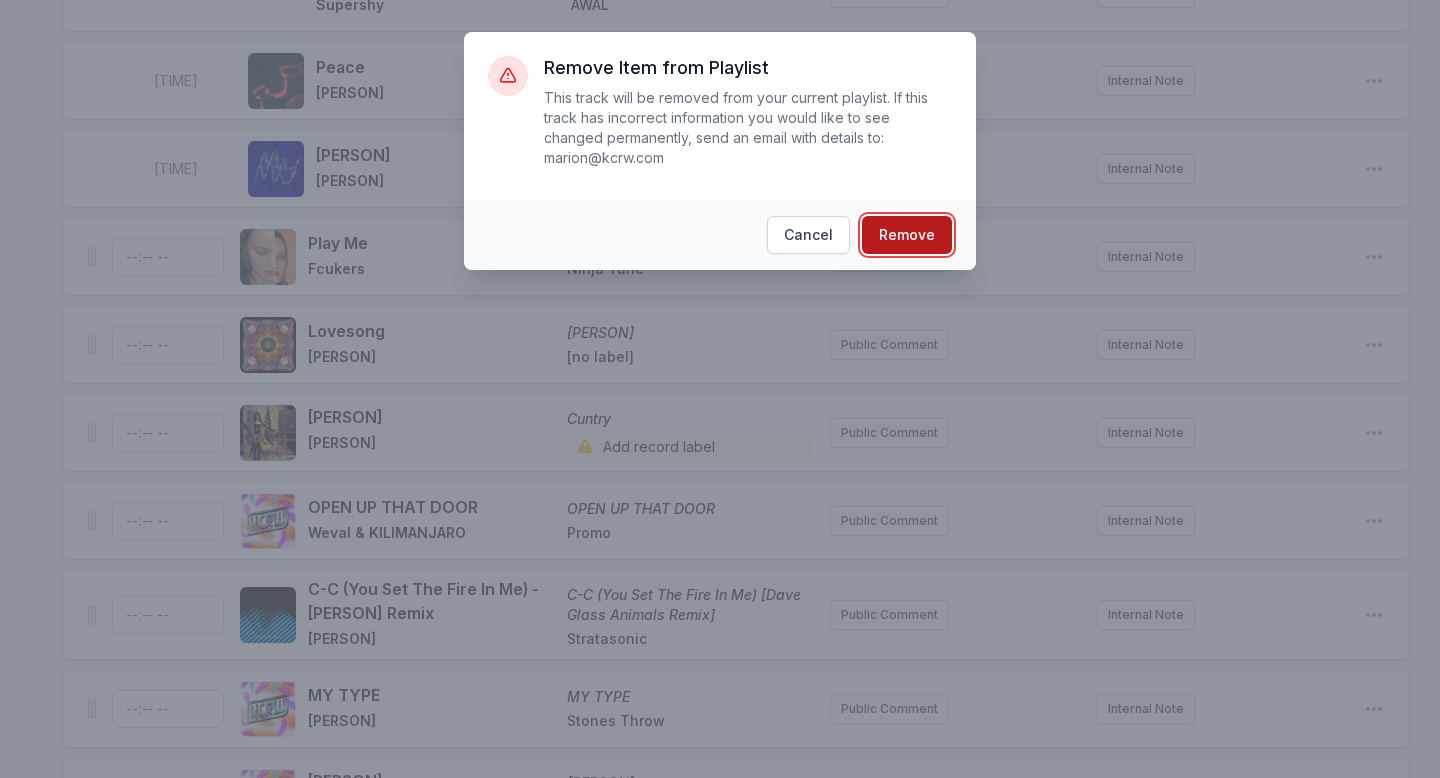 click on "Remove" at bounding box center [907, 235] 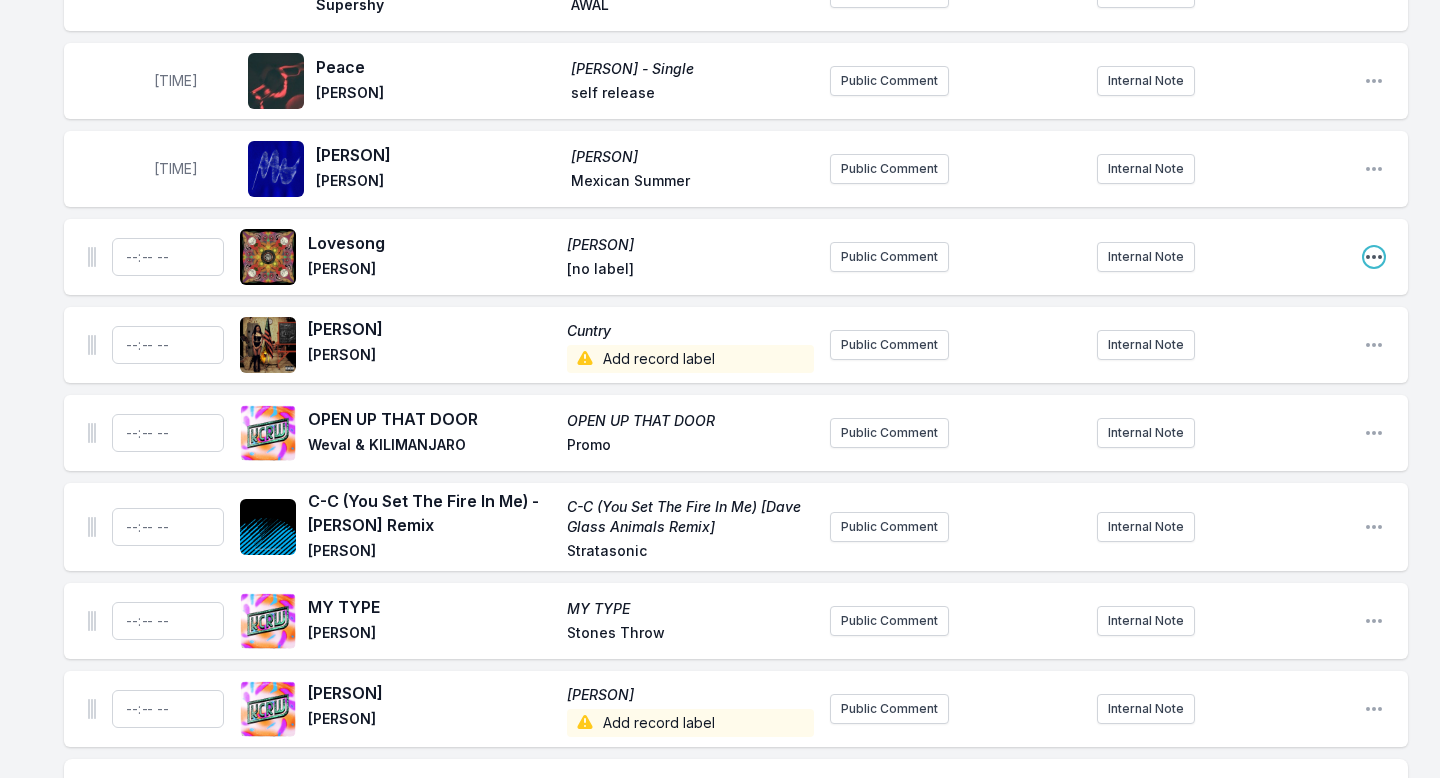 click 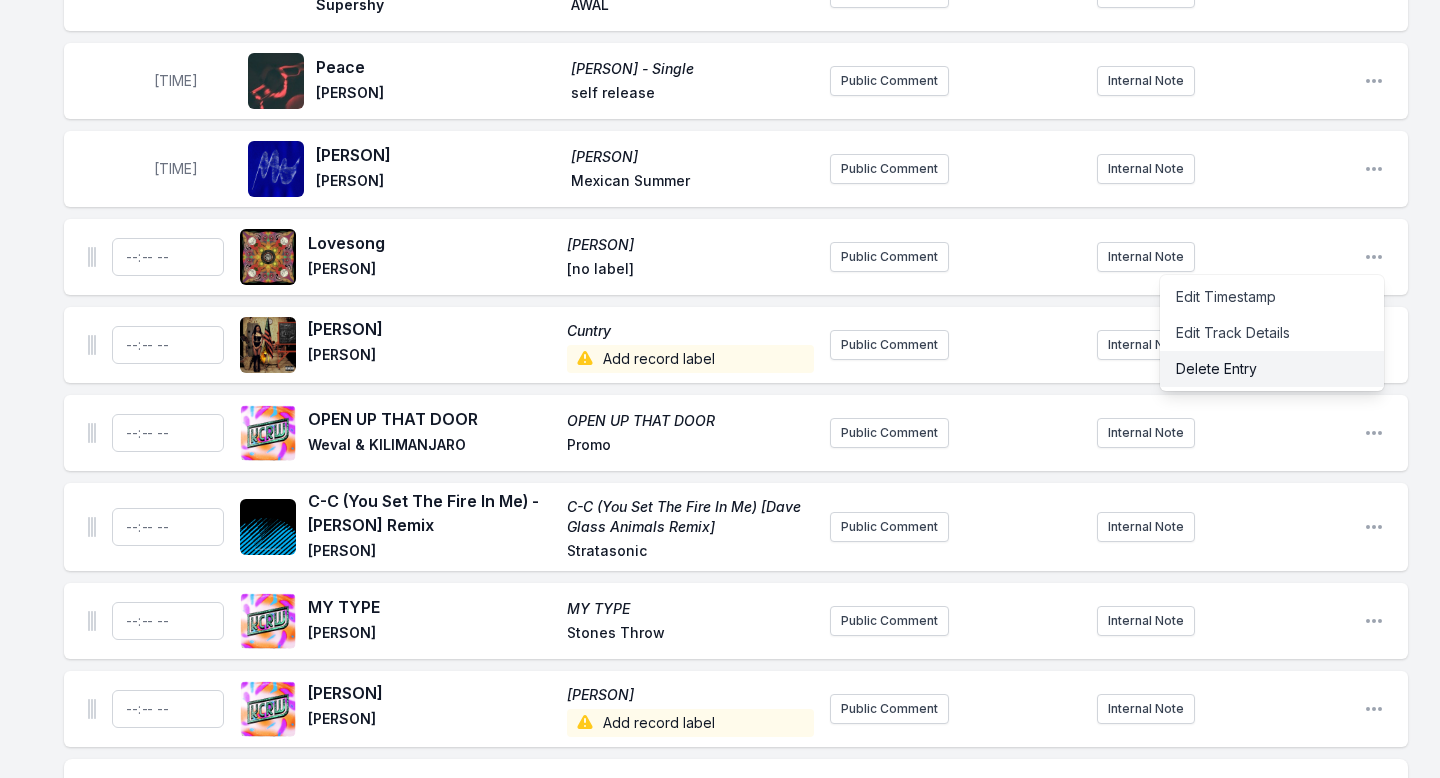 click on "Delete Entry" at bounding box center (1272, 369) 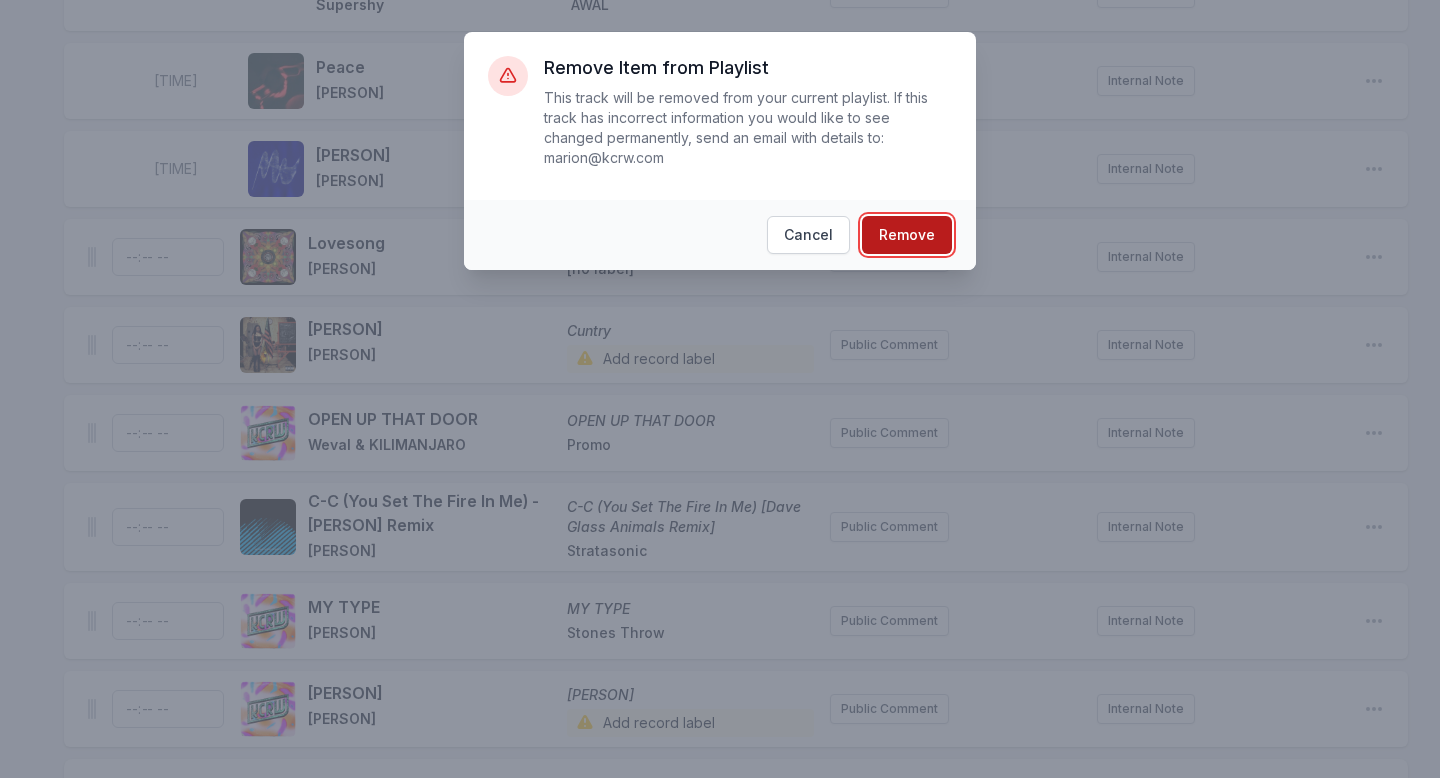 click on "Remove" at bounding box center (907, 235) 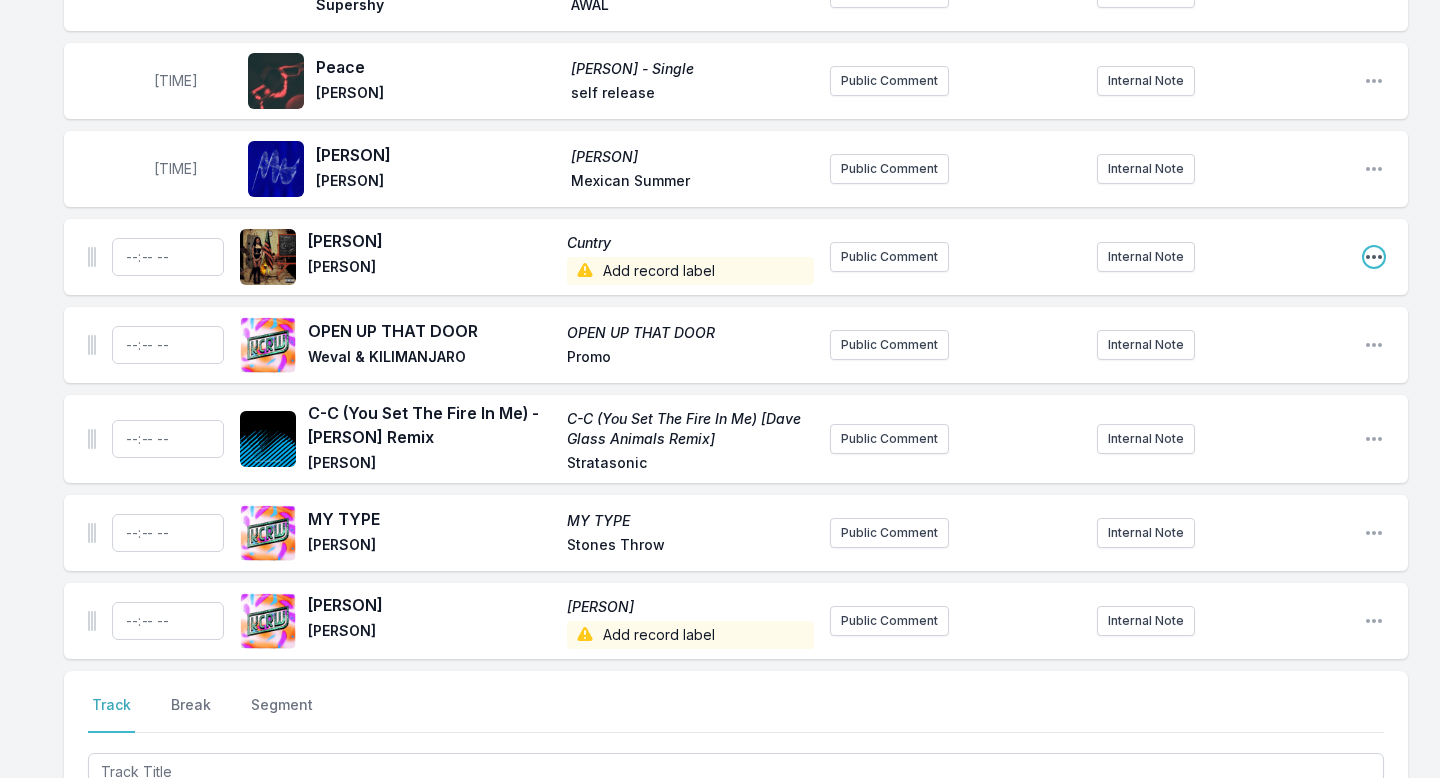 click 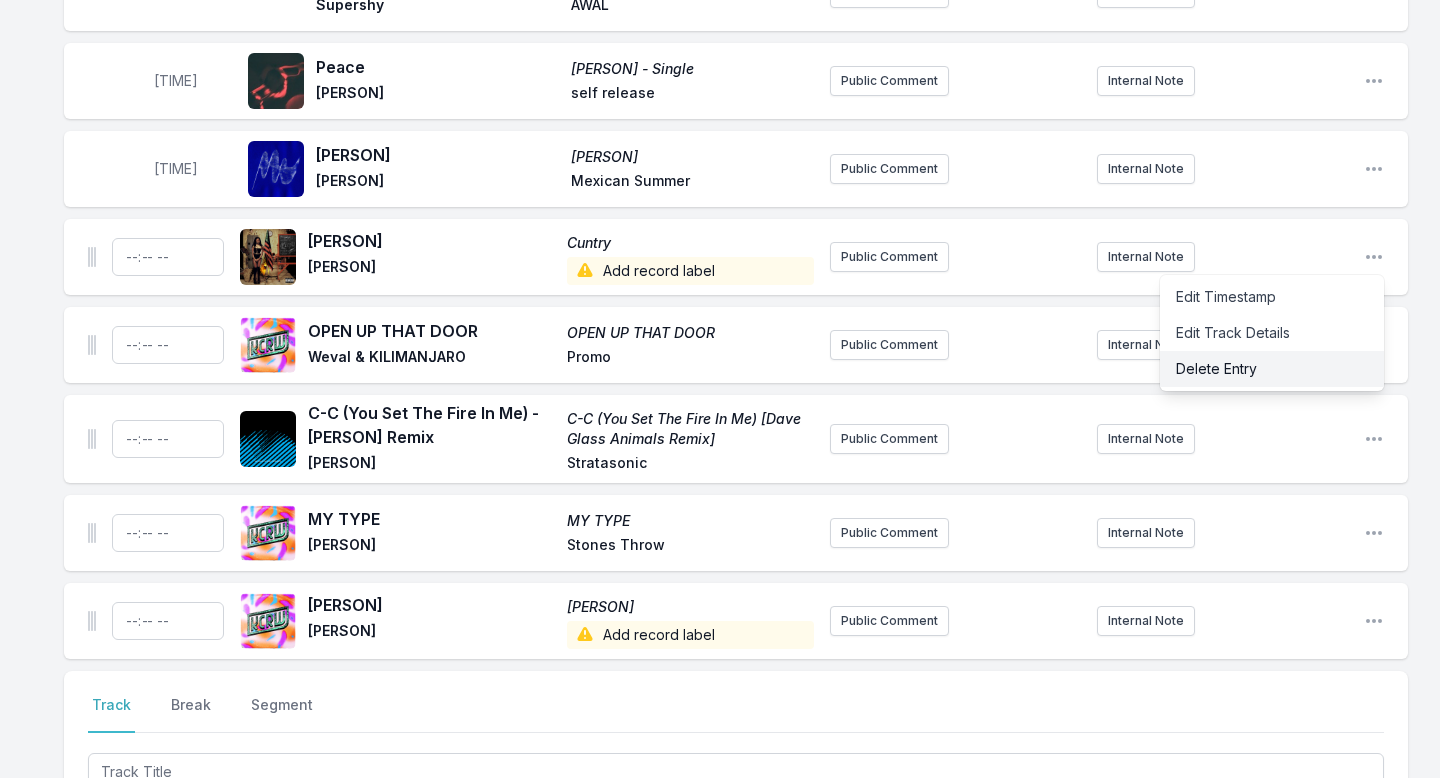 click on "Delete Entry" at bounding box center [1272, 369] 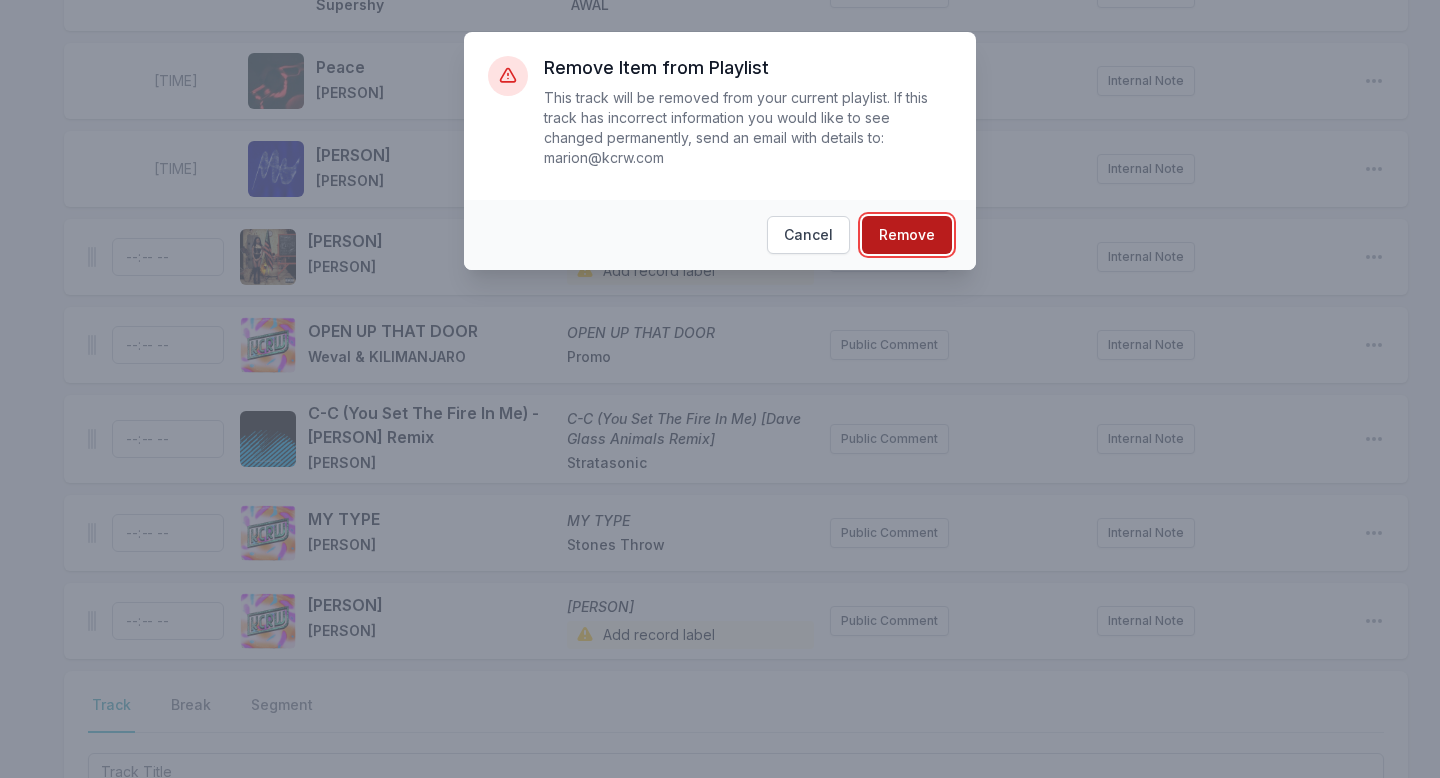 click on "Remove" at bounding box center (907, 235) 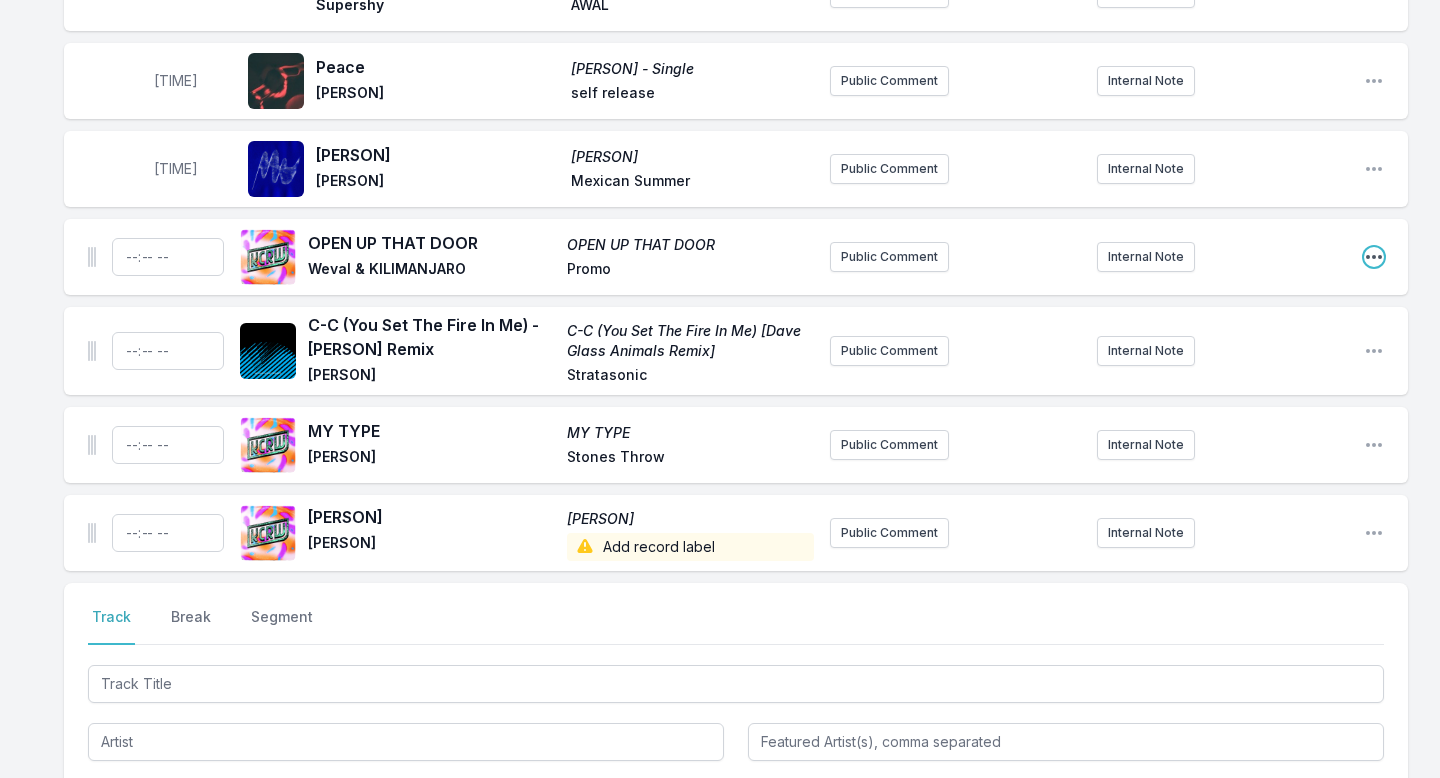 click 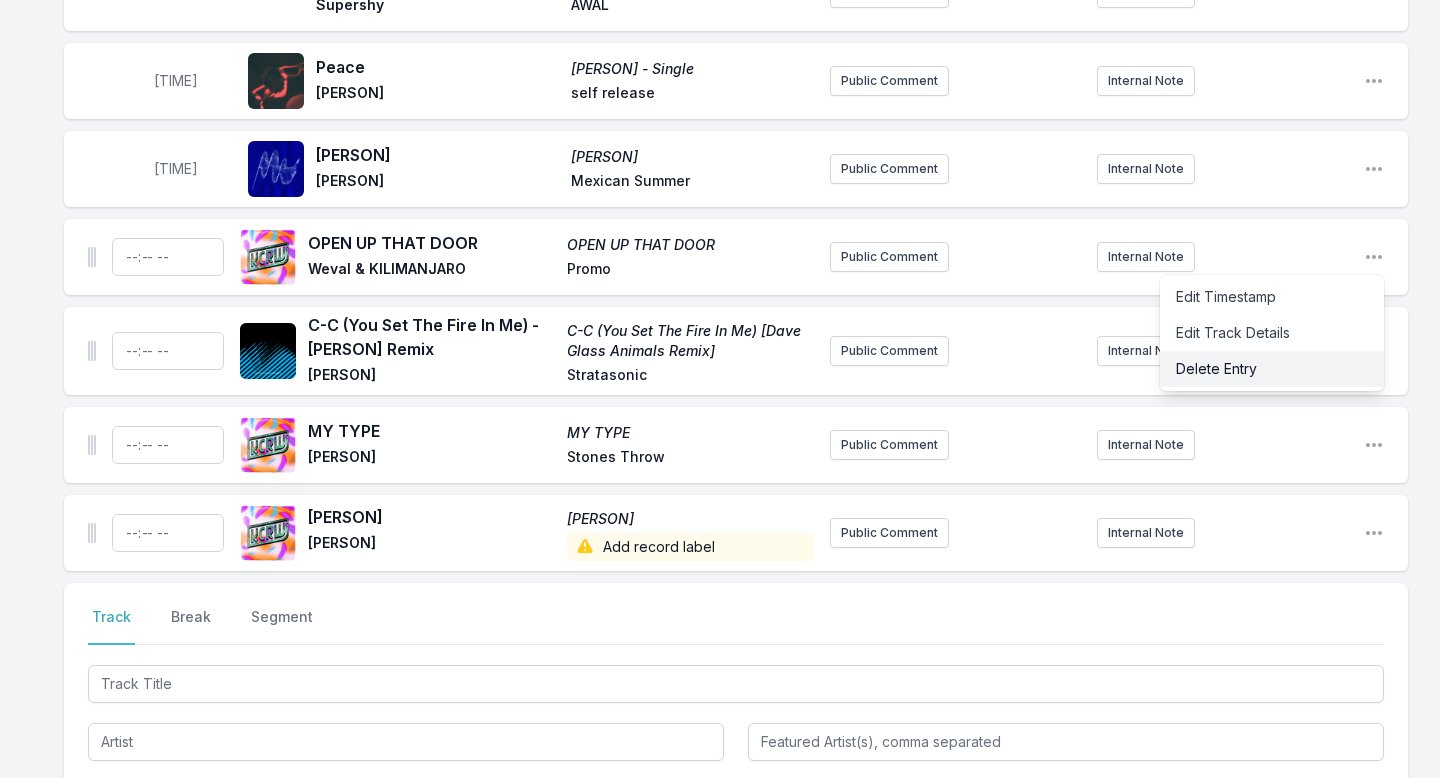 click on "Delete Entry" at bounding box center [1272, 369] 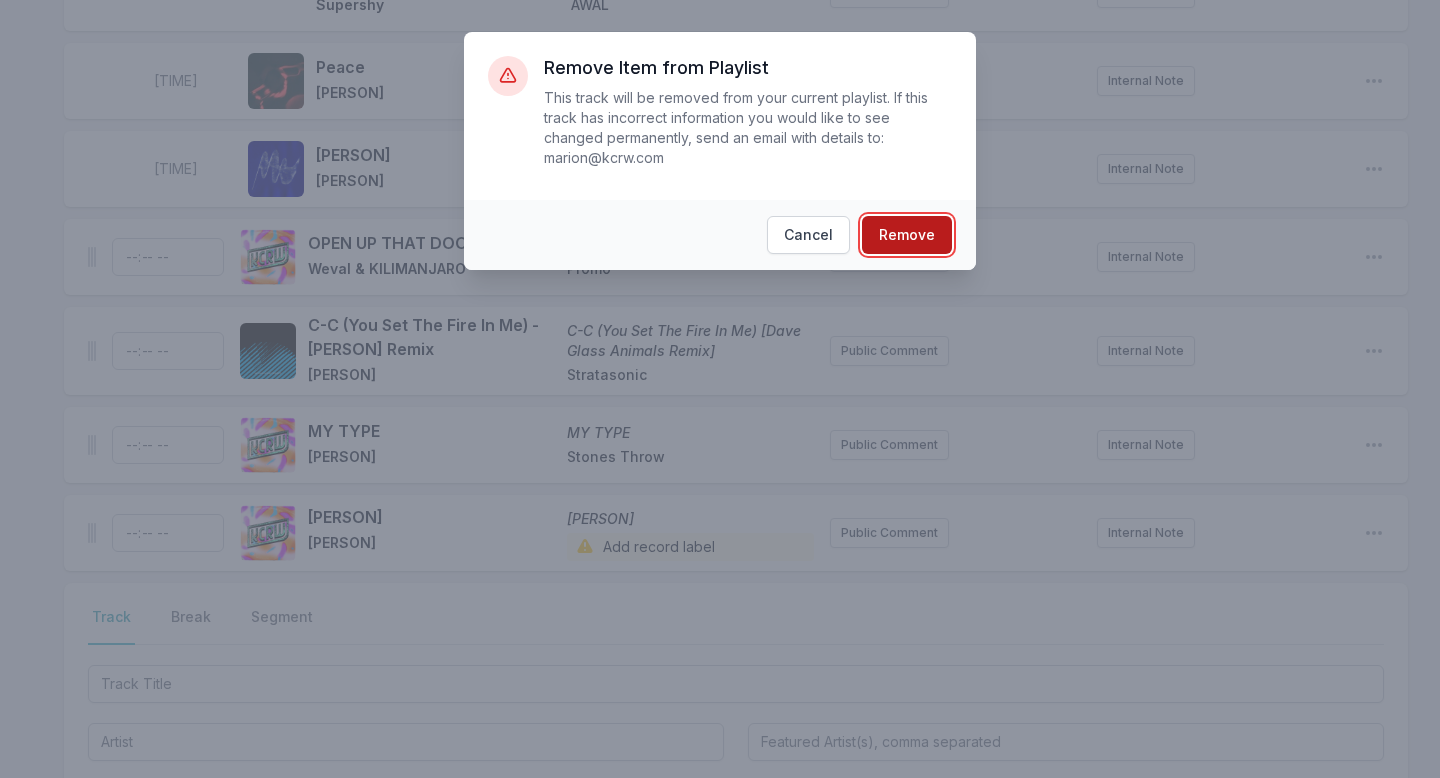 click on "Remove" at bounding box center [907, 235] 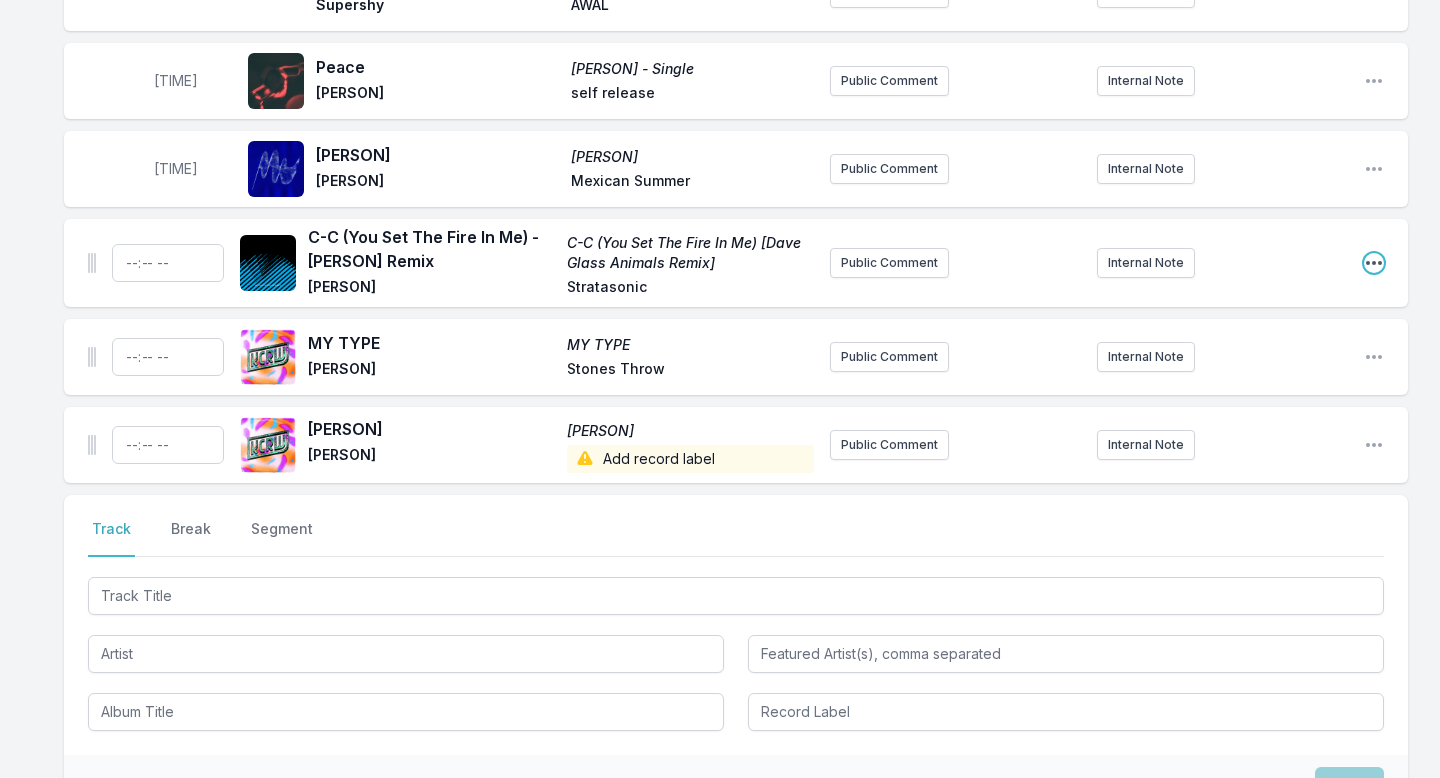 click 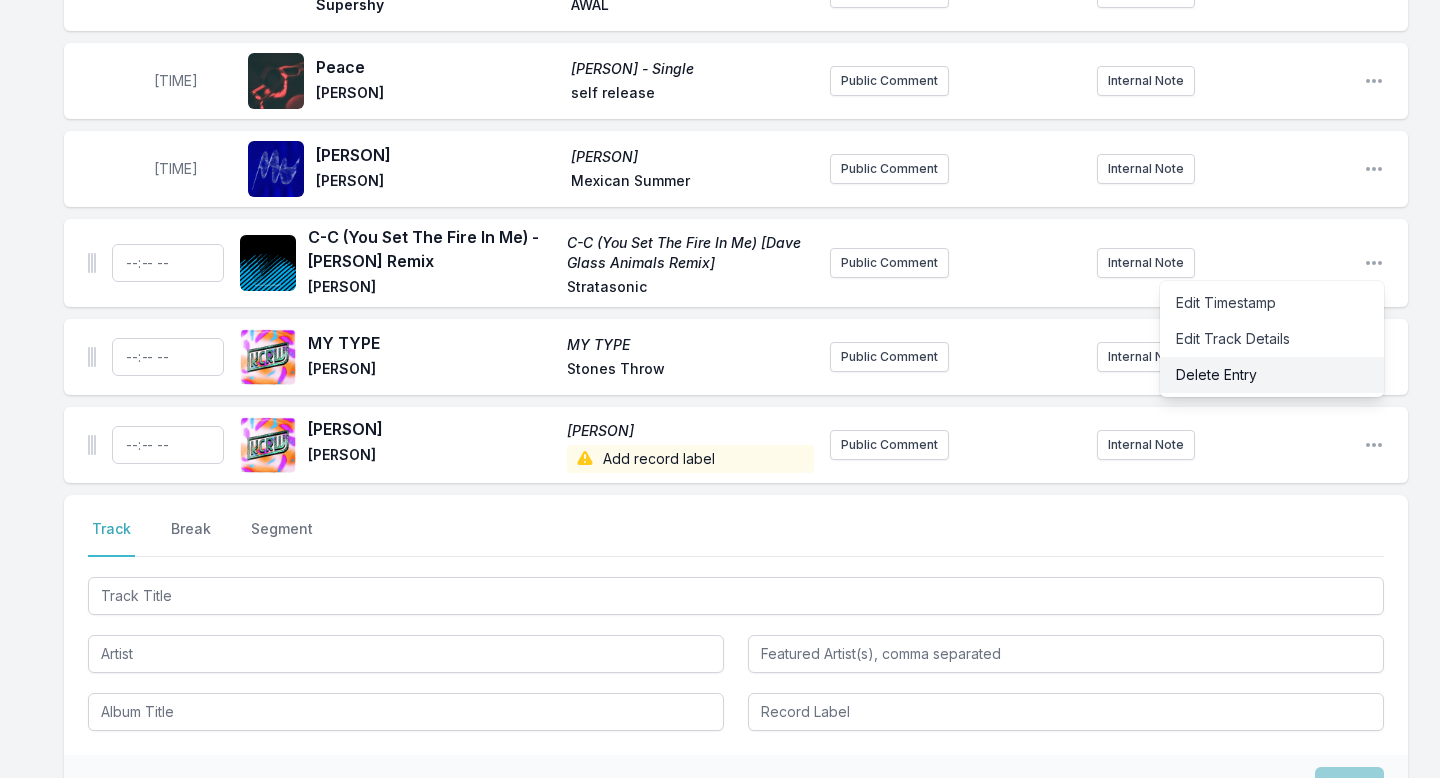 click on "Delete Entry" at bounding box center [1272, 375] 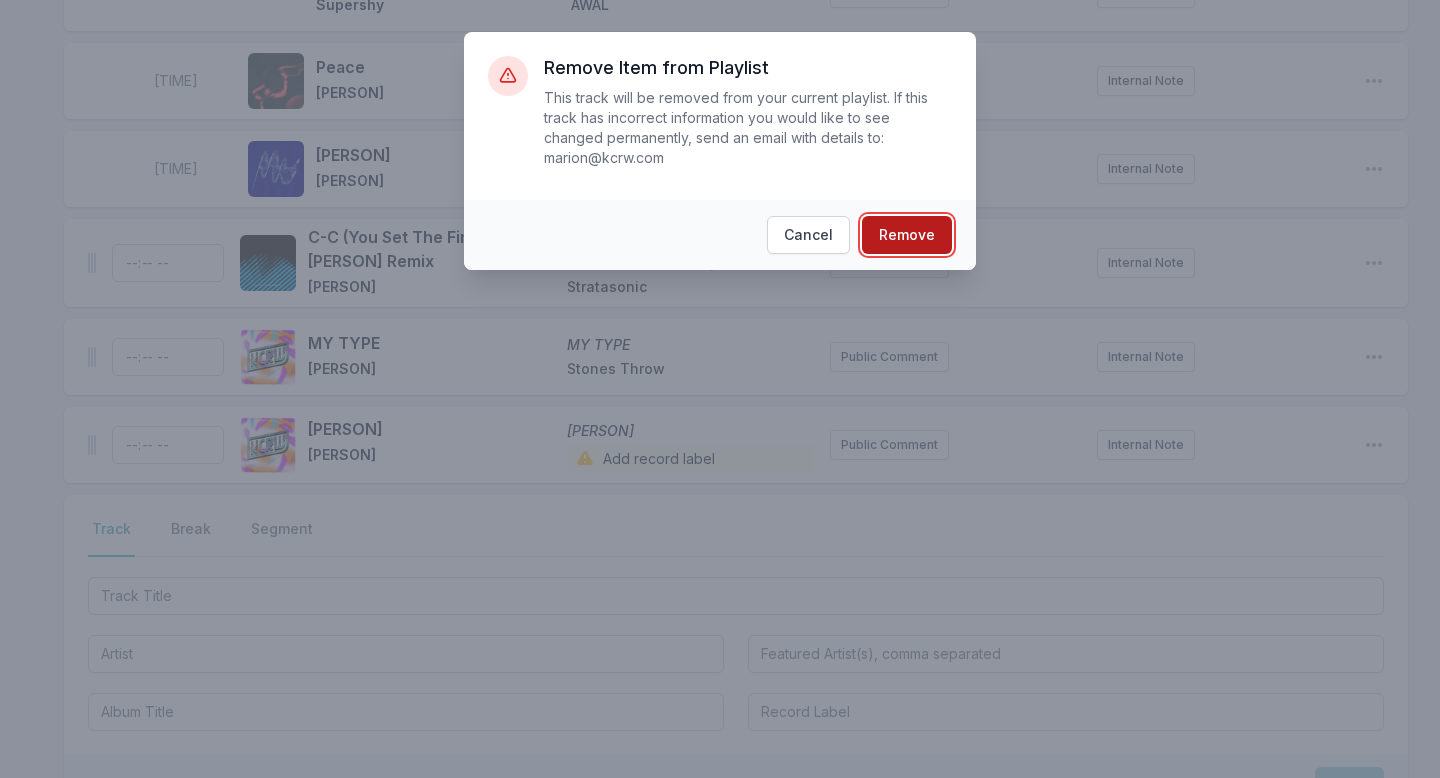 click on "Remove" at bounding box center [907, 235] 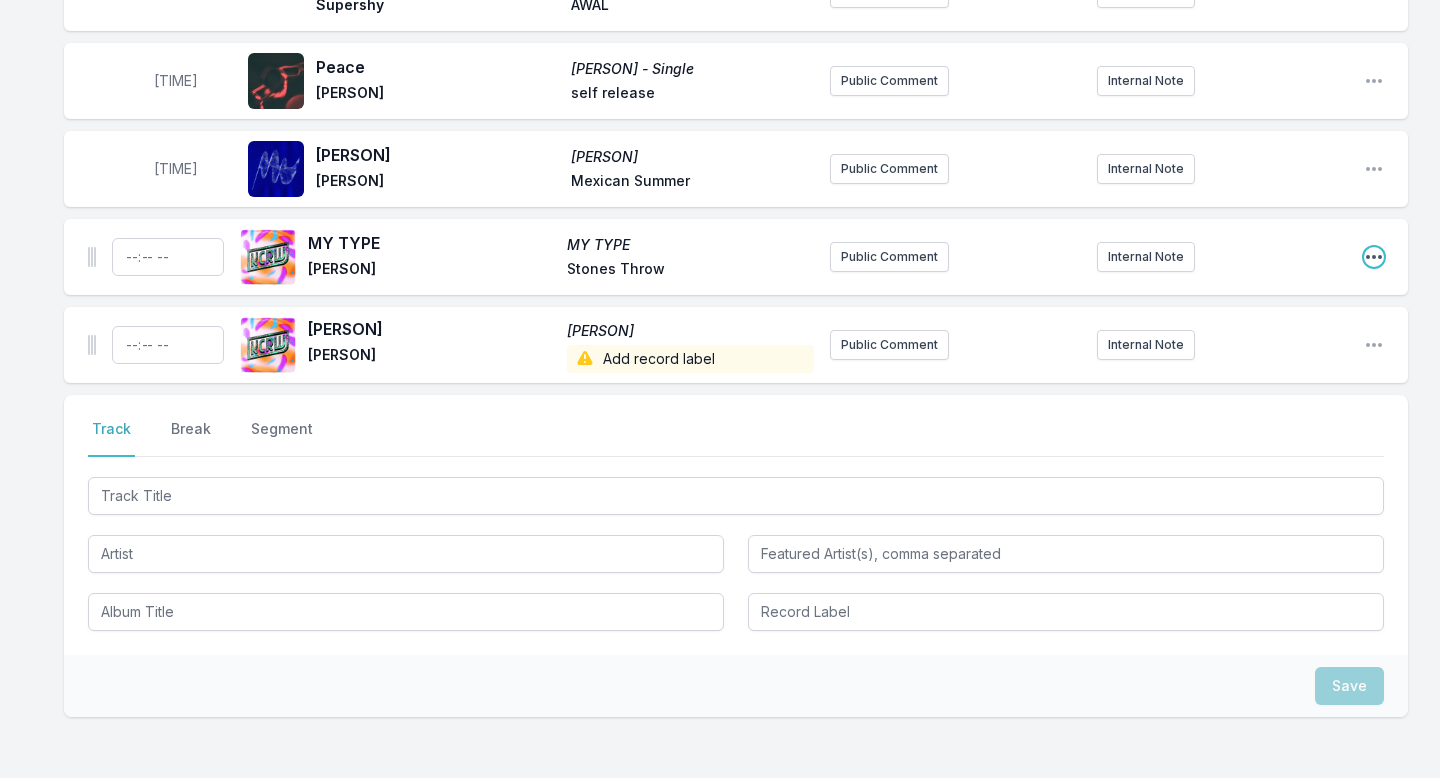 click 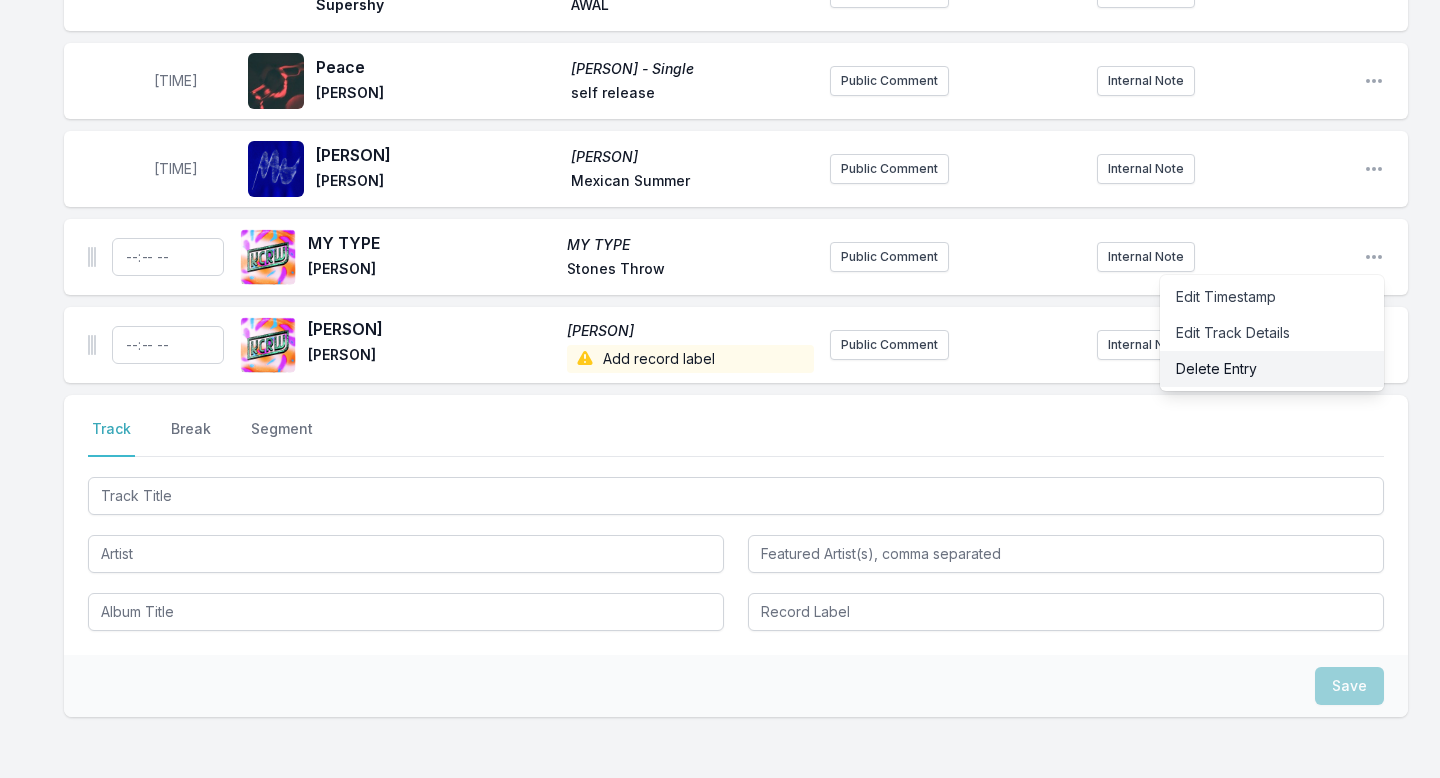 click on "Delete Entry" at bounding box center [1272, 369] 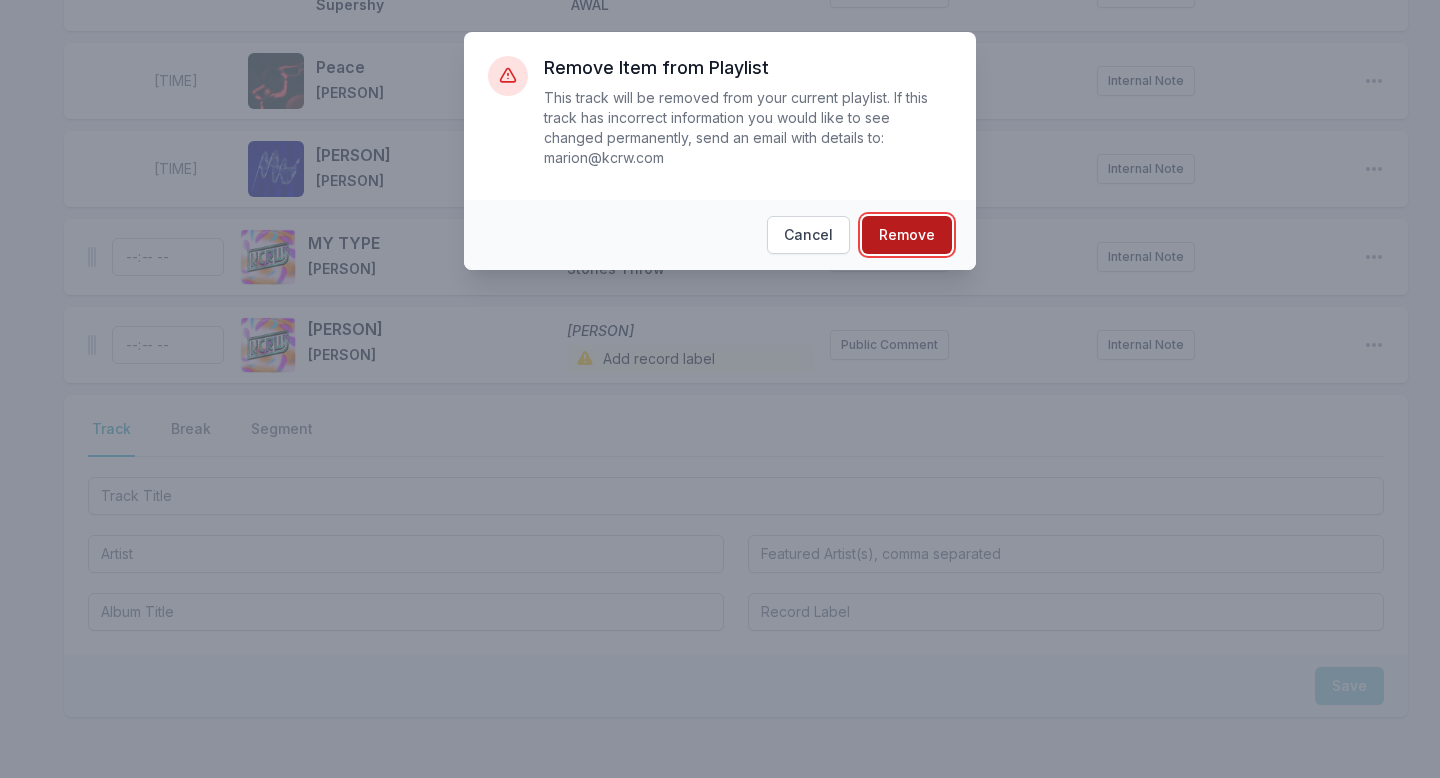 click on "Remove" at bounding box center [907, 235] 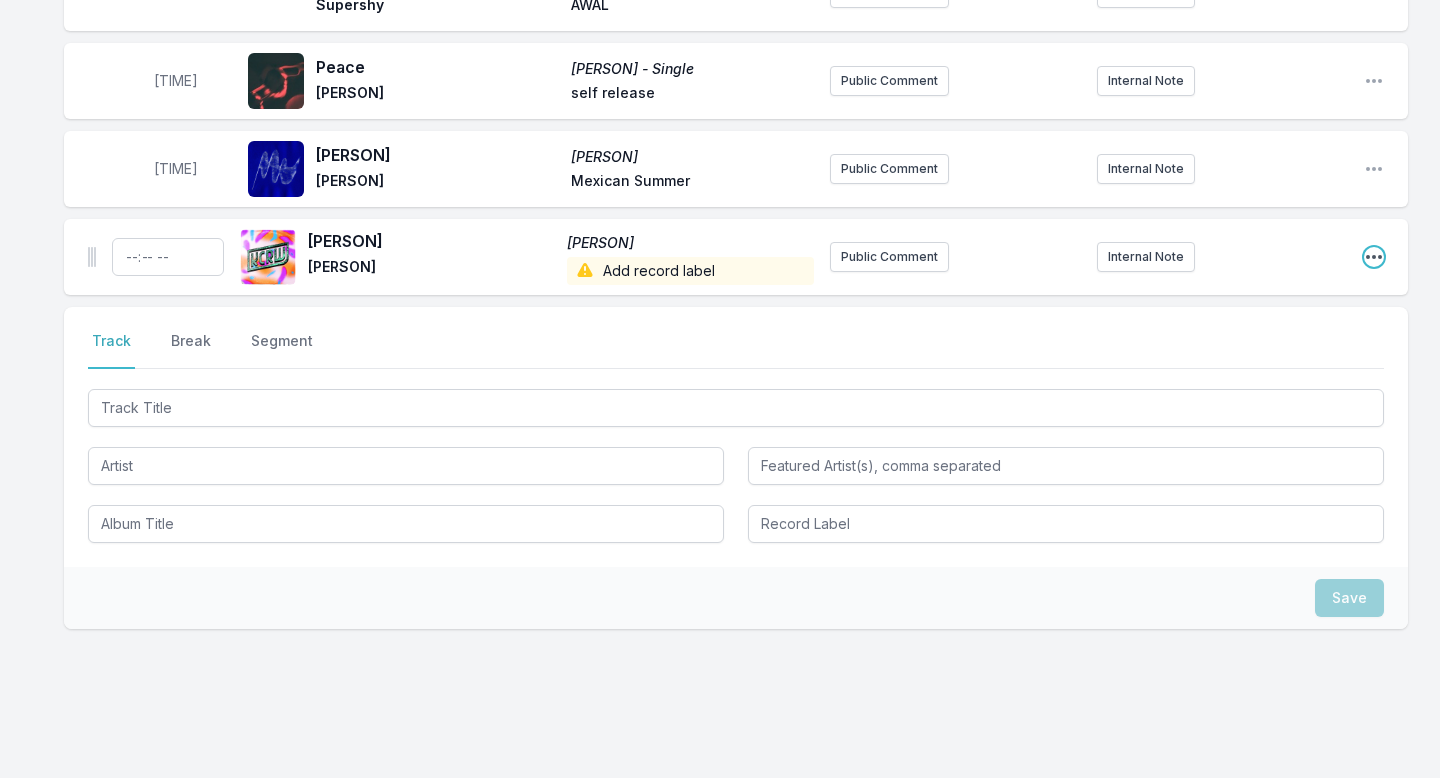 click 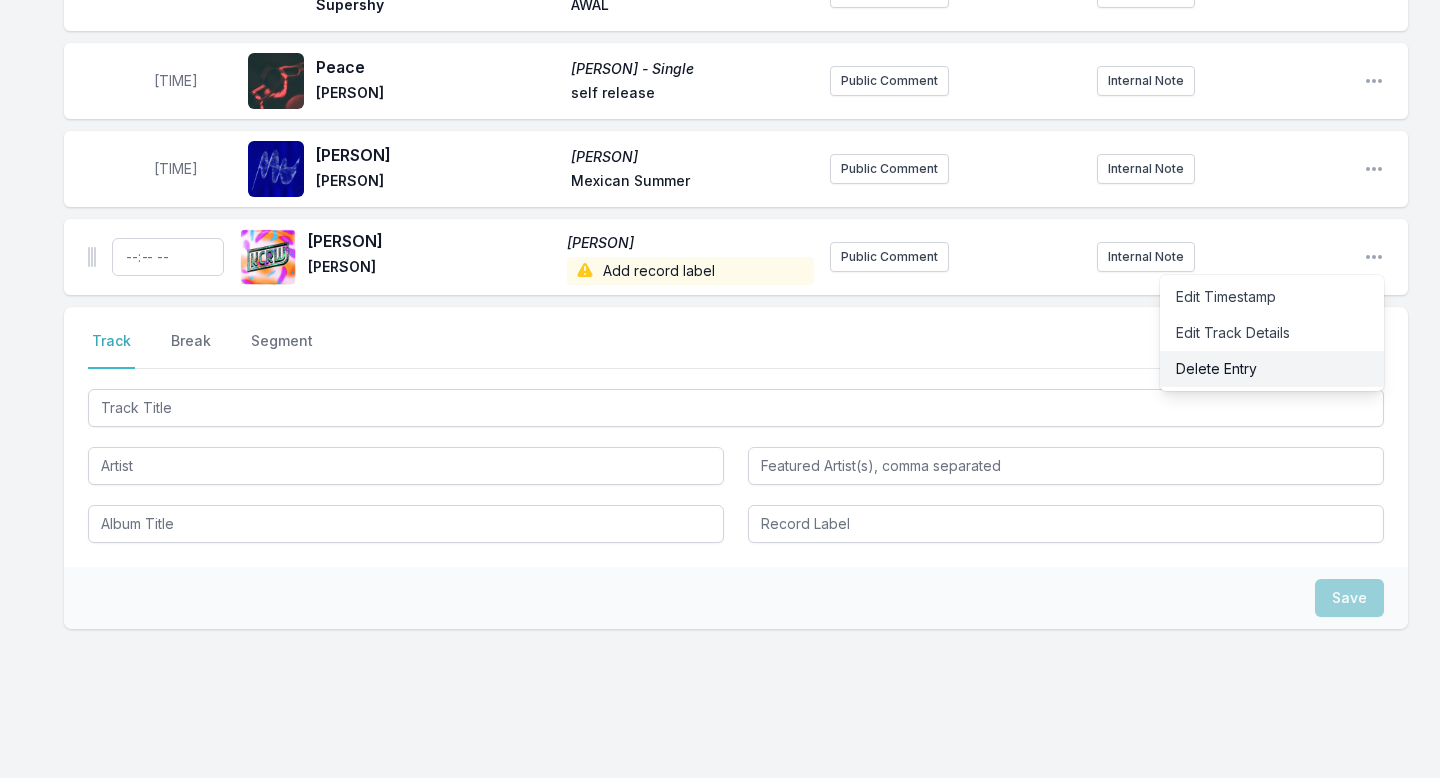 click on "Delete Entry" at bounding box center (1272, 369) 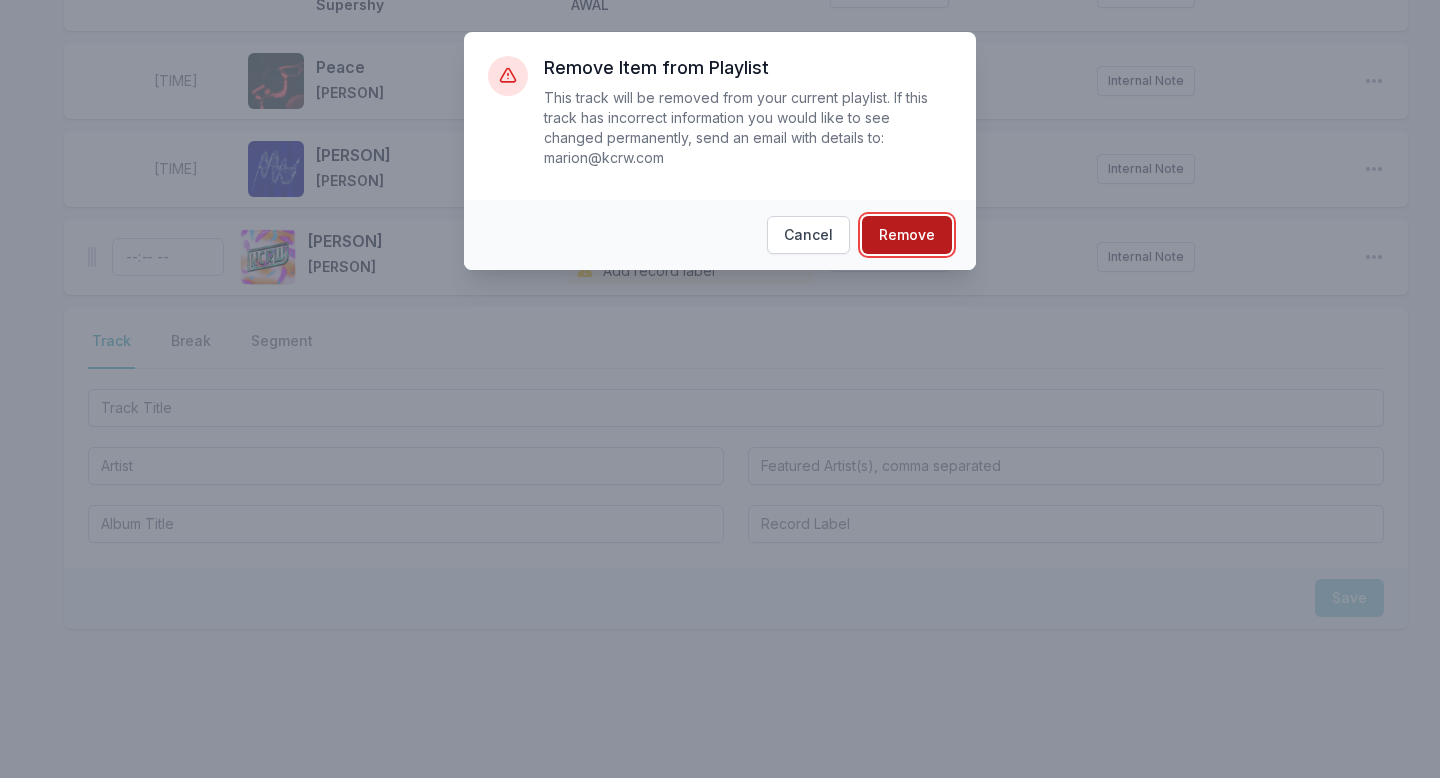 click on "Remove" at bounding box center [907, 235] 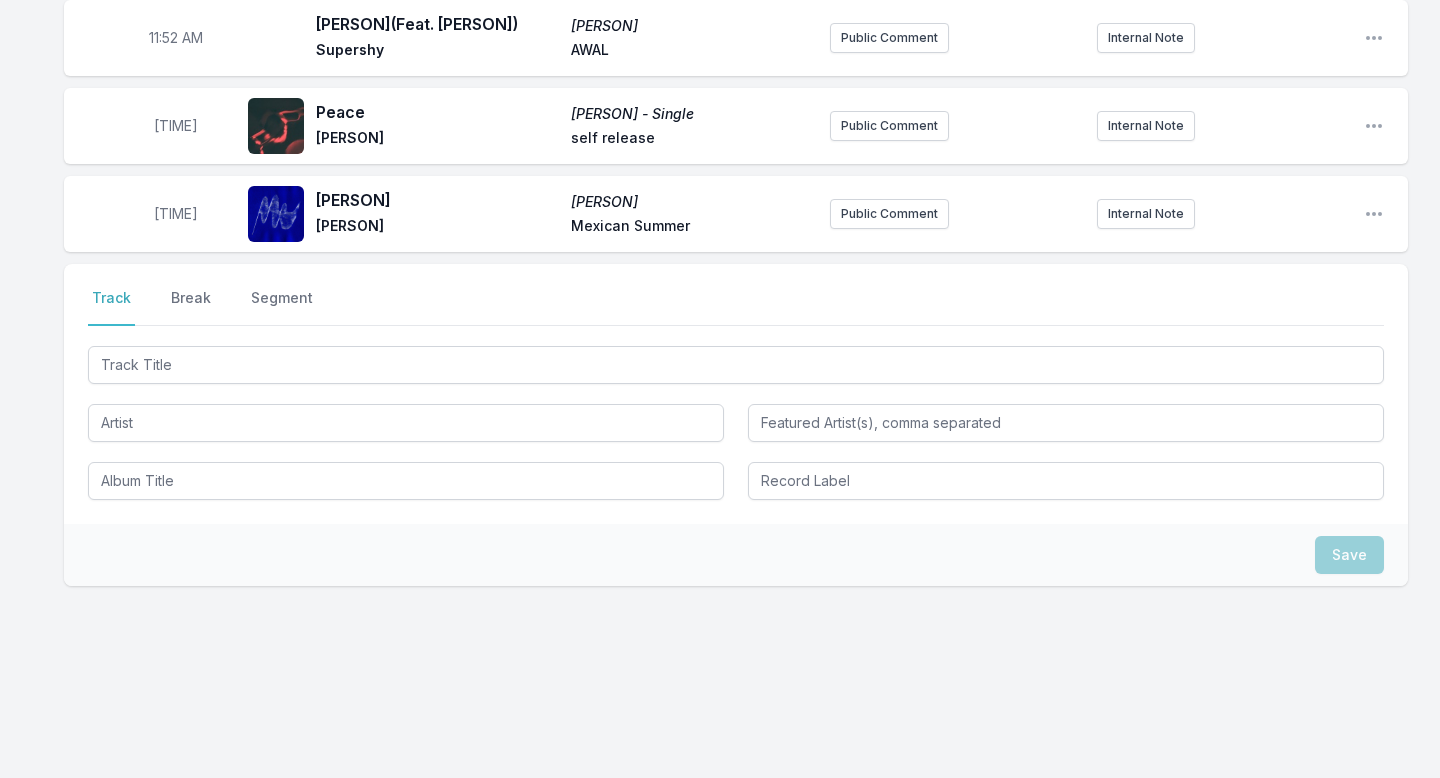 scroll, scrollTop: 6448, scrollLeft: 0, axis: vertical 